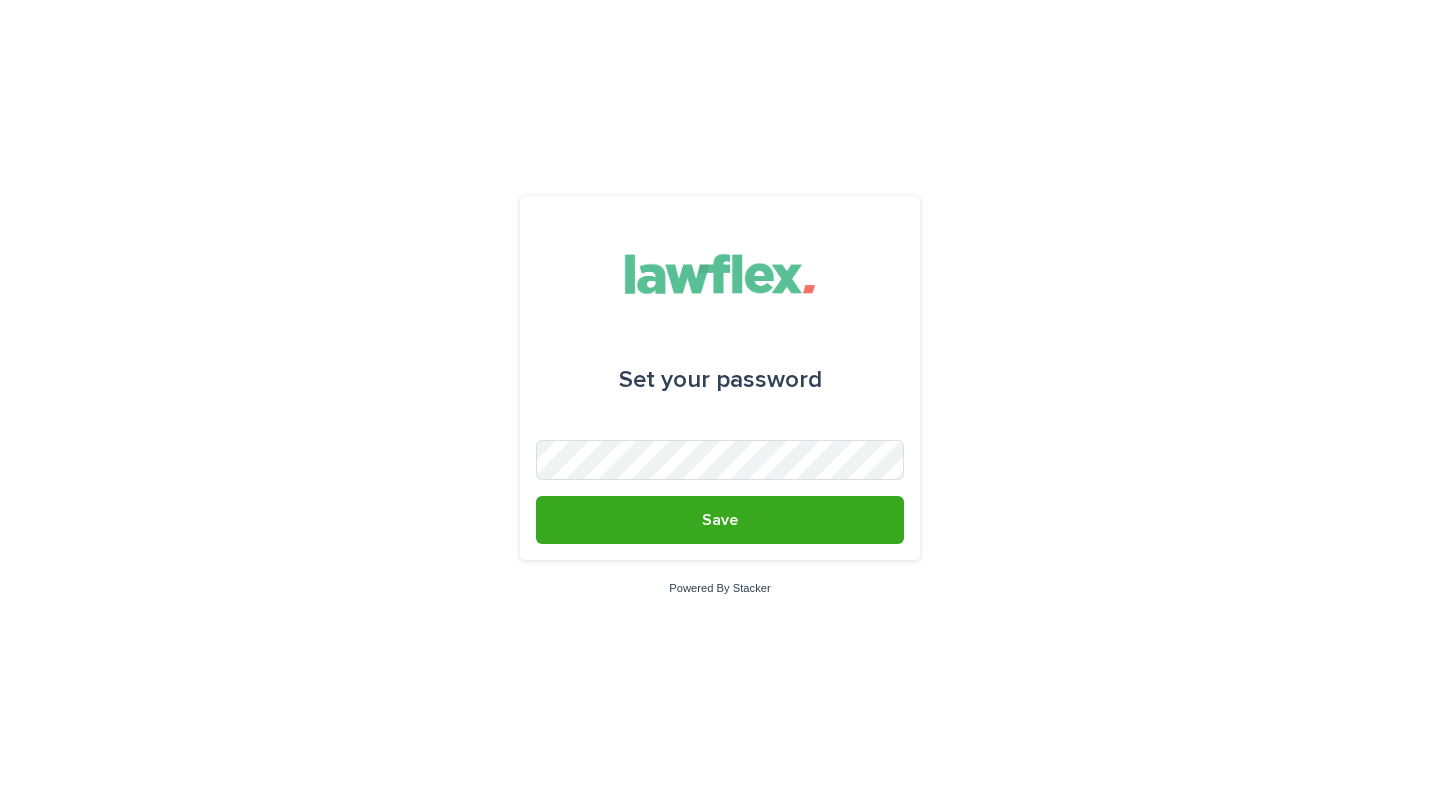 scroll, scrollTop: 0, scrollLeft: 0, axis: both 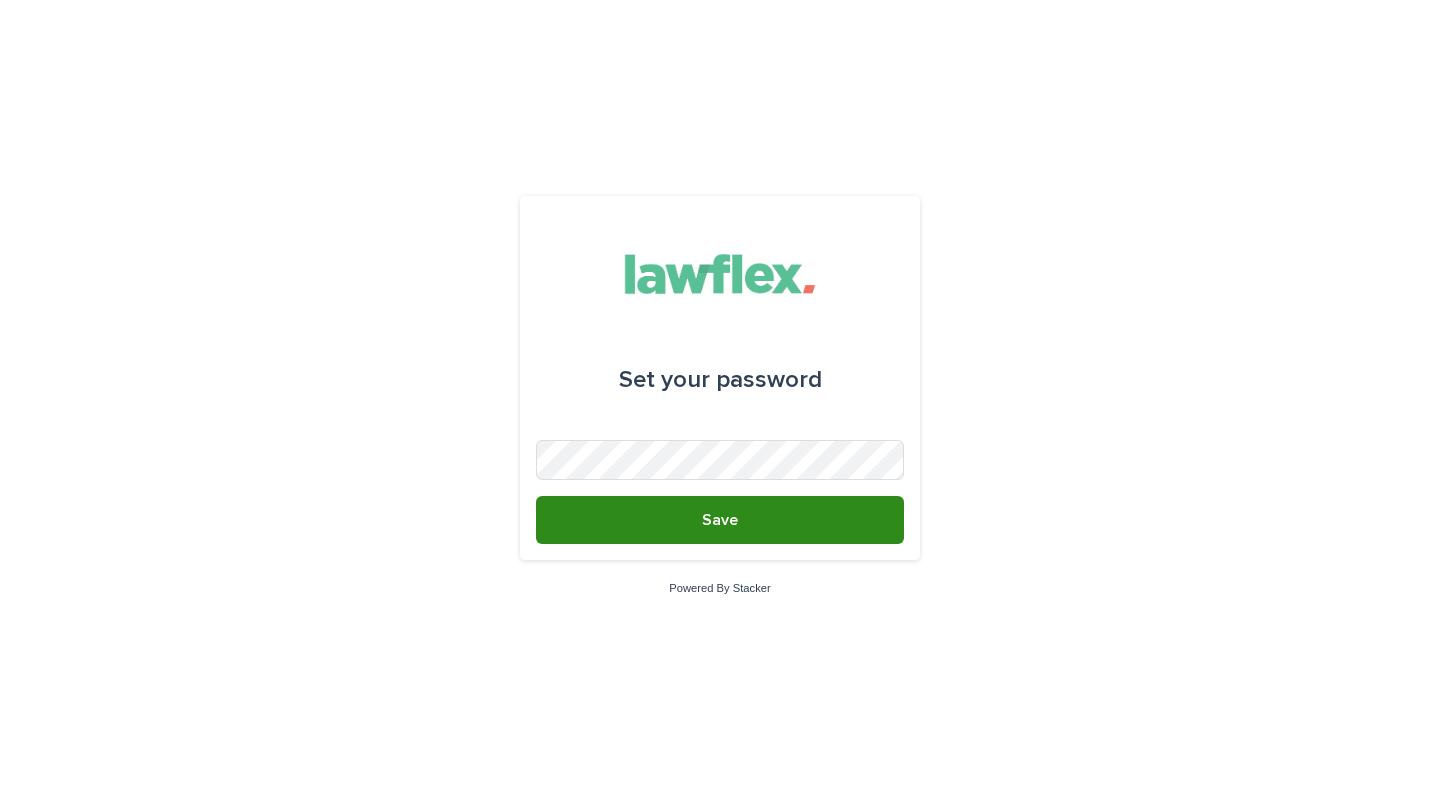click on "Save" at bounding box center (720, 520) 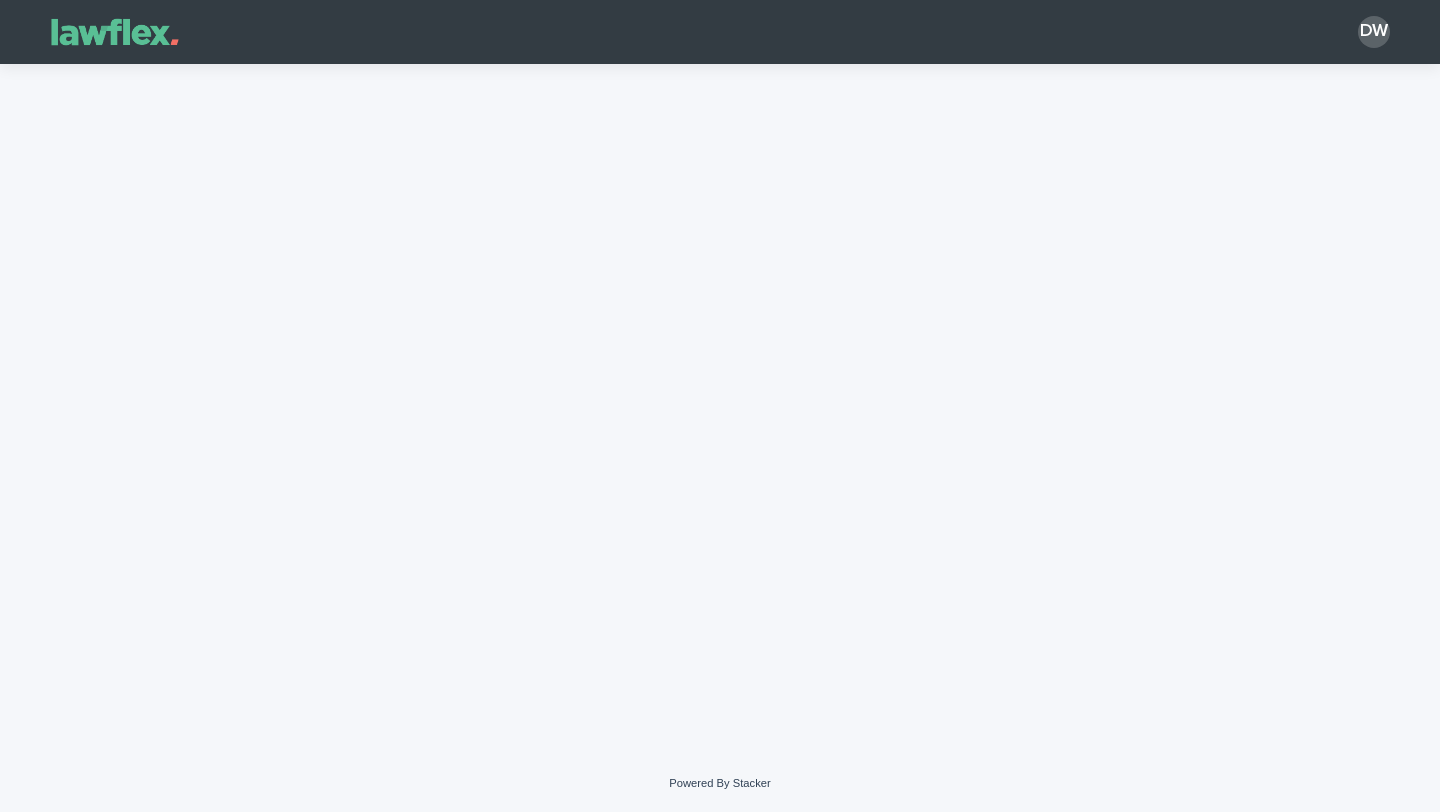 scroll, scrollTop: 0, scrollLeft: 0, axis: both 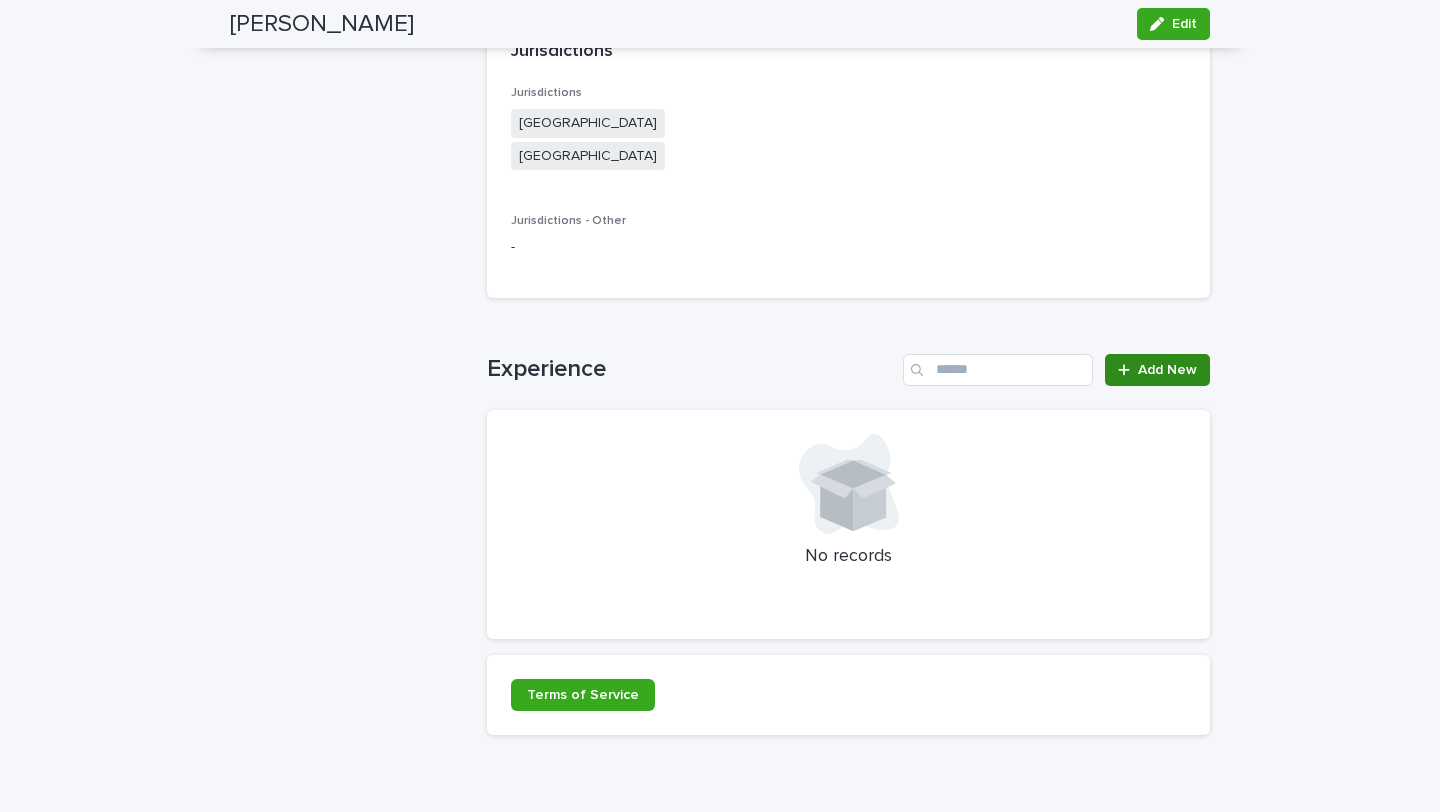 click on "Add New" at bounding box center (1167, 370) 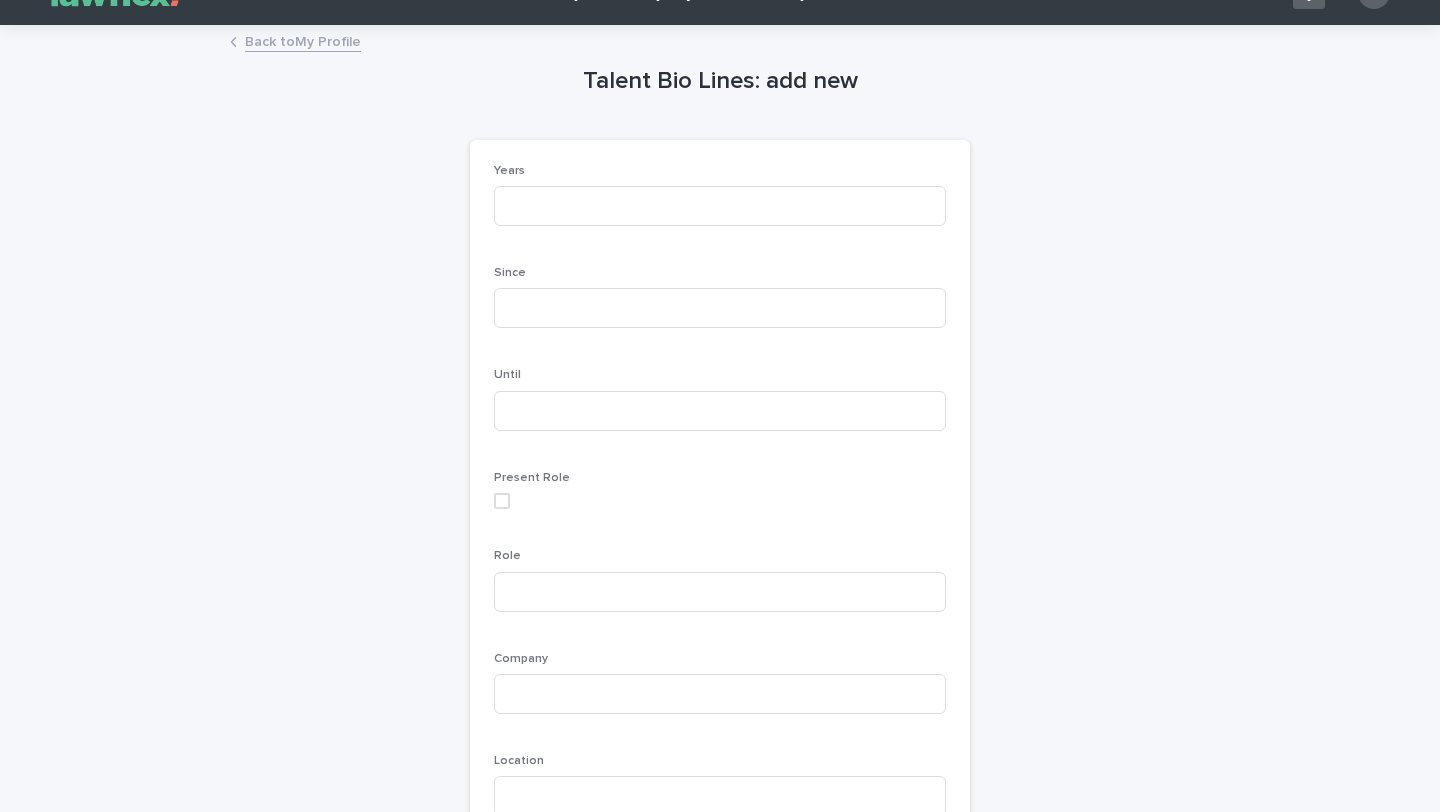 scroll, scrollTop: 38, scrollLeft: 0, axis: vertical 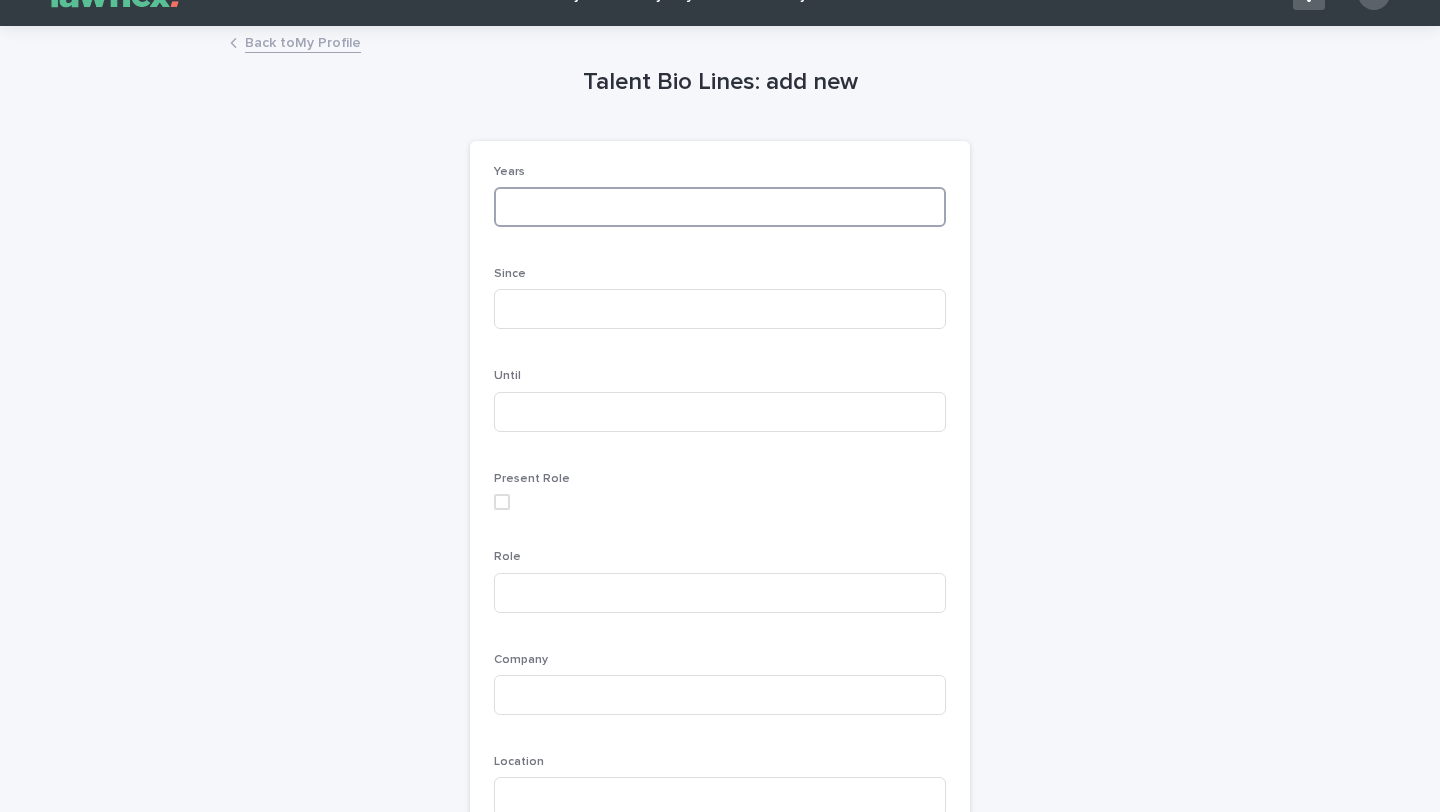 click at bounding box center (720, 207) 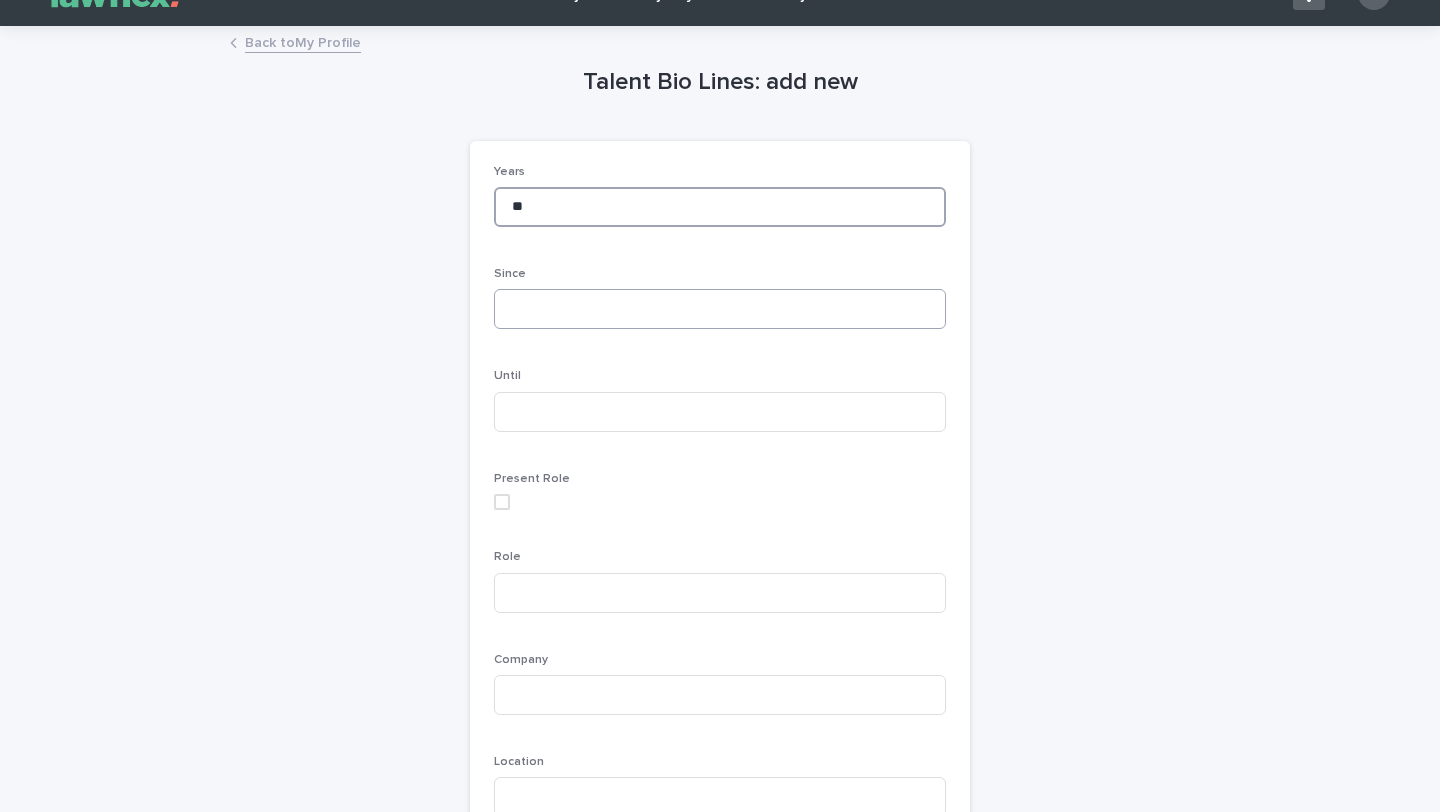 type on "**" 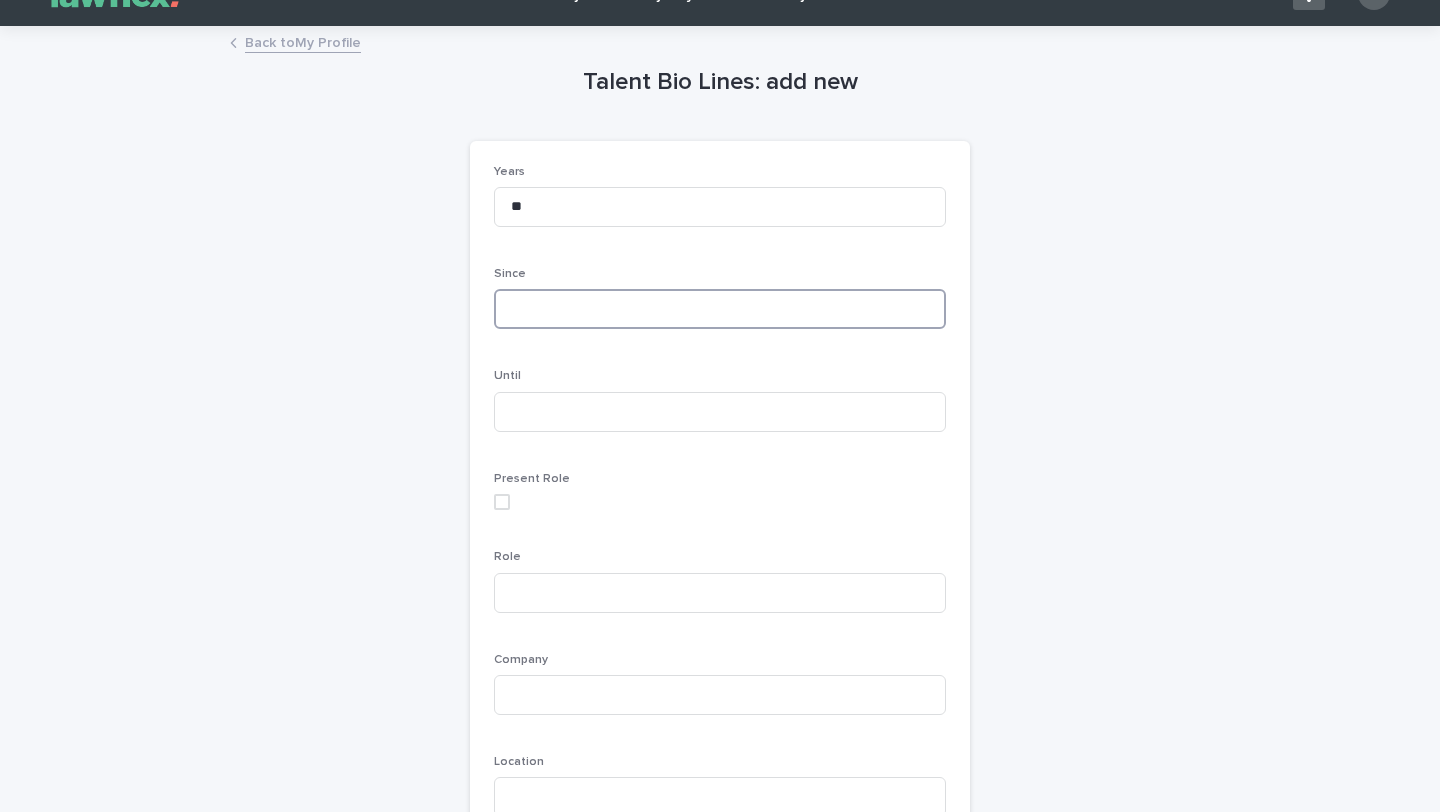 click at bounding box center (720, 309) 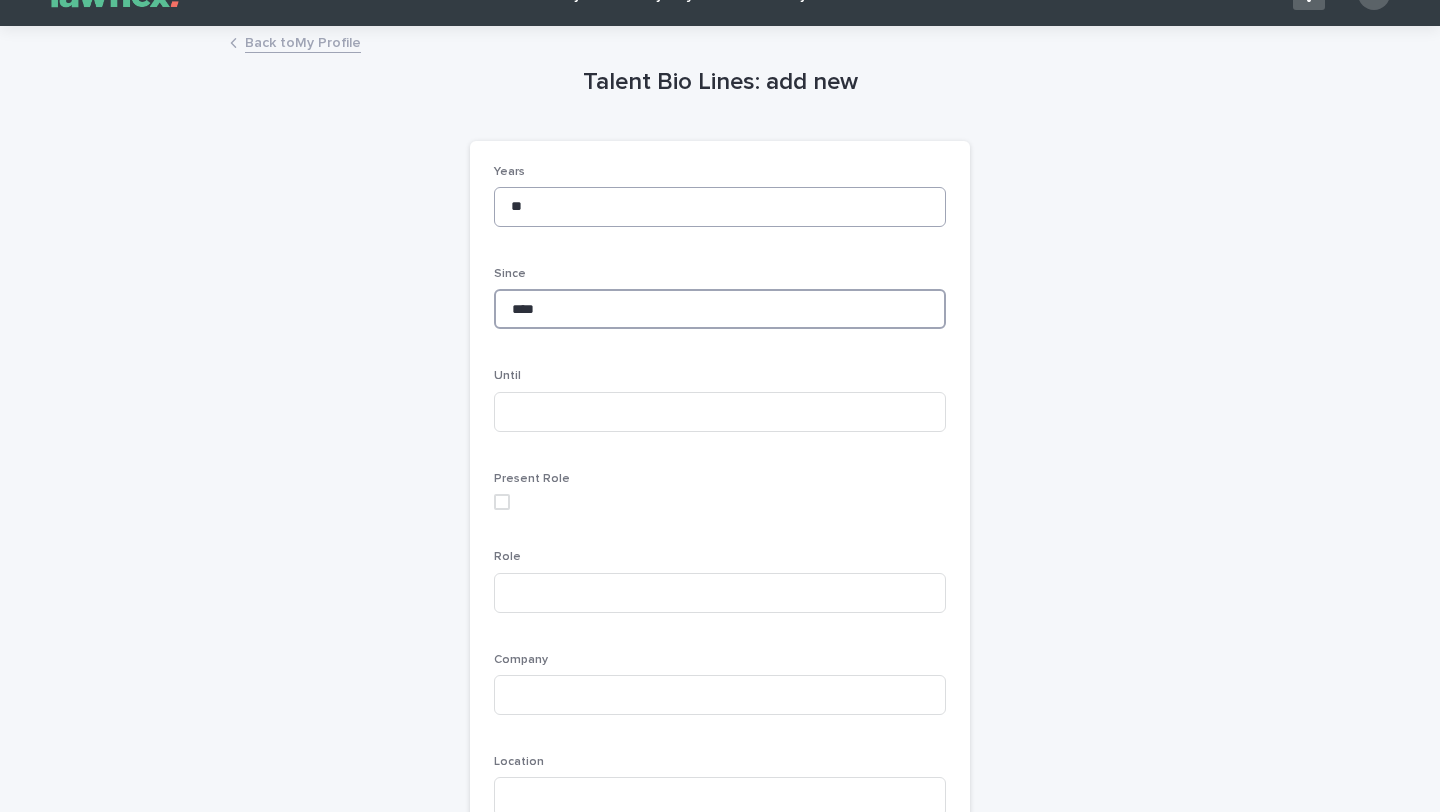 type on "****" 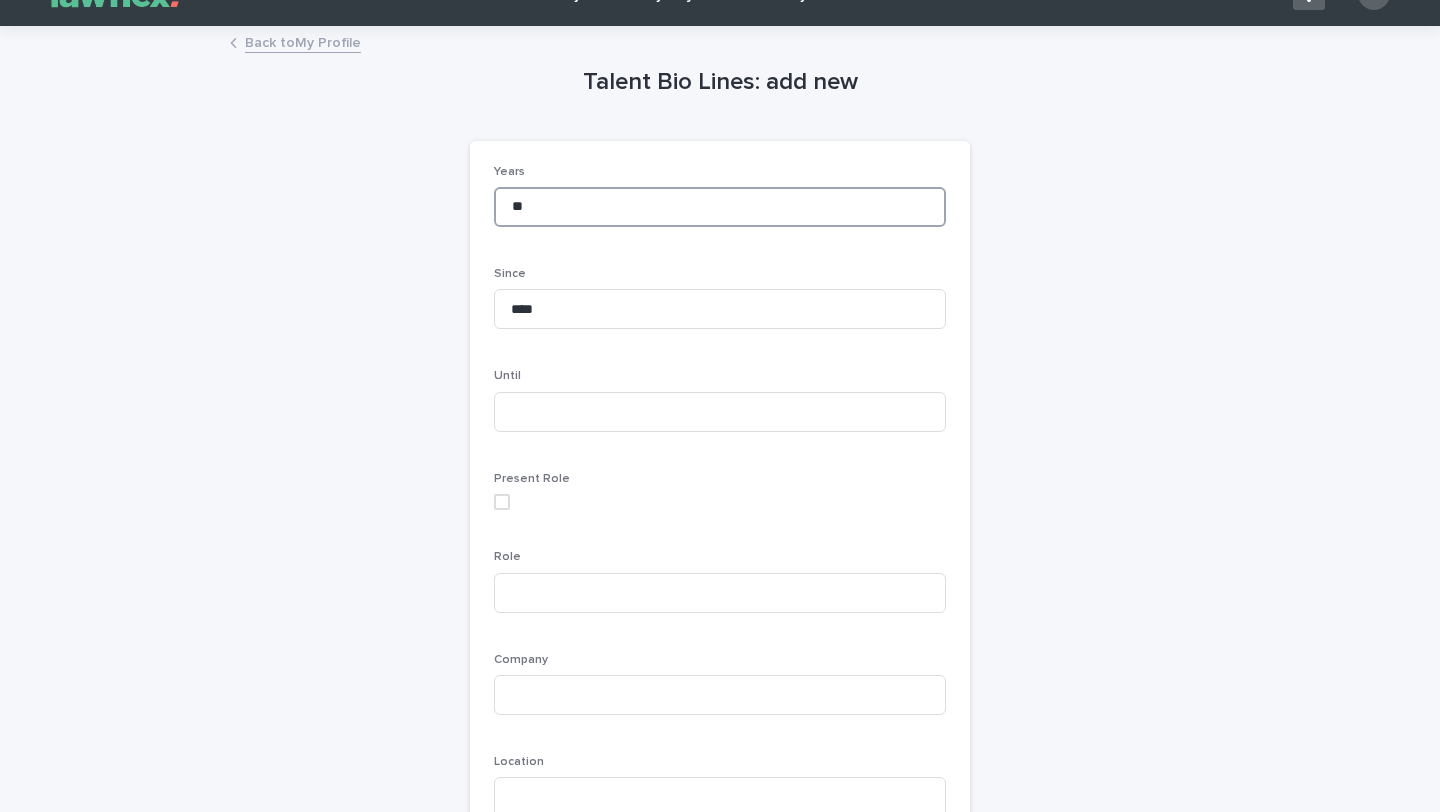 click on "**" at bounding box center [720, 207] 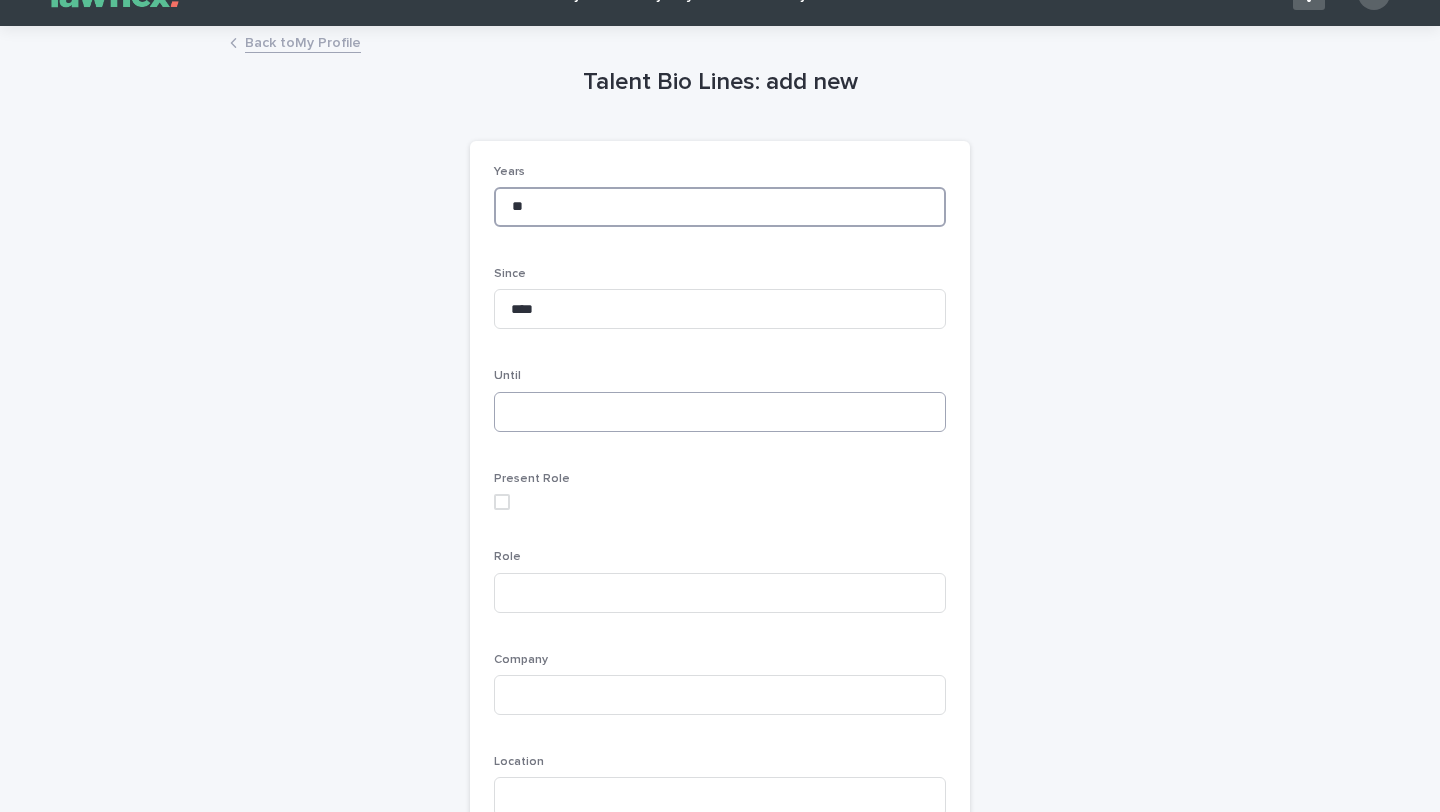 type on "**" 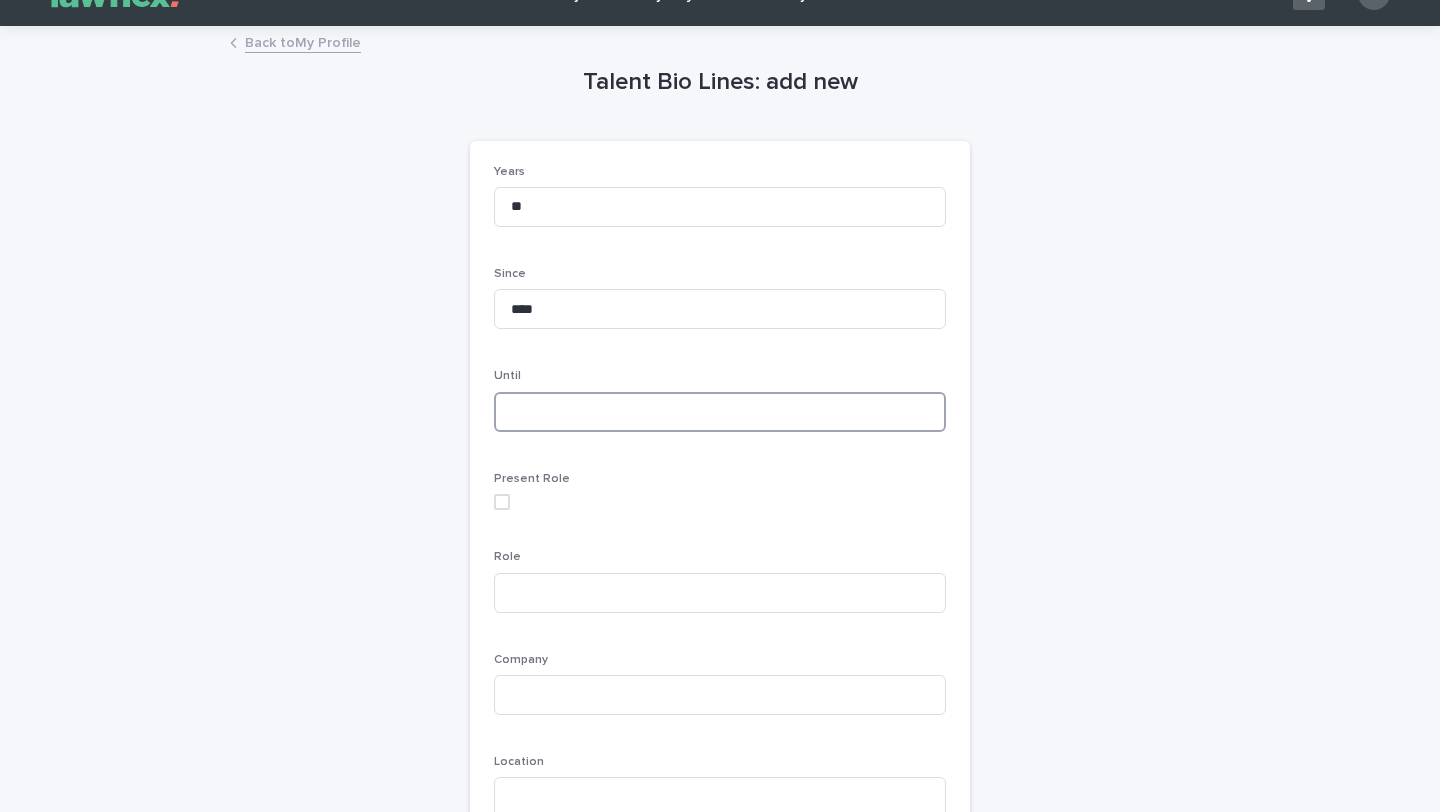 click at bounding box center (720, 412) 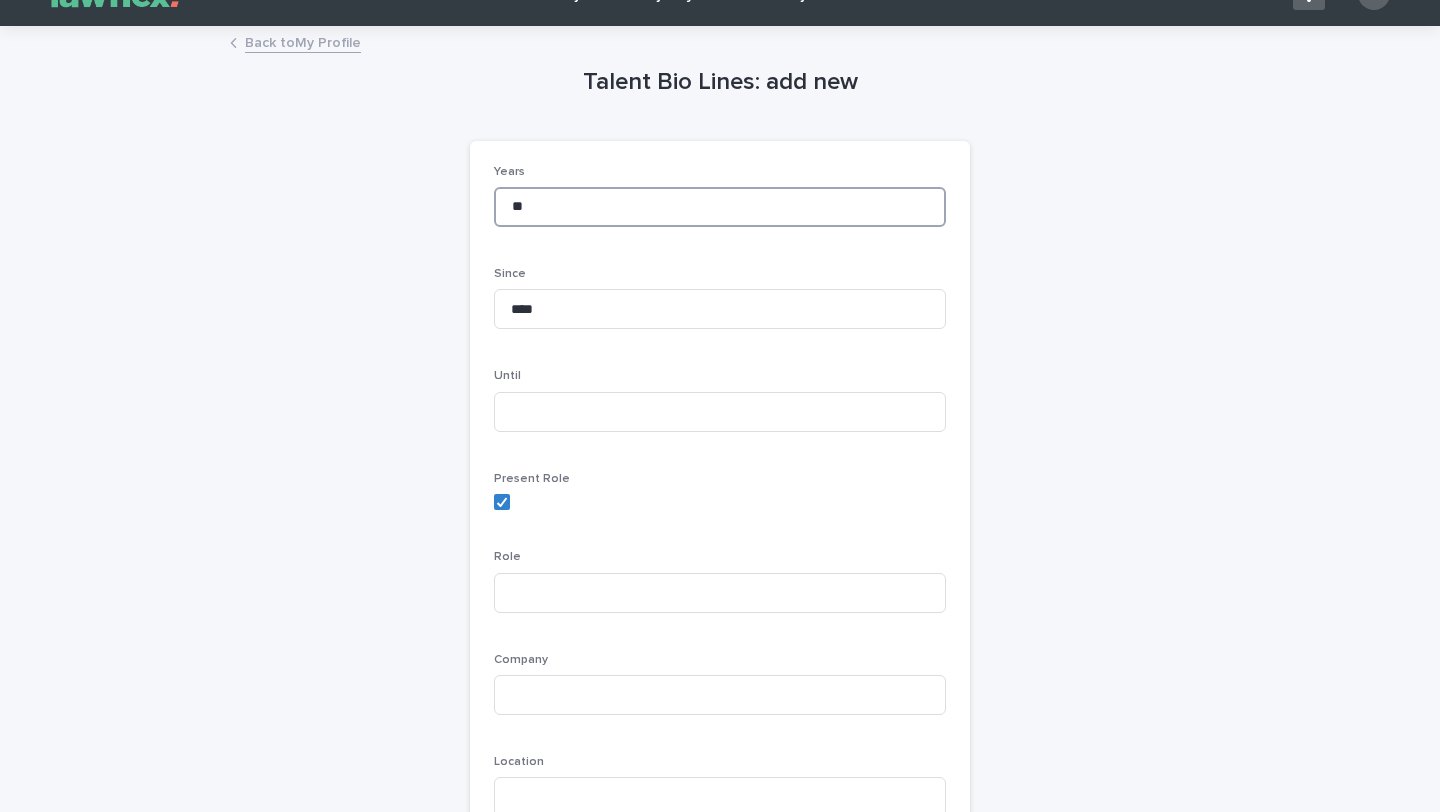 drag, startPoint x: 535, startPoint y: 202, endPoint x: 496, endPoint y: 209, distance: 39.623226 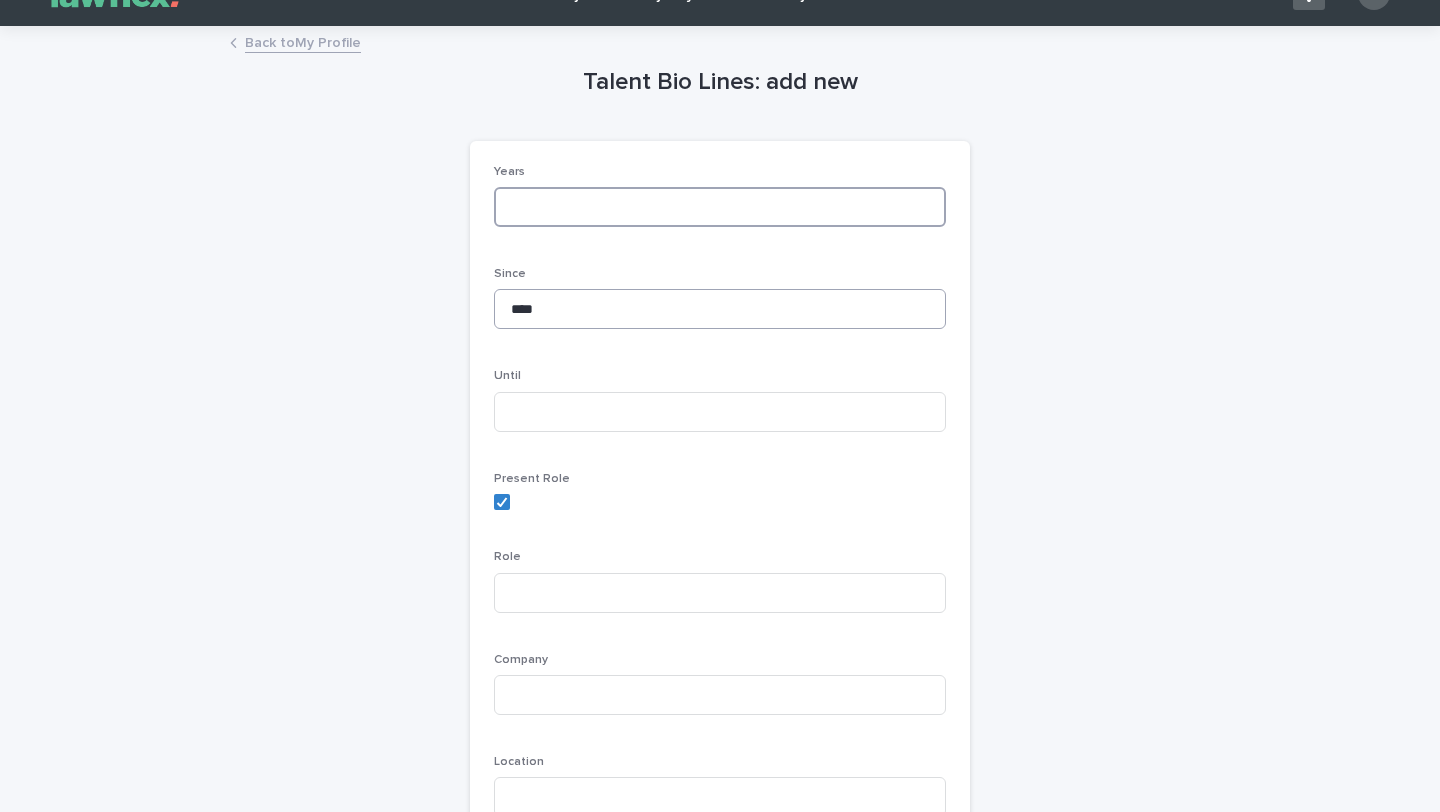 type 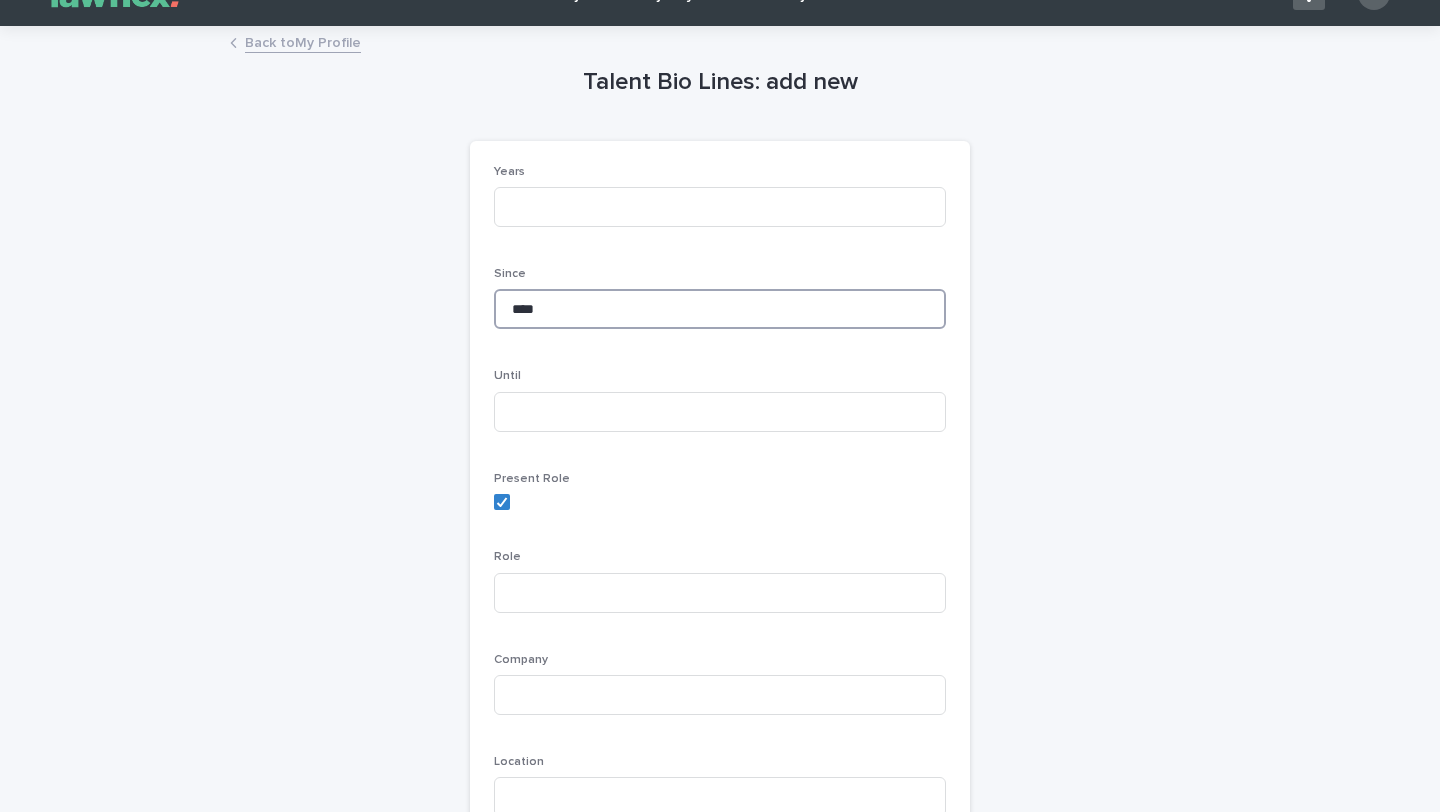 drag, startPoint x: 548, startPoint y: 315, endPoint x: 523, endPoint y: 313, distance: 25.079872 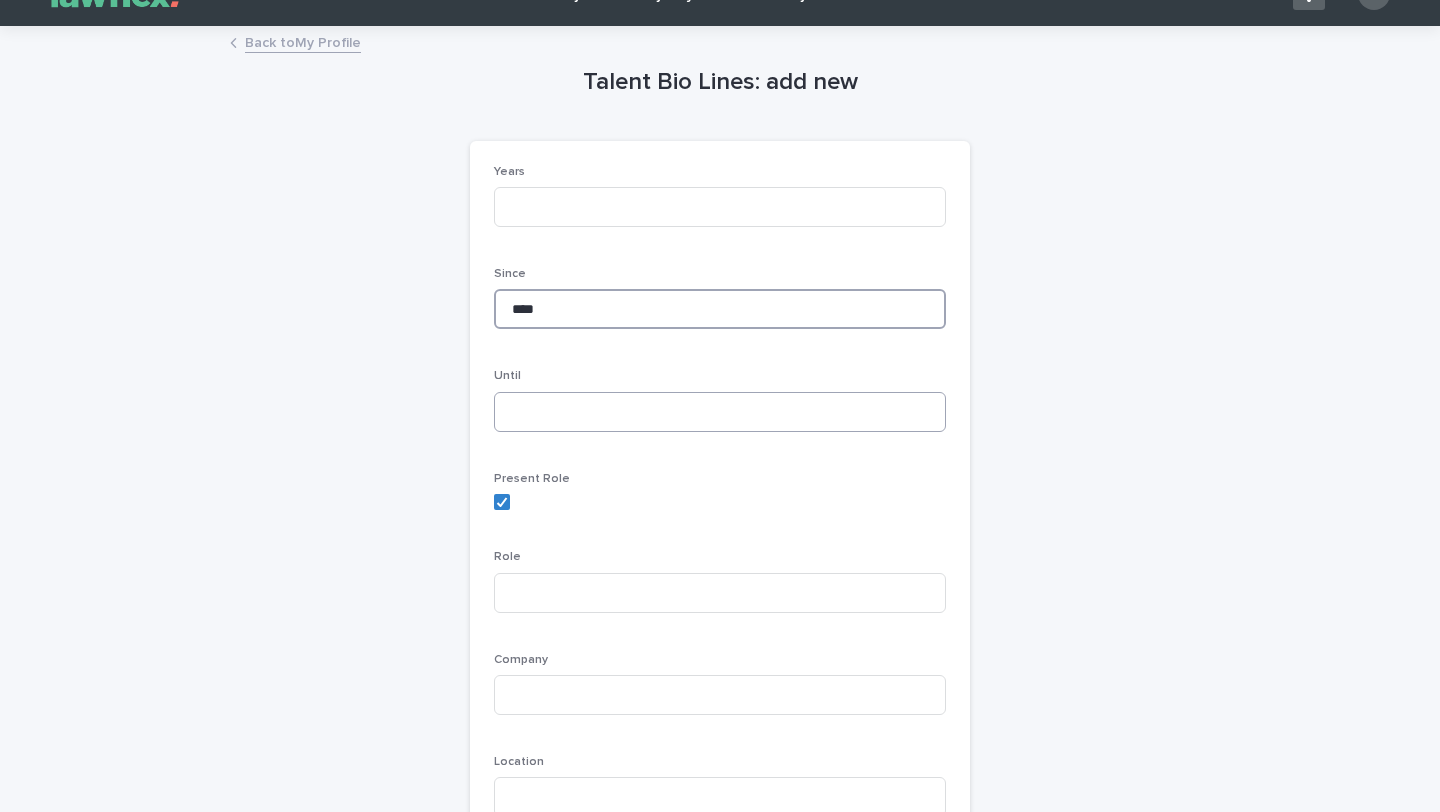 type on "****" 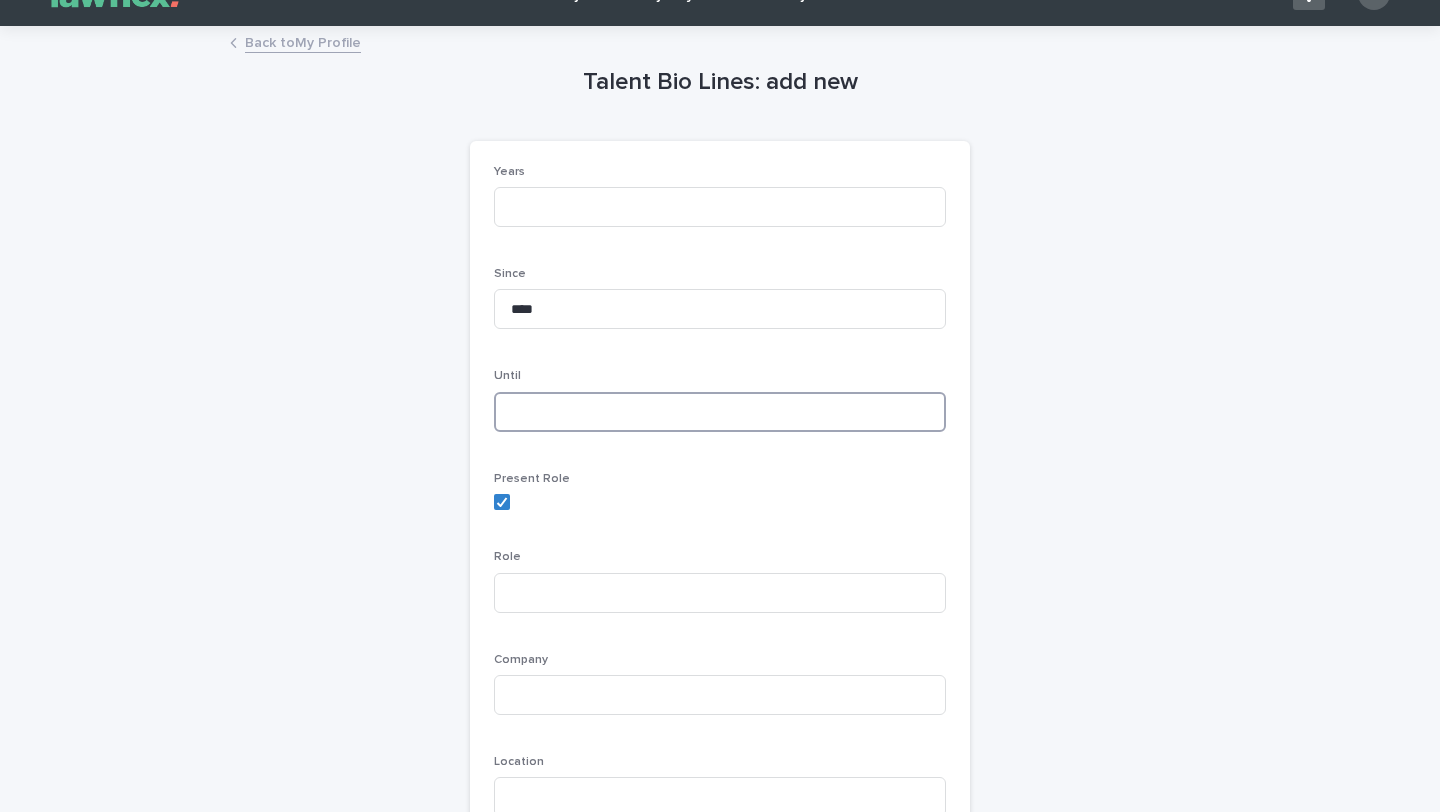 click at bounding box center [720, 412] 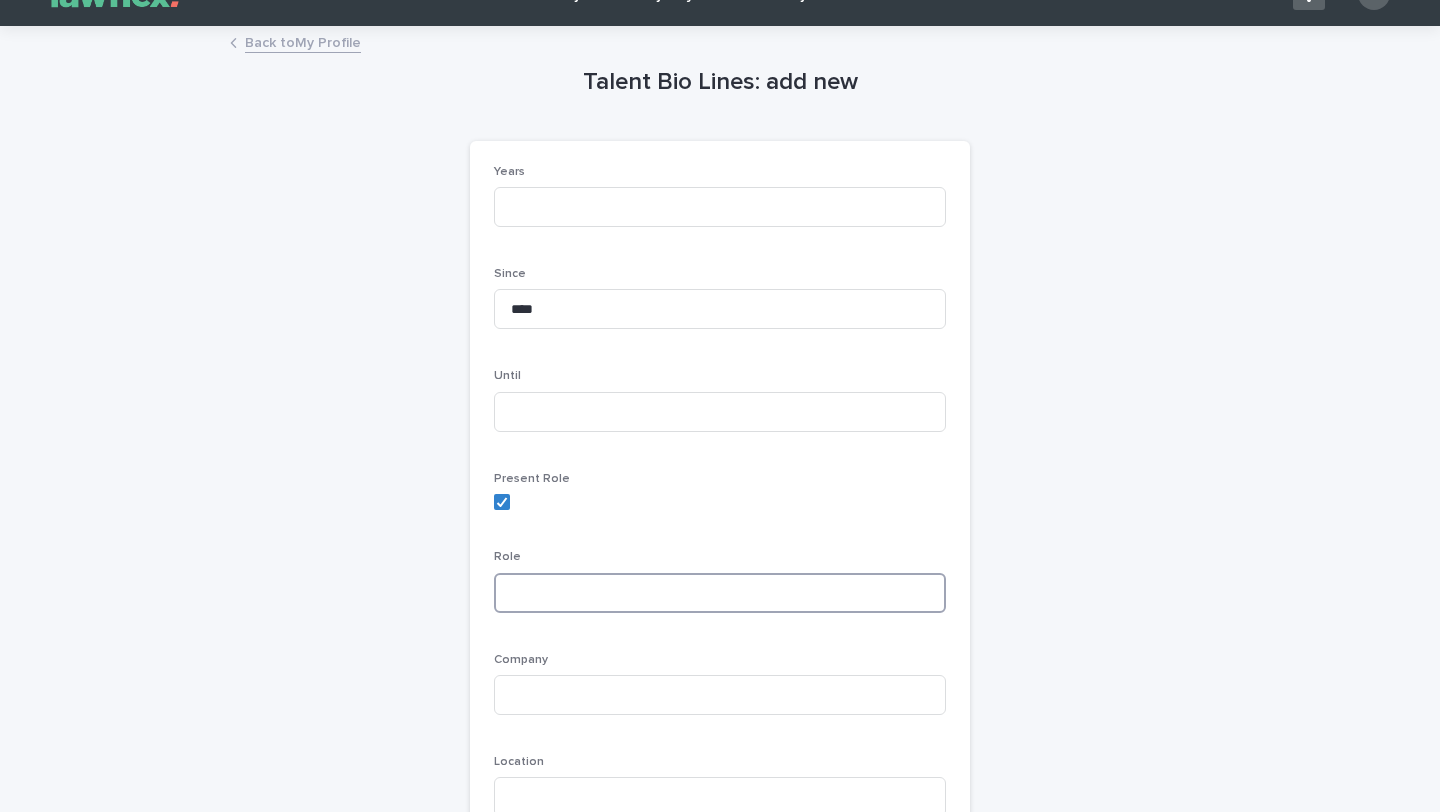 click at bounding box center [720, 593] 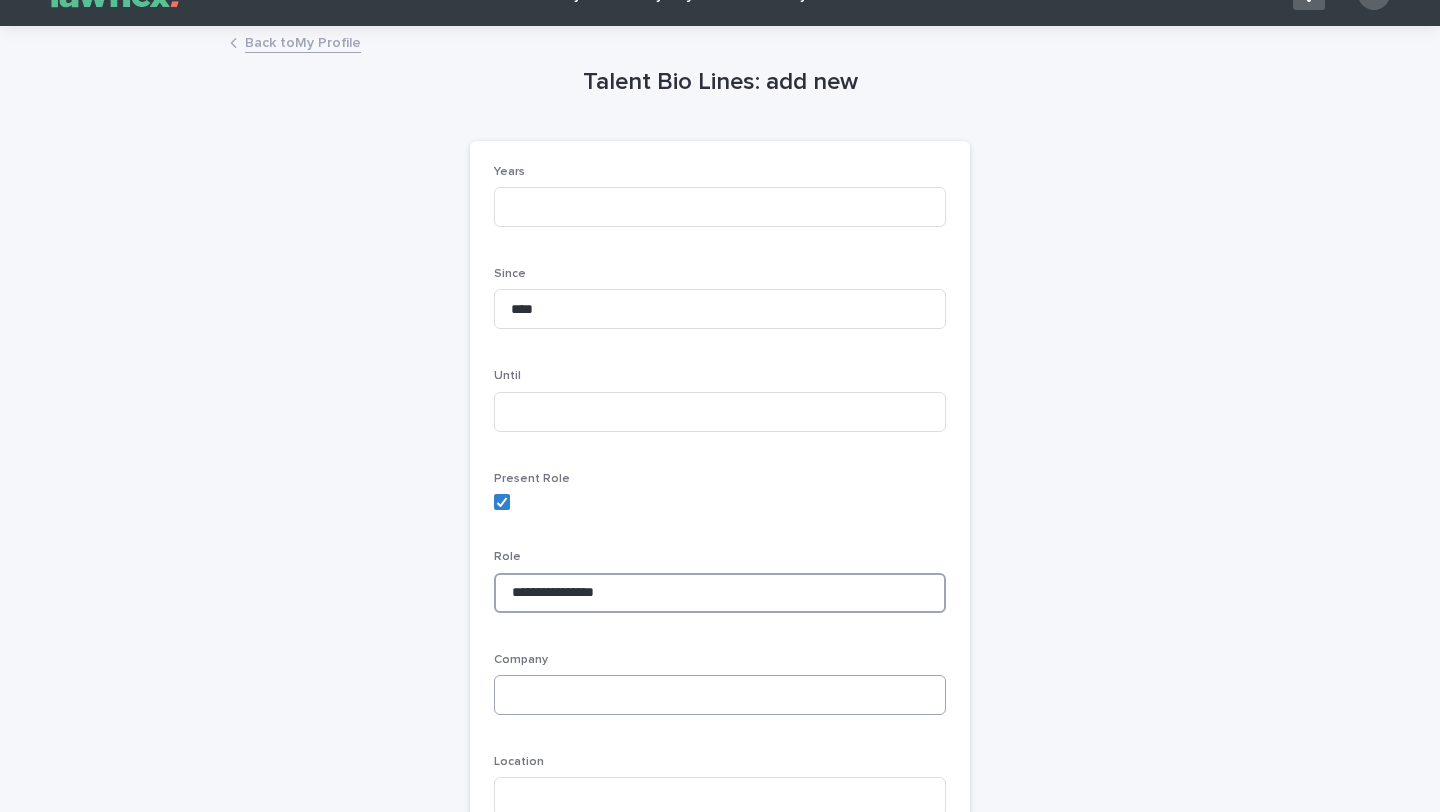type on "**********" 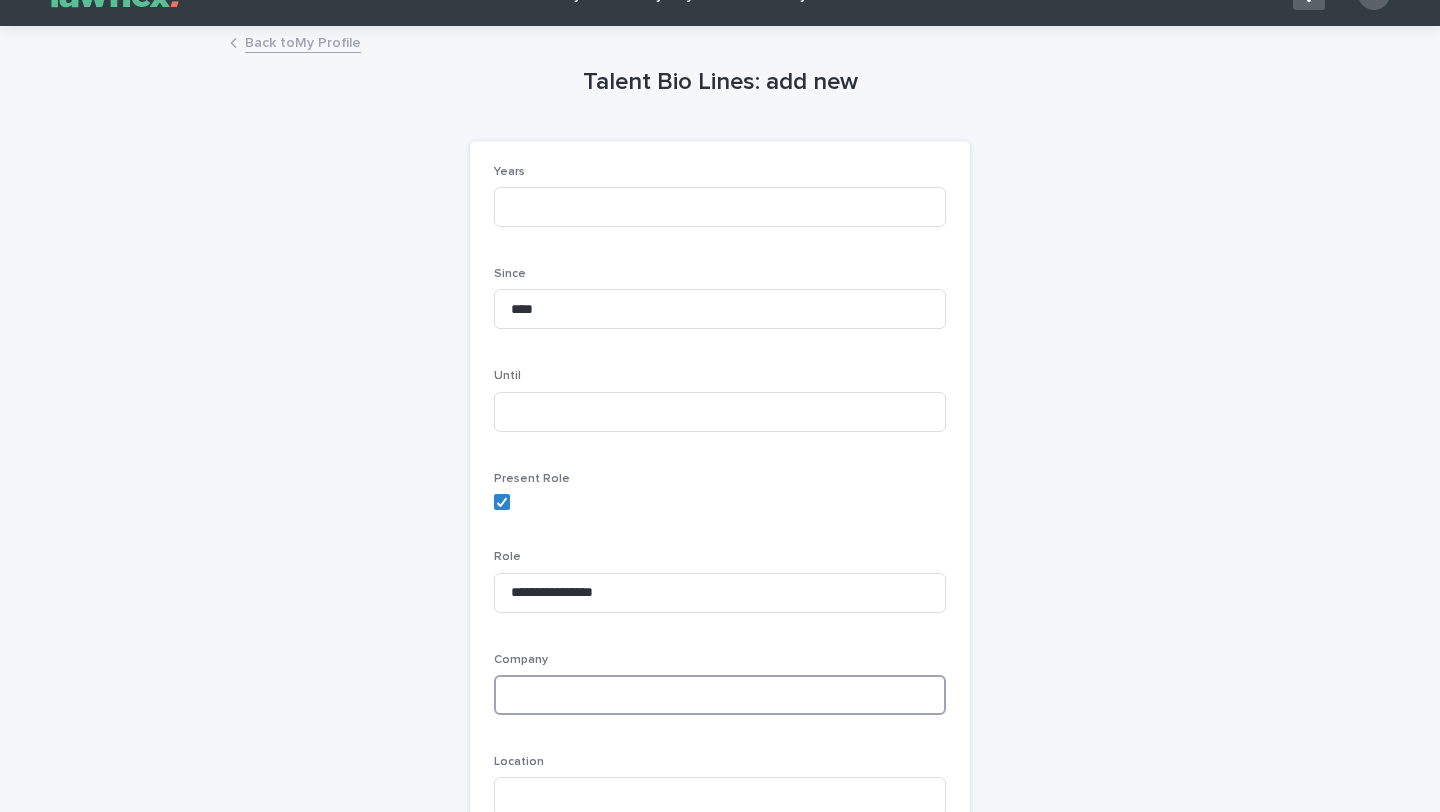 click at bounding box center (720, 695) 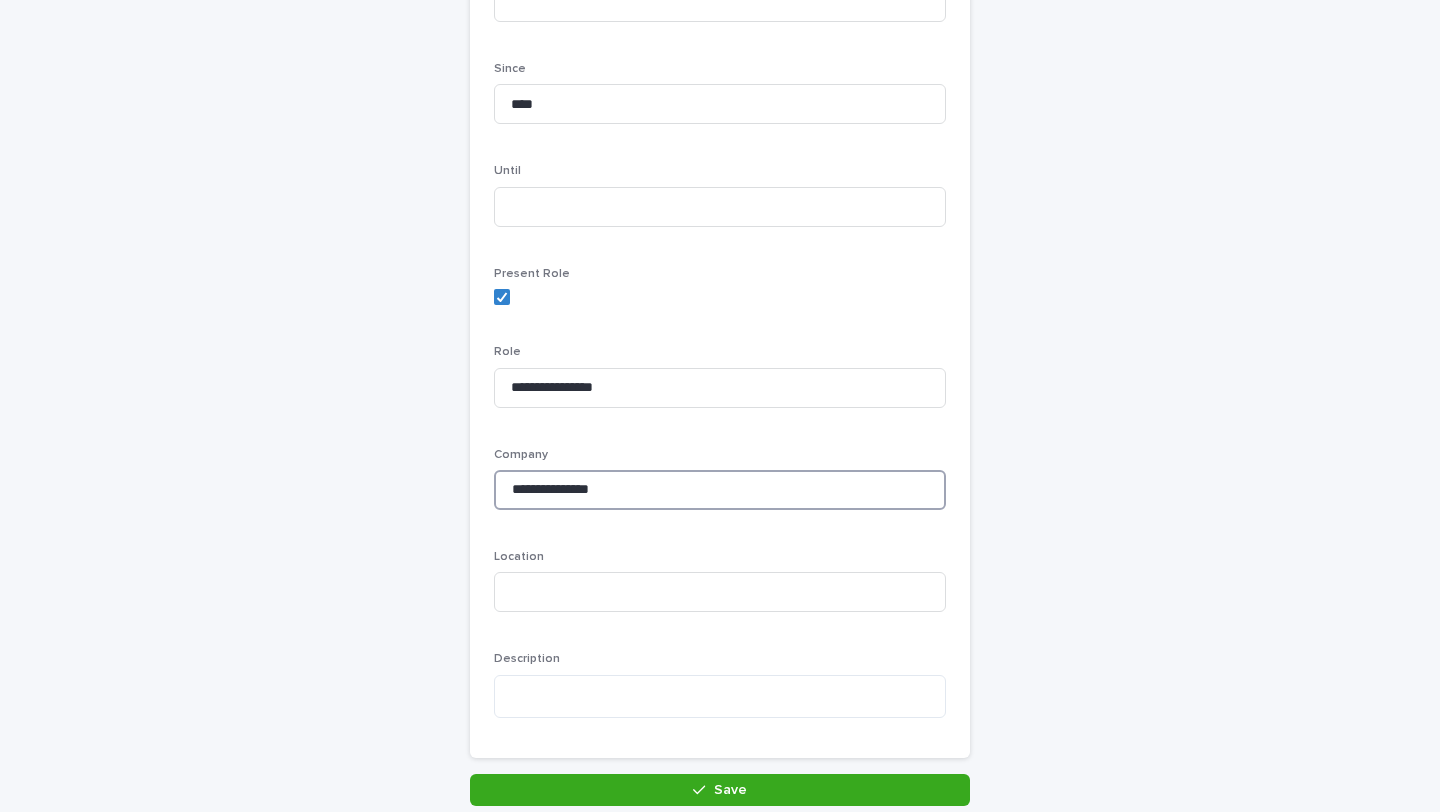 scroll, scrollTop: 224, scrollLeft: 0, axis: vertical 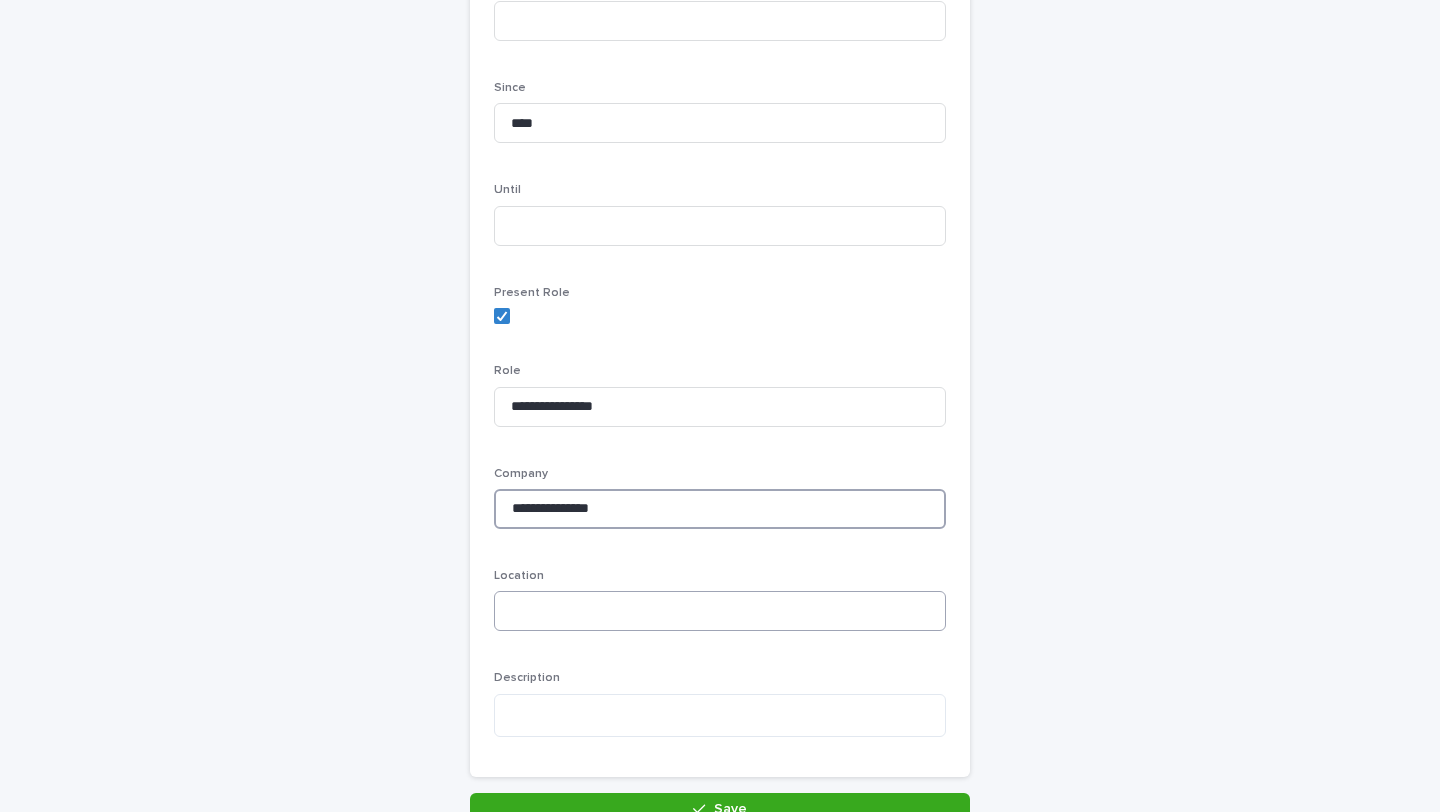 type on "**********" 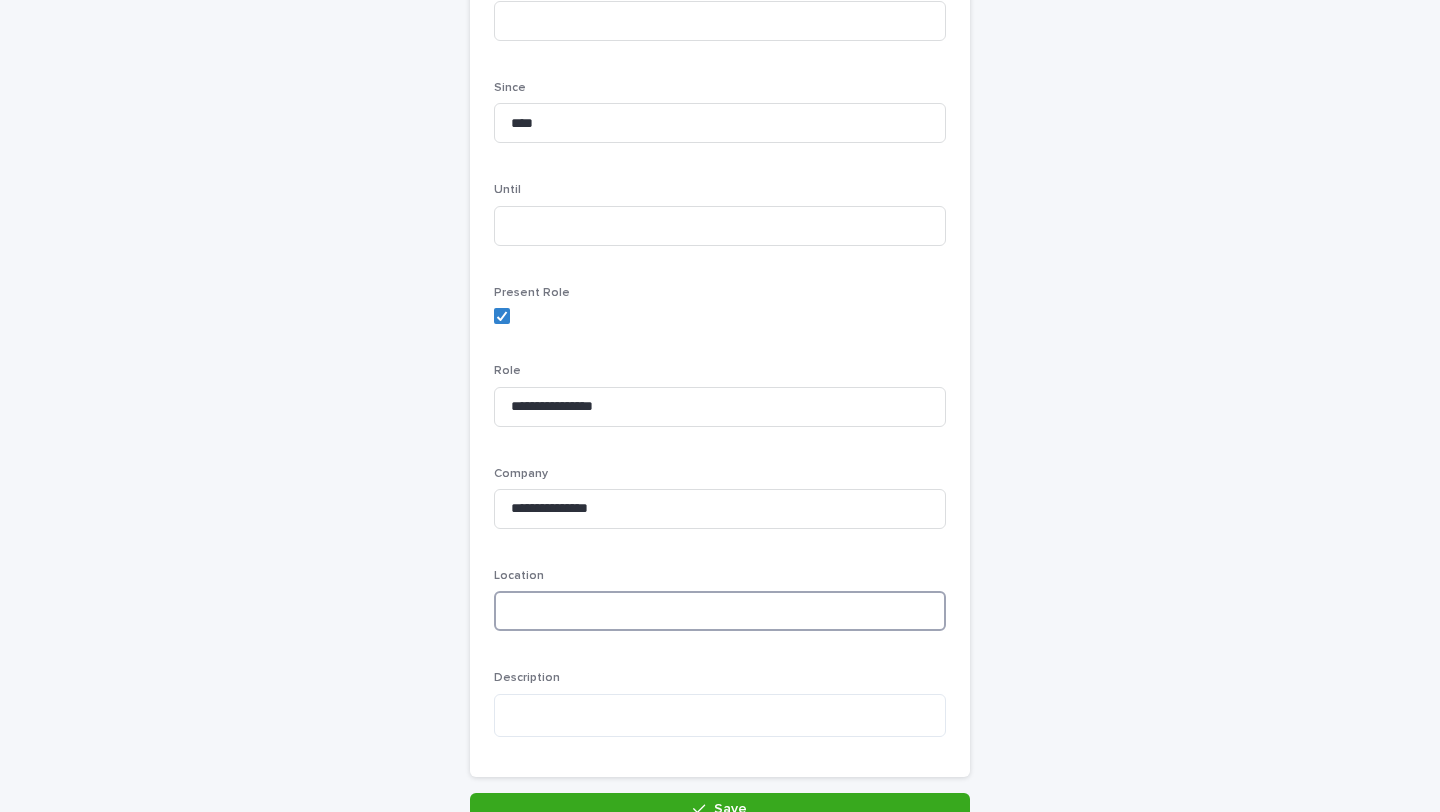 click at bounding box center (720, 611) 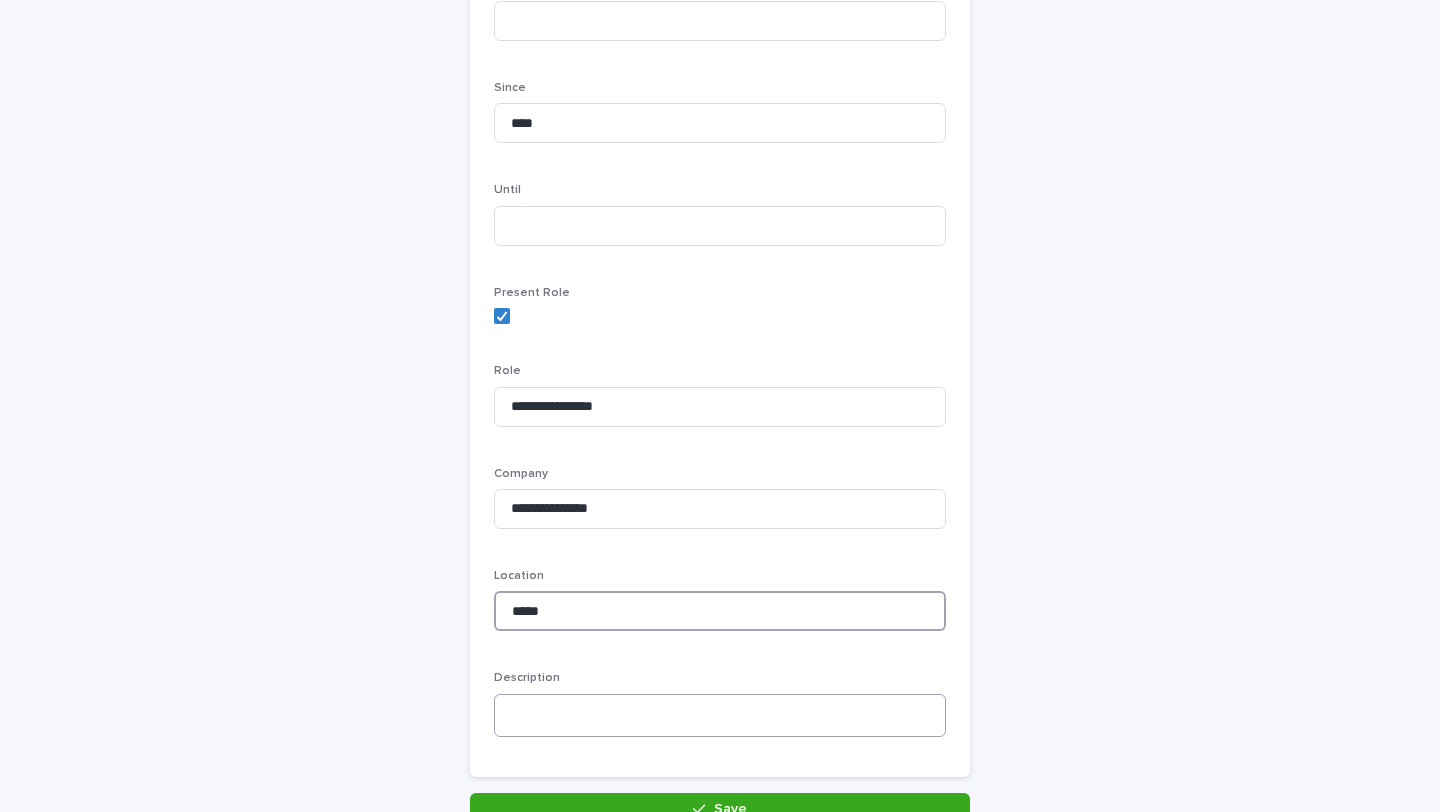 type on "*****" 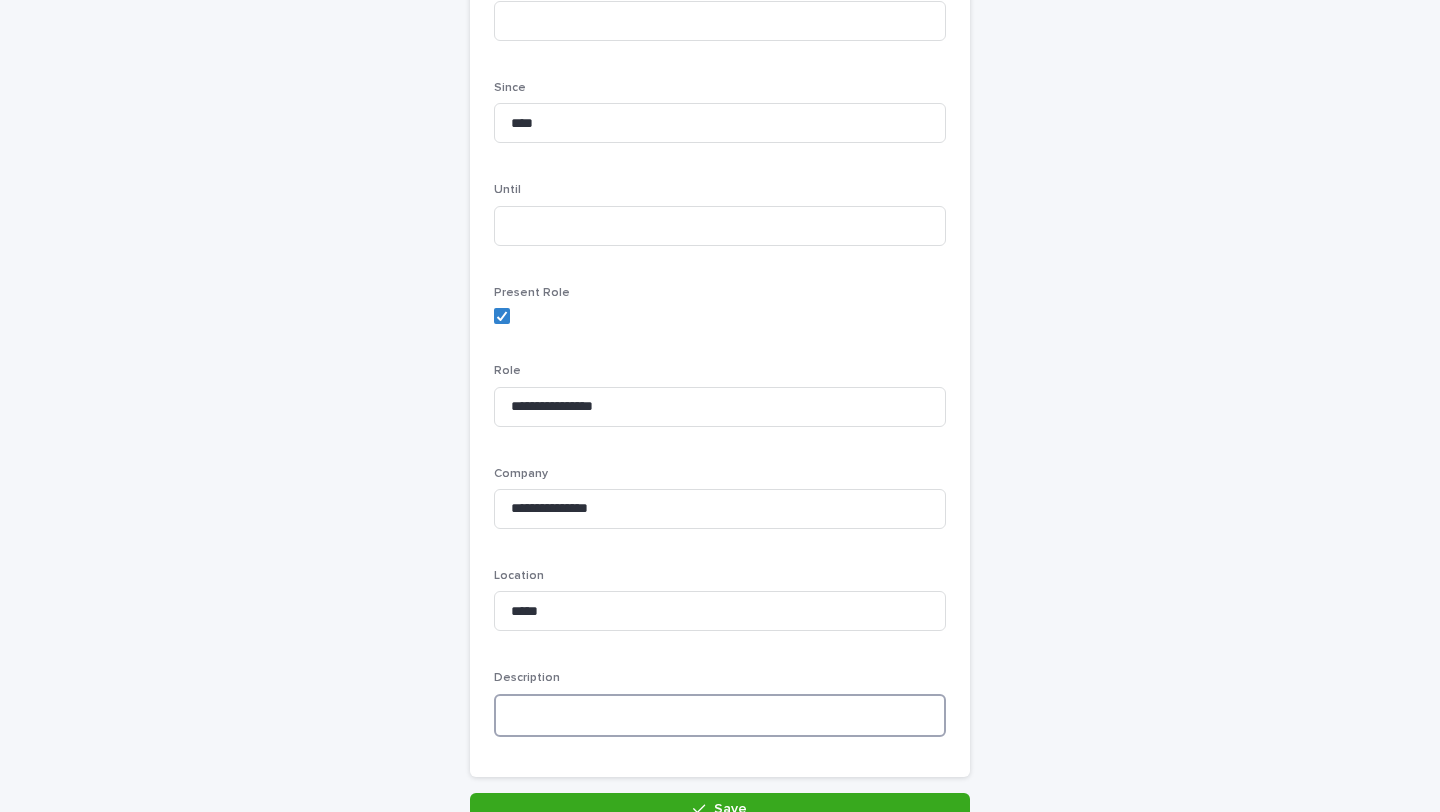 click at bounding box center (720, 715) 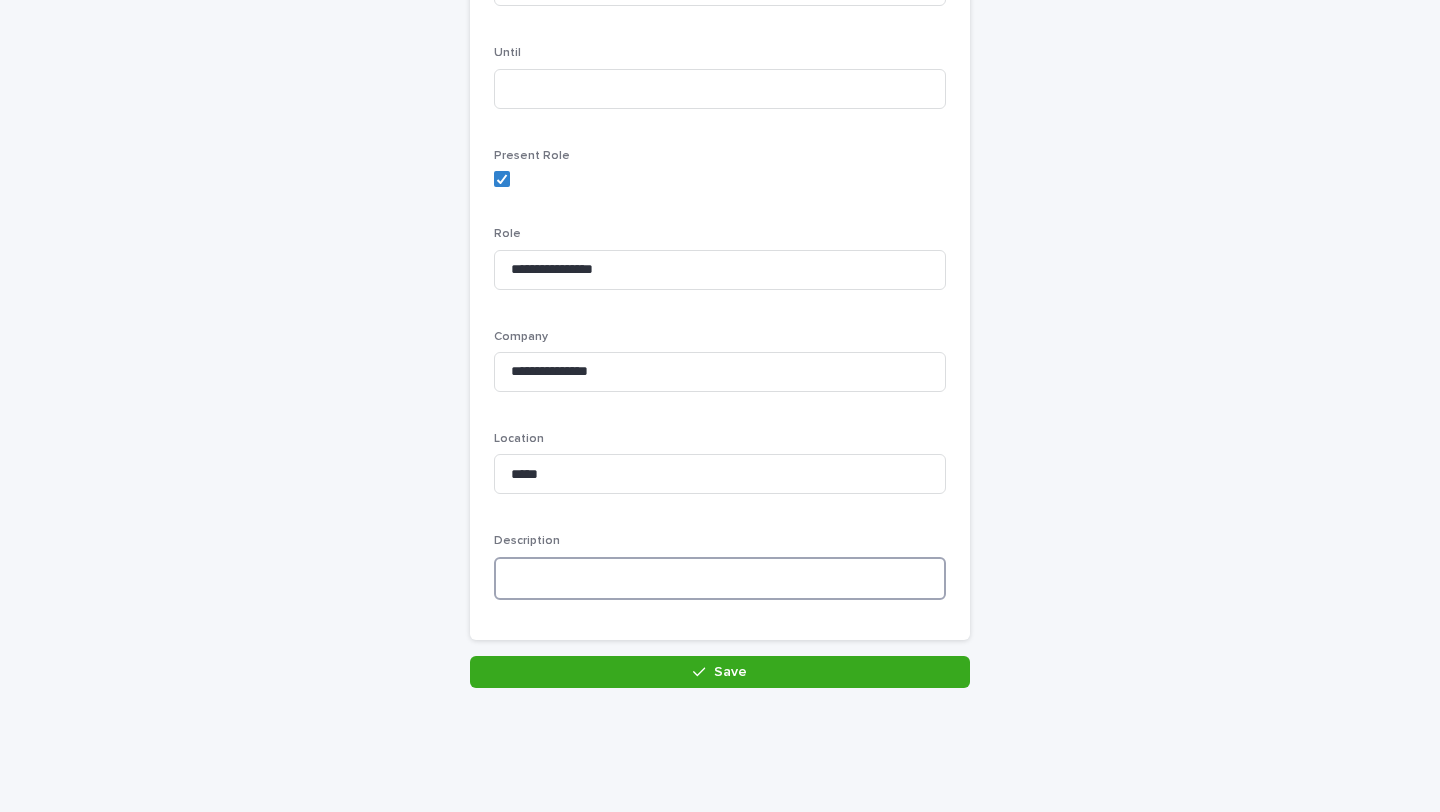 scroll, scrollTop: 393, scrollLeft: 0, axis: vertical 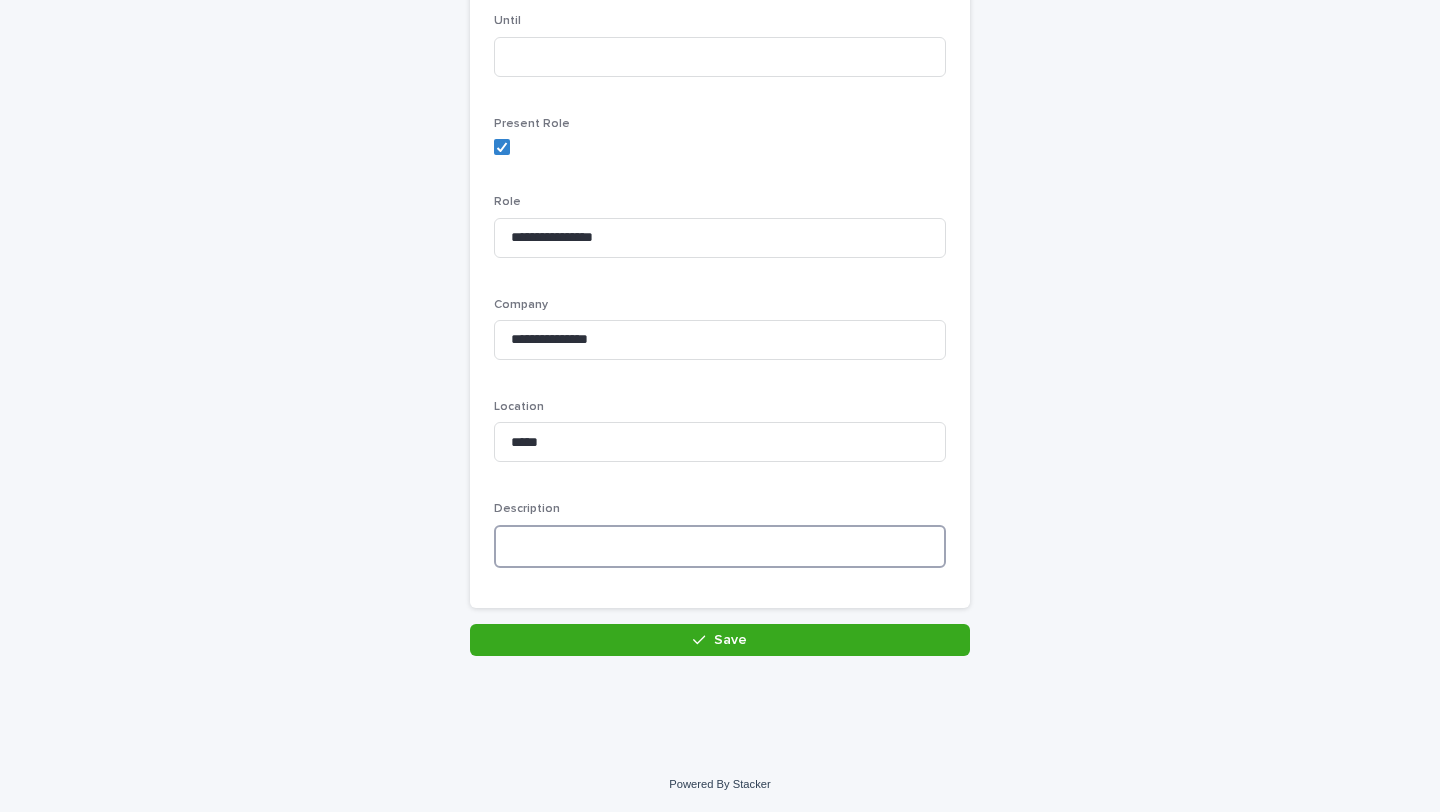 click at bounding box center [720, 546] 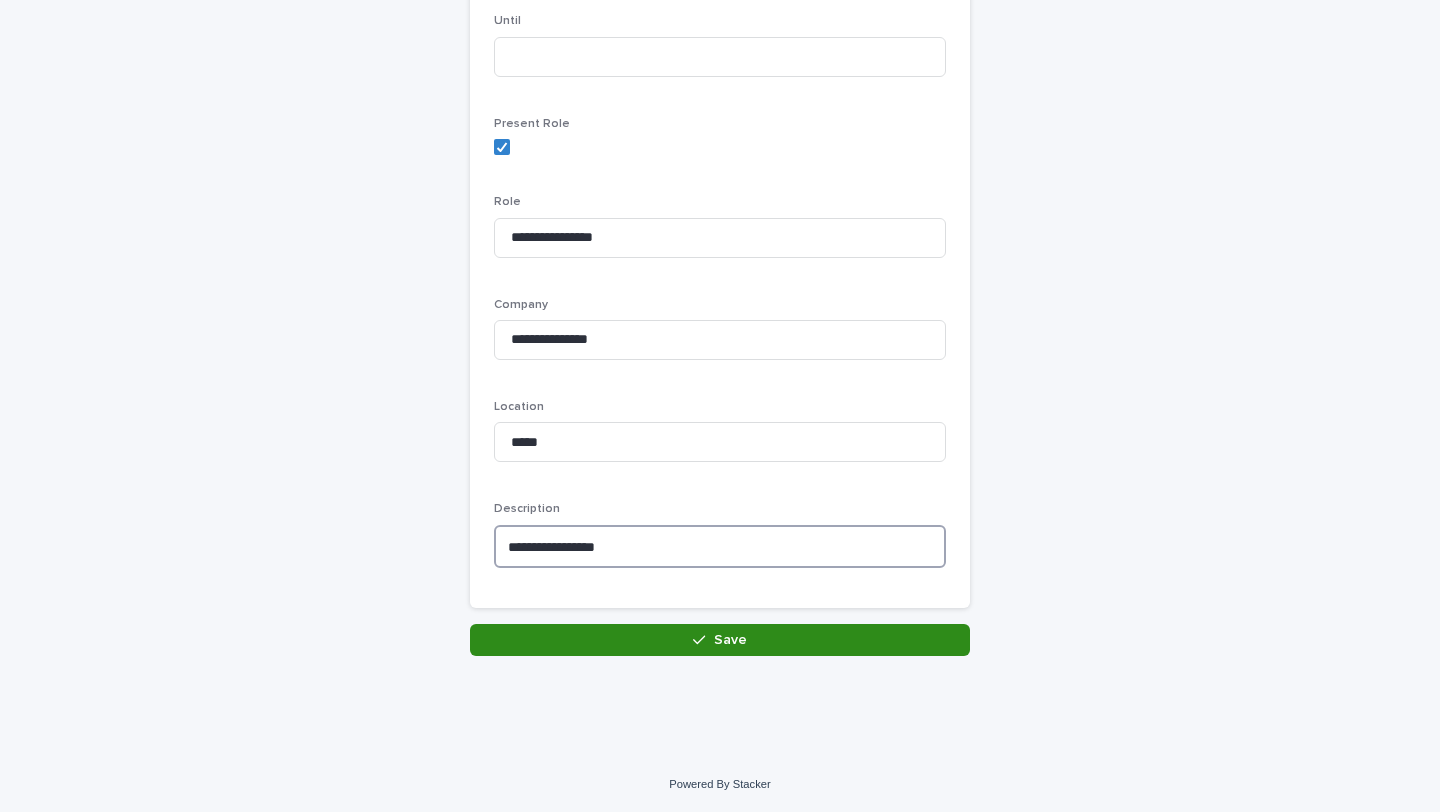 type on "**********" 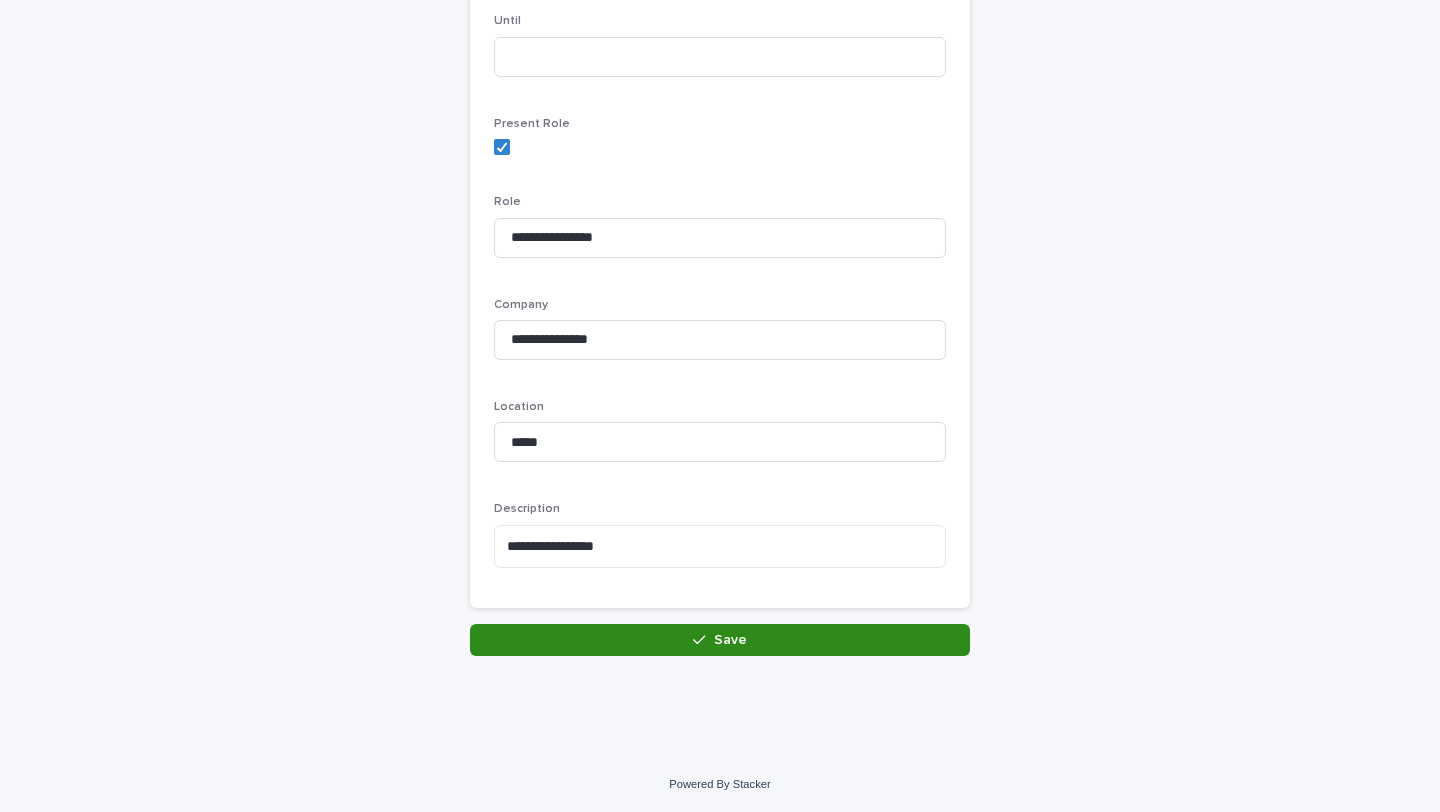 click on "Save" at bounding box center [720, 640] 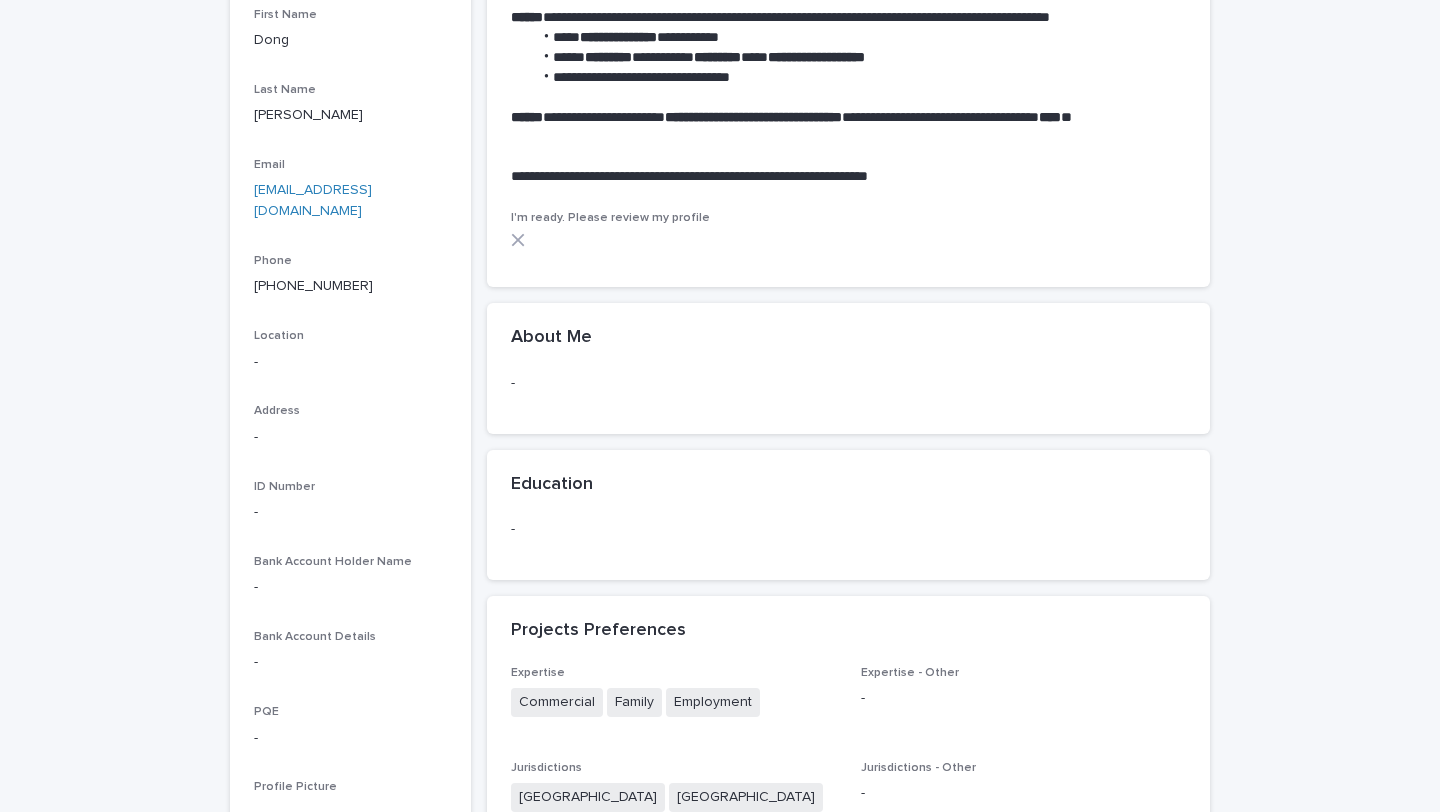 scroll, scrollTop: 0, scrollLeft: 0, axis: both 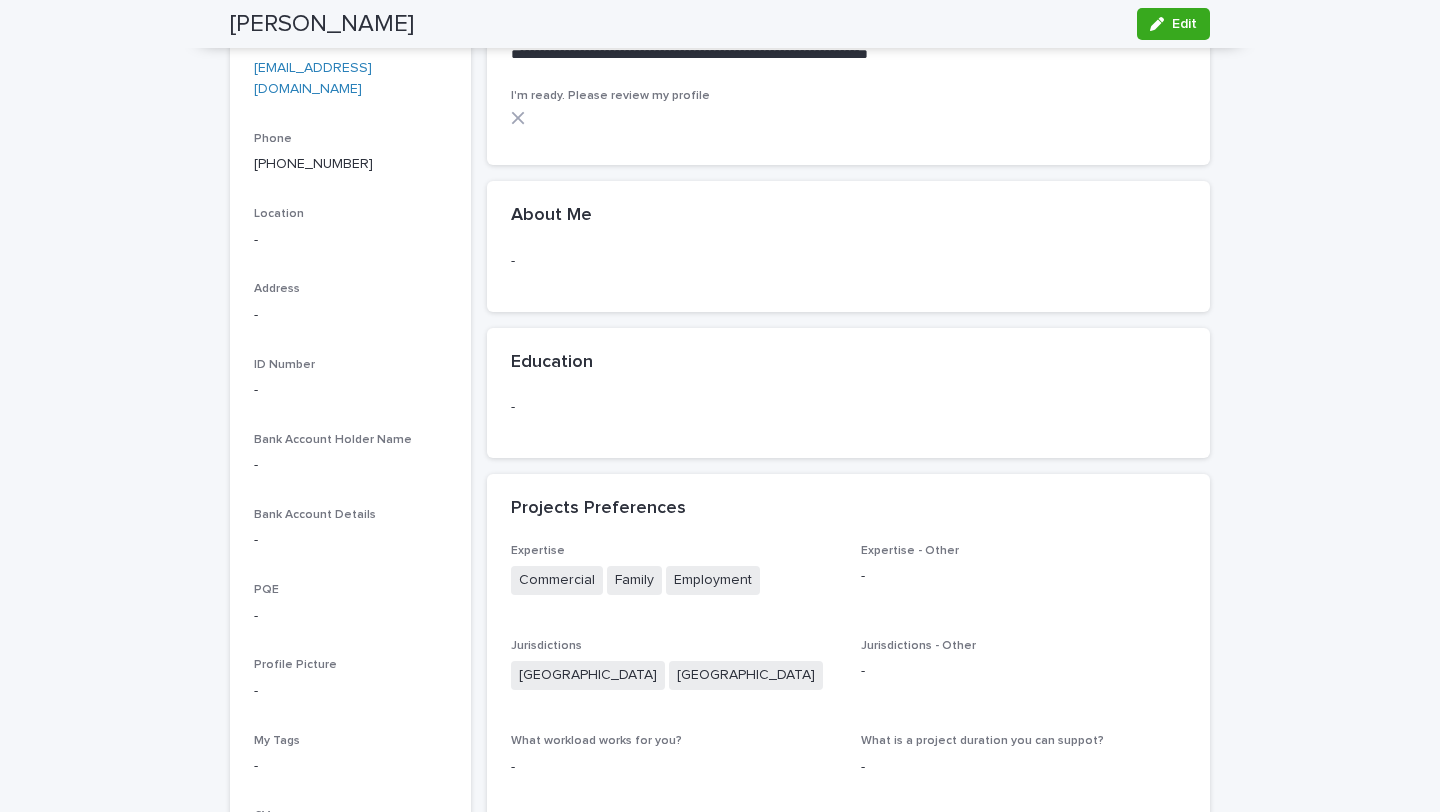 click on "About Me" at bounding box center (844, 216) 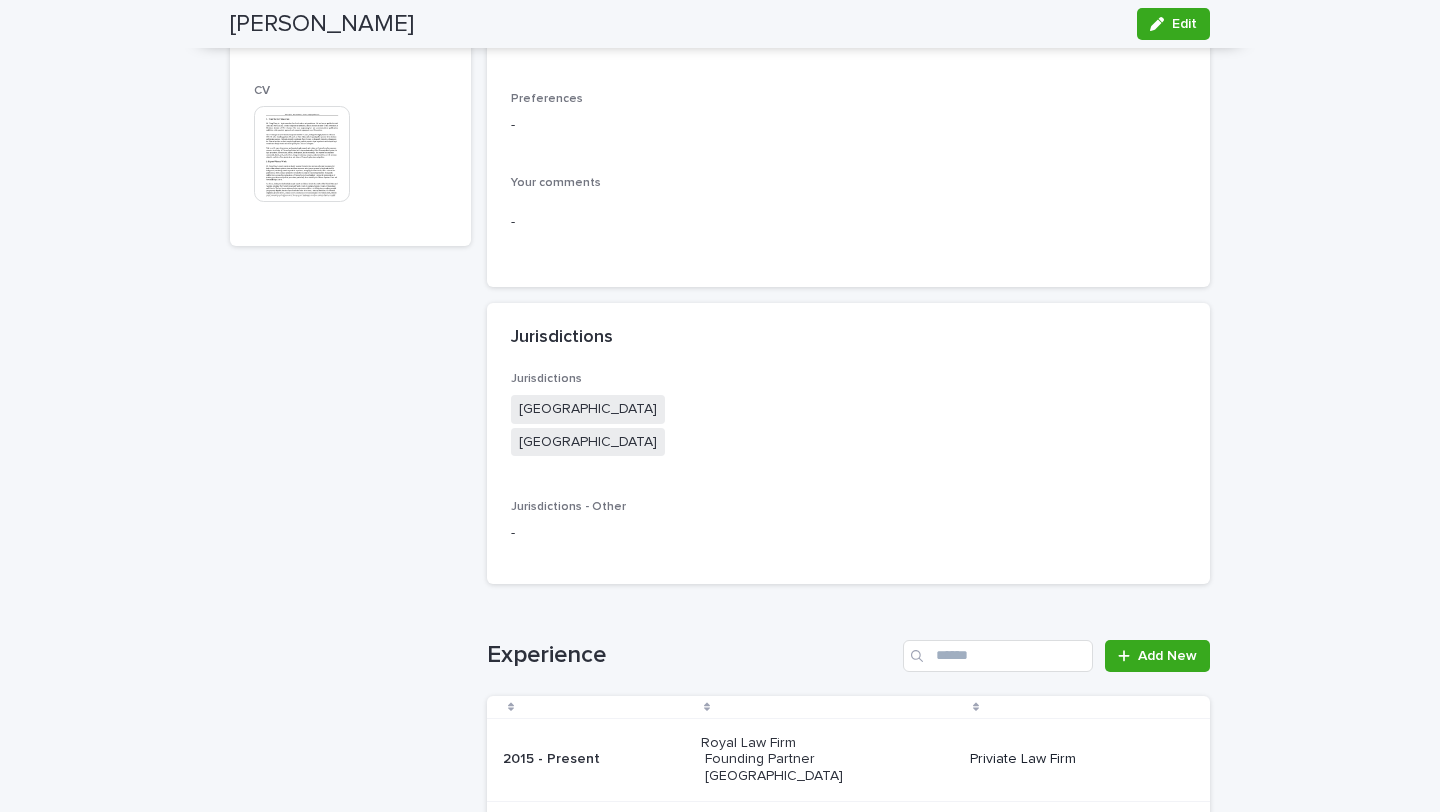 scroll, scrollTop: 1416, scrollLeft: 0, axis: vertical 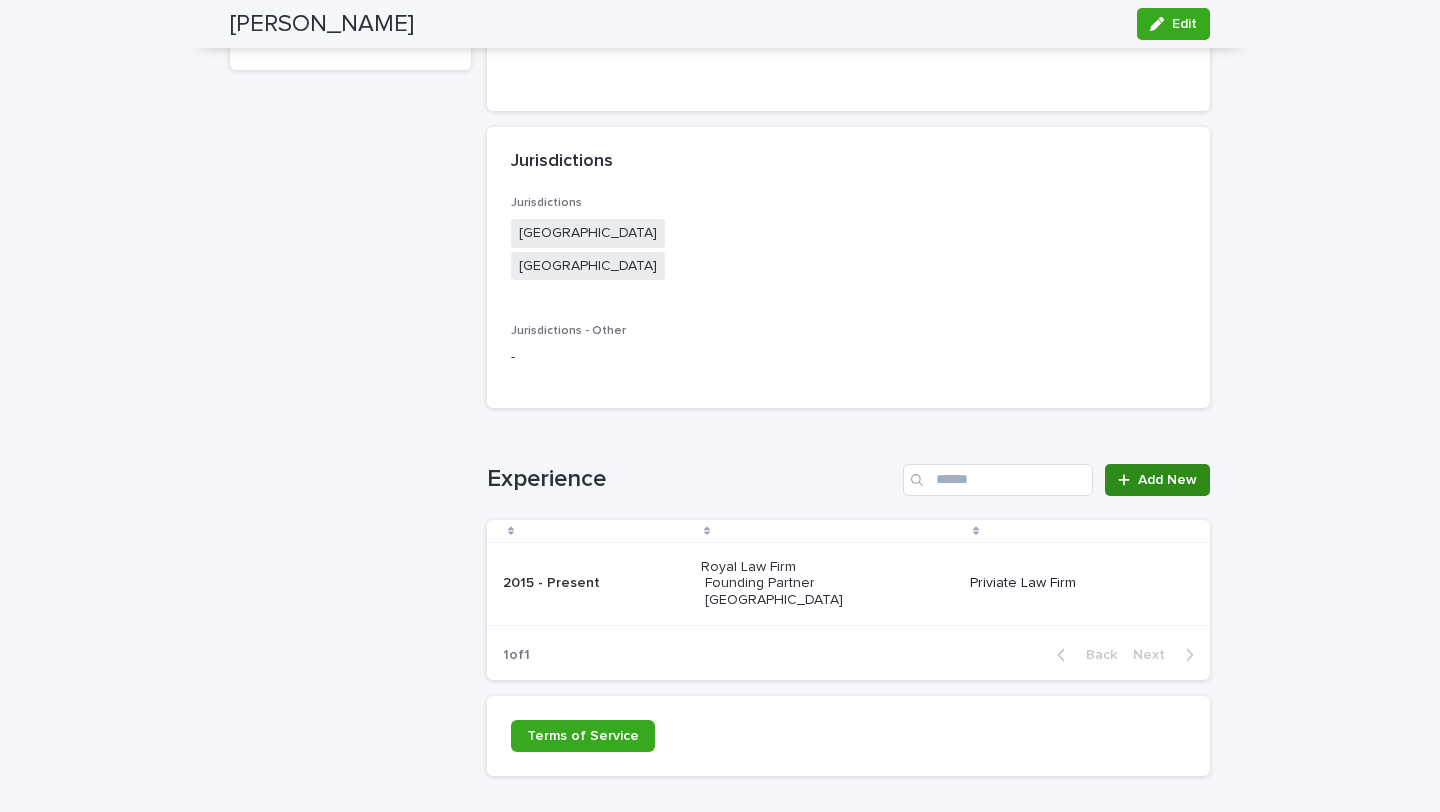 click on "Add New" at bounding box center [1167, 480] 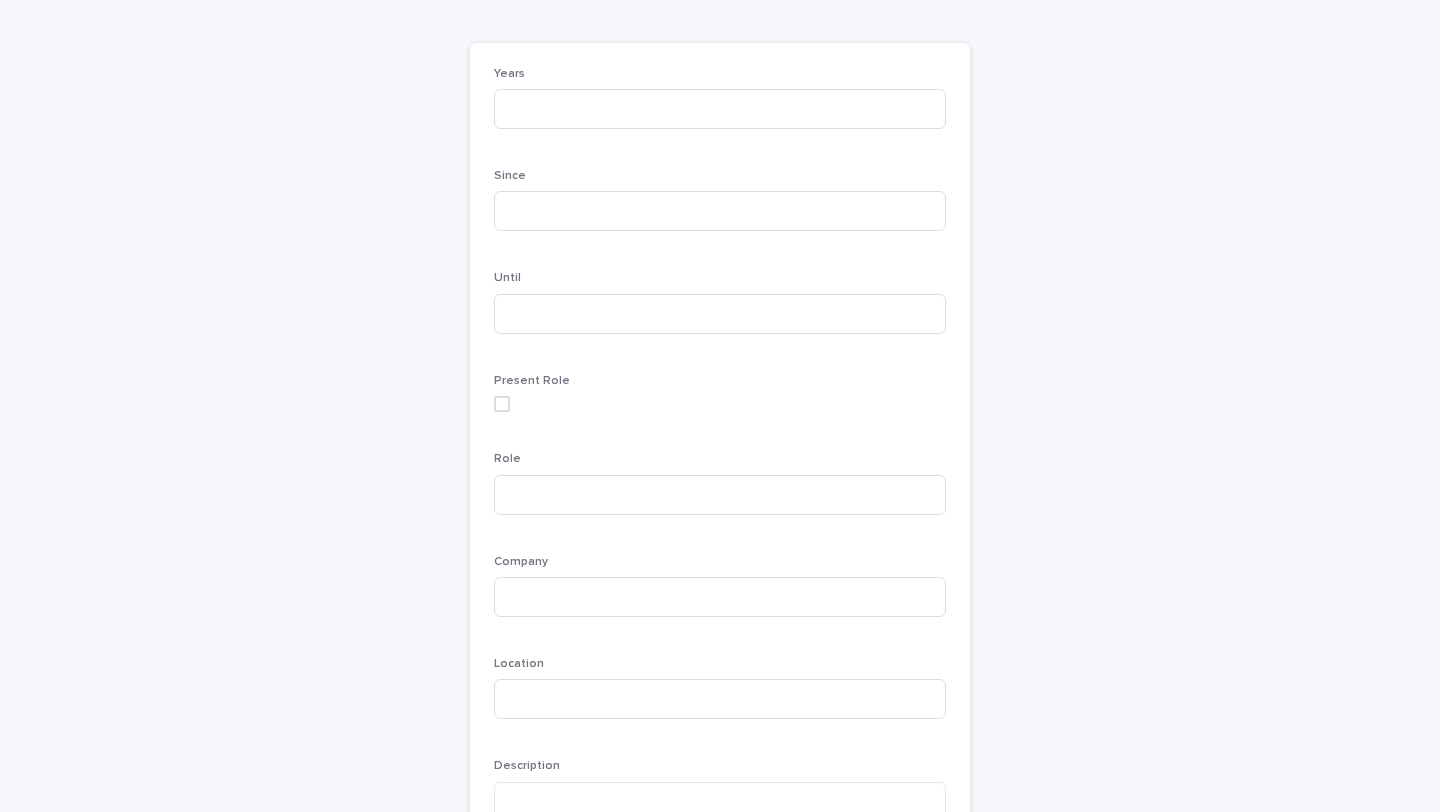 scroll, scrollTop: 119, scrollLeft: 0, axis: vertical 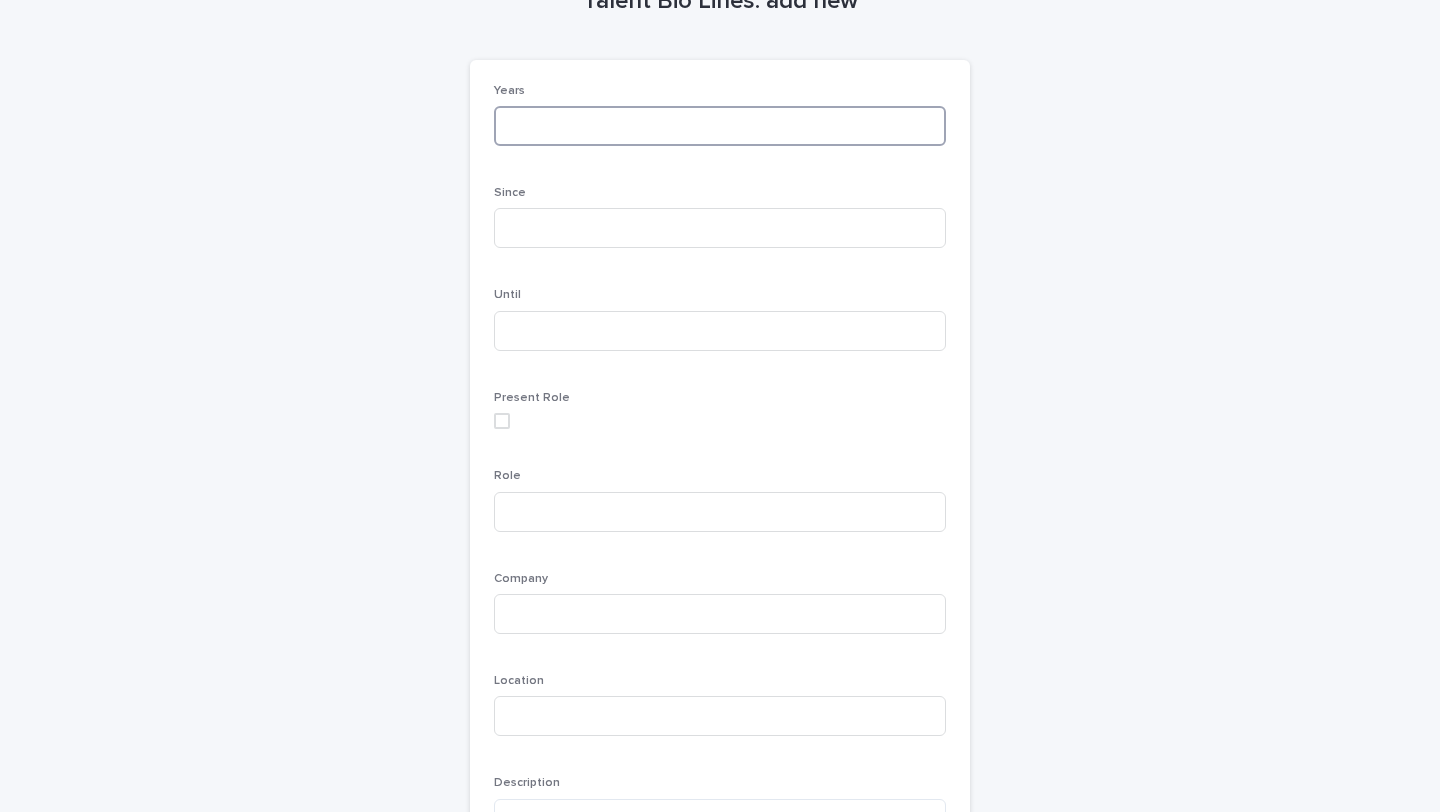 click at bounding box center (720, 126) 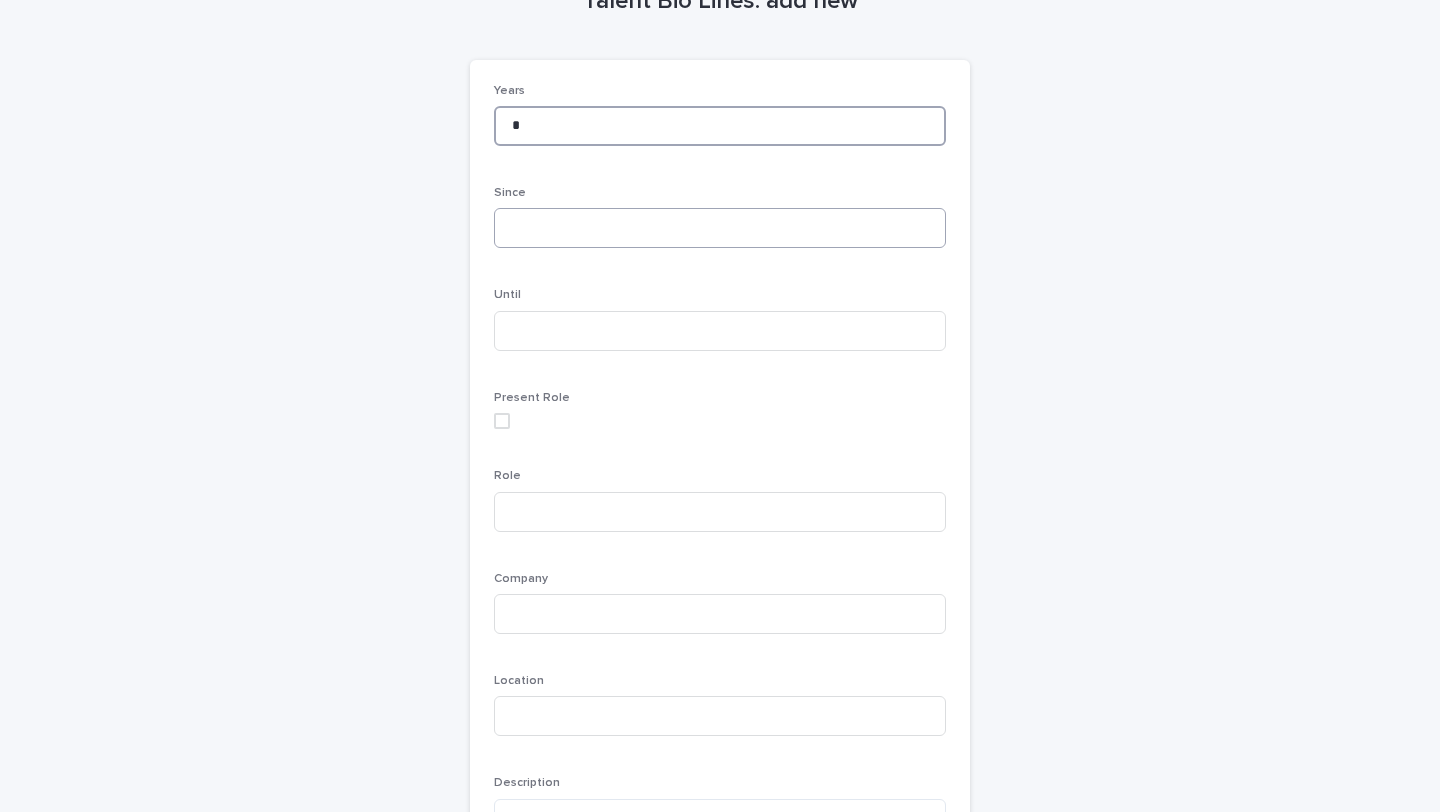 type on "*" 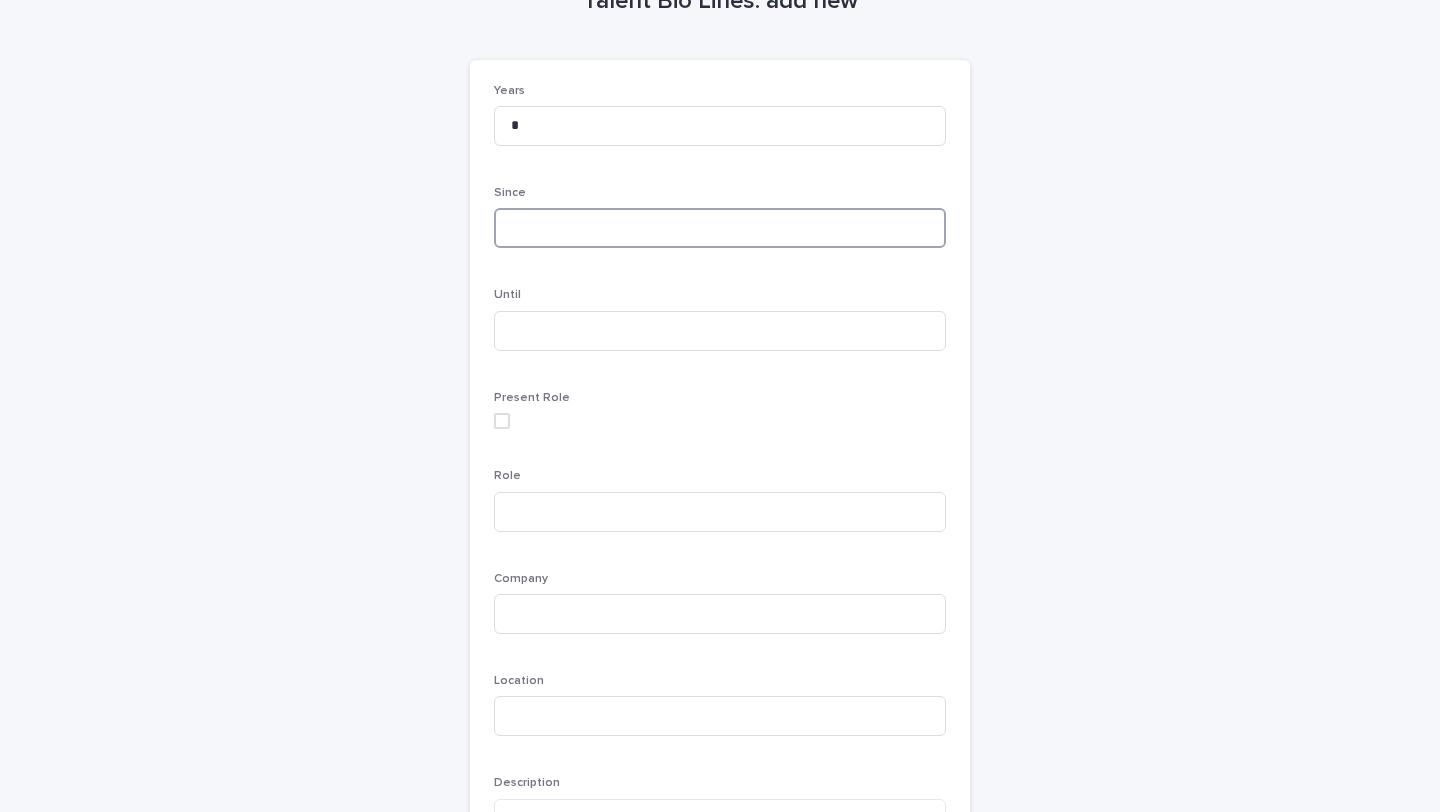 click at bounding box center [720, 228] 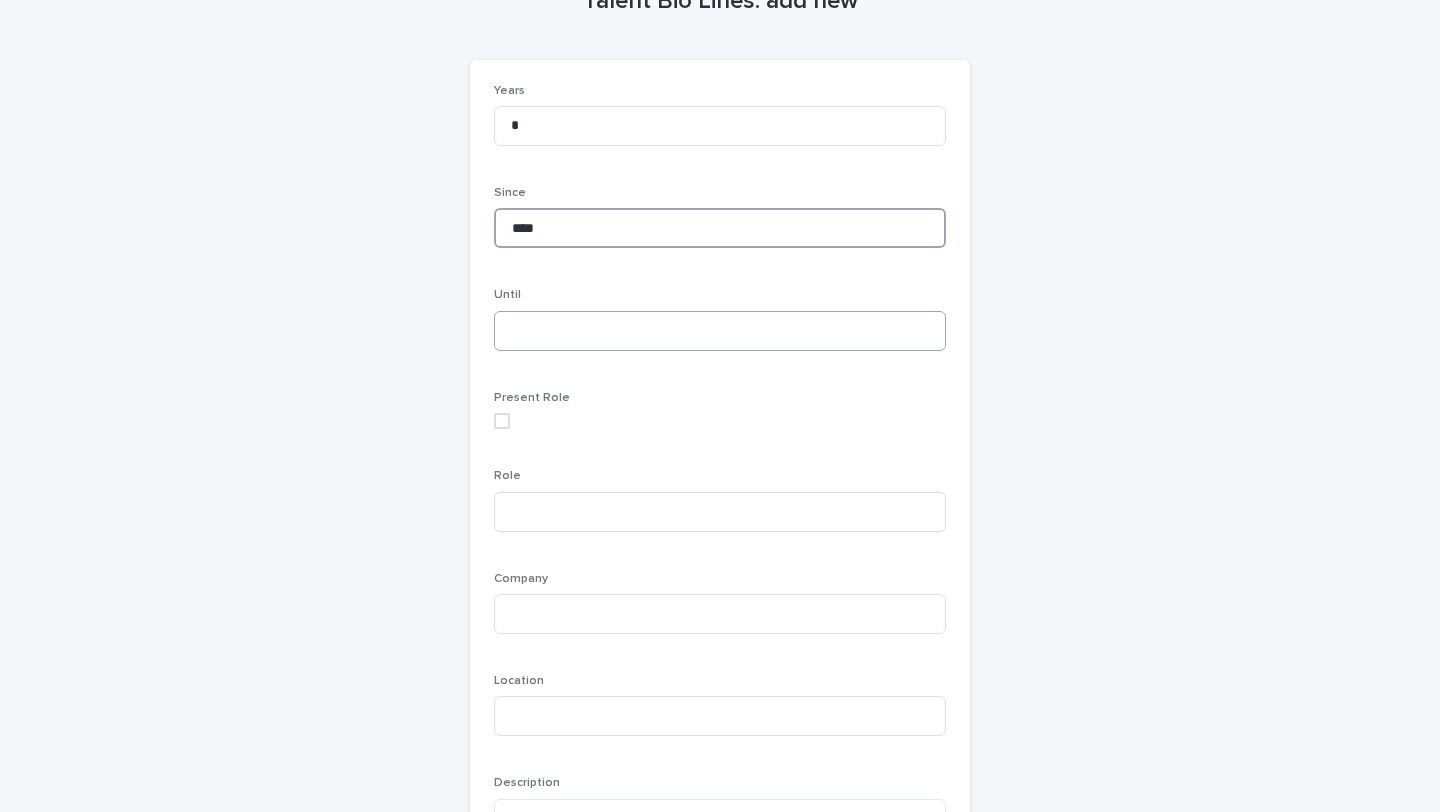 type on "****" 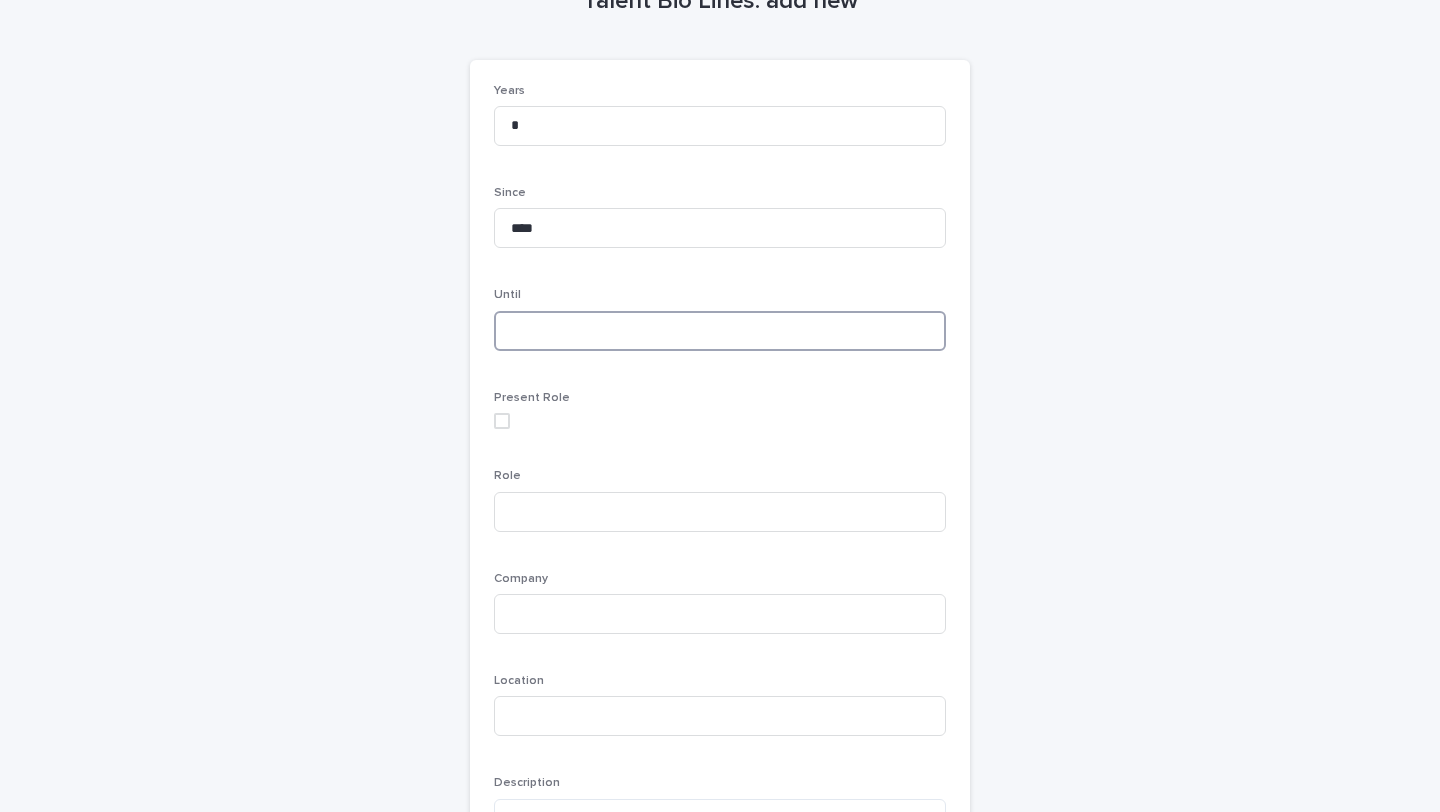 click at bounding box center (720, 331) 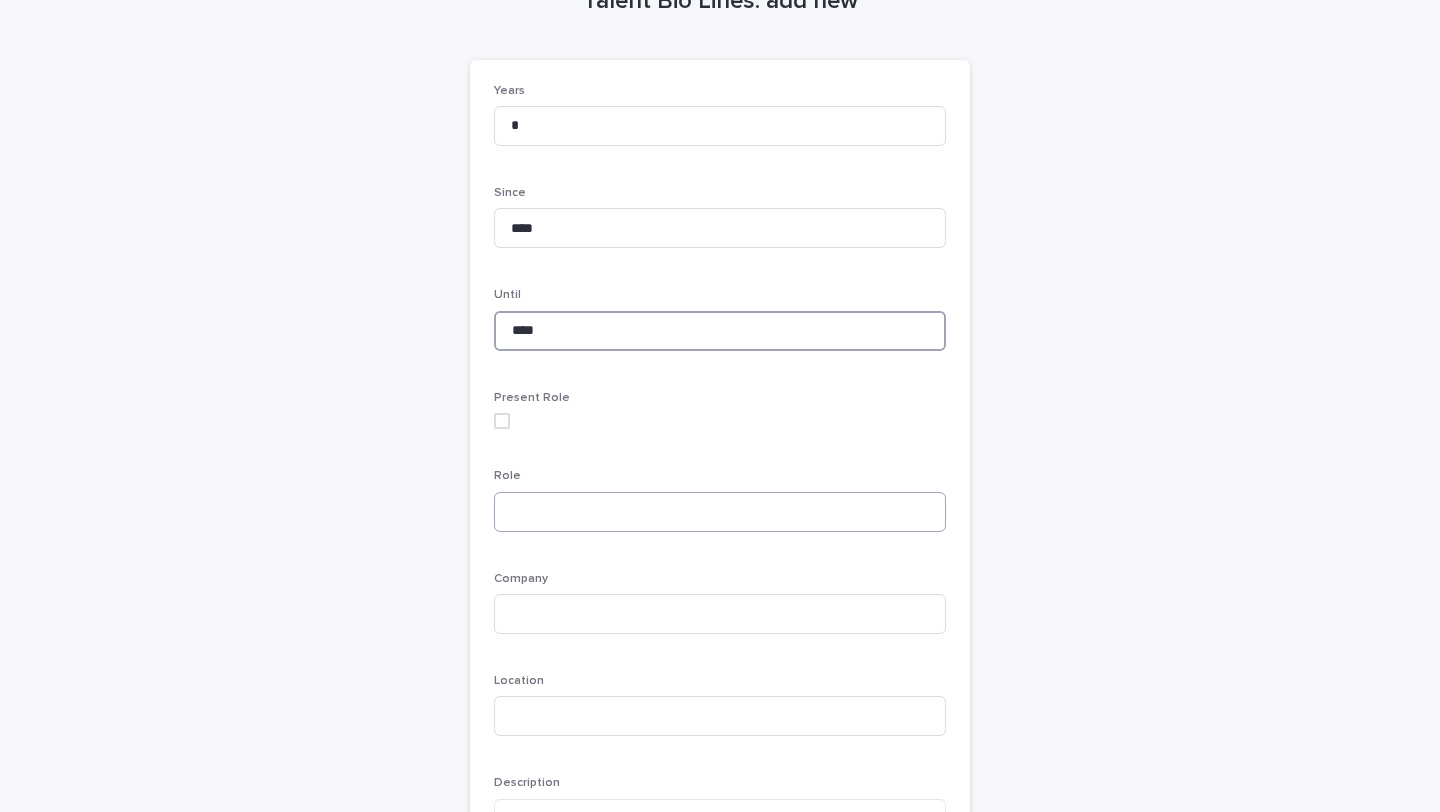 type on "****" 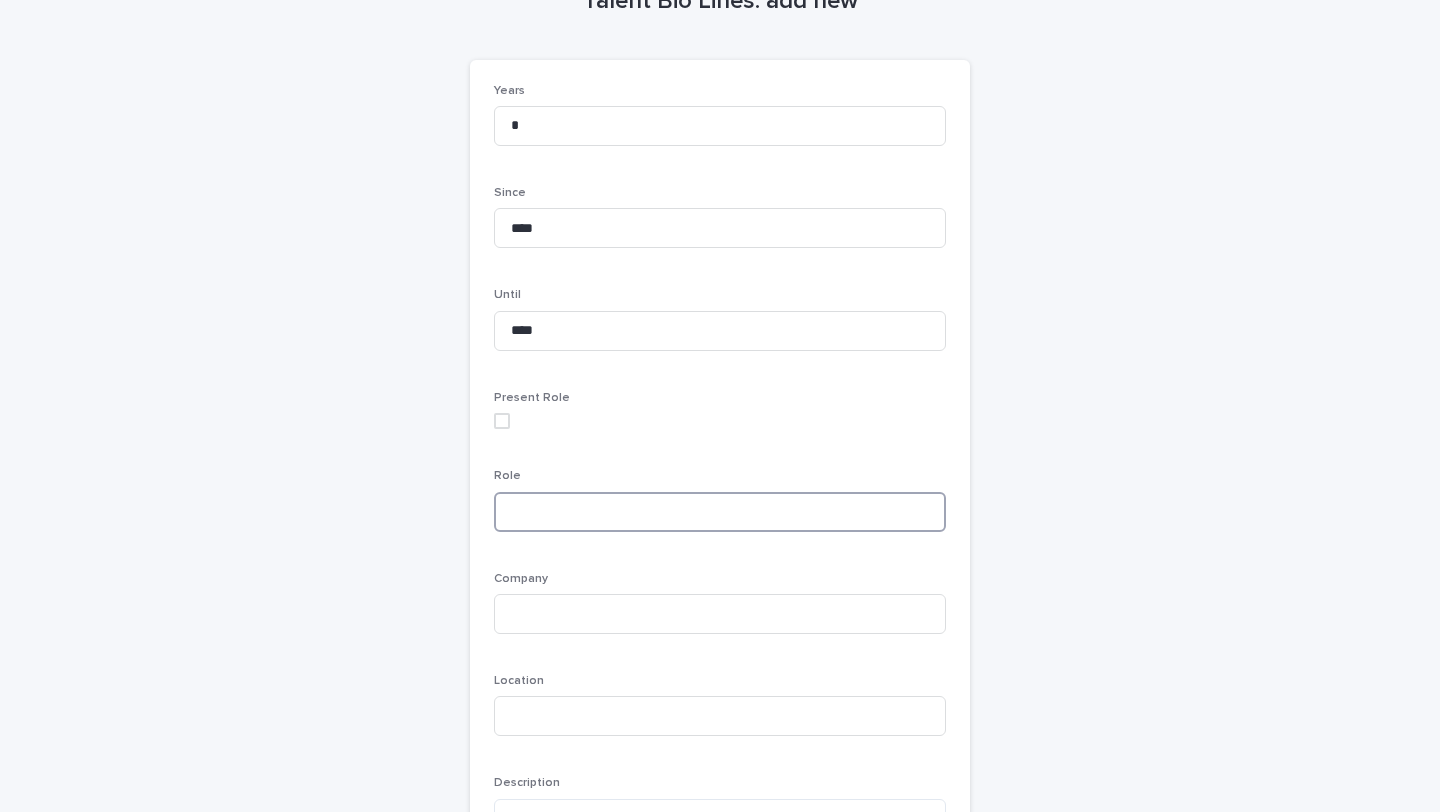 click at bounding box center (720, 512) 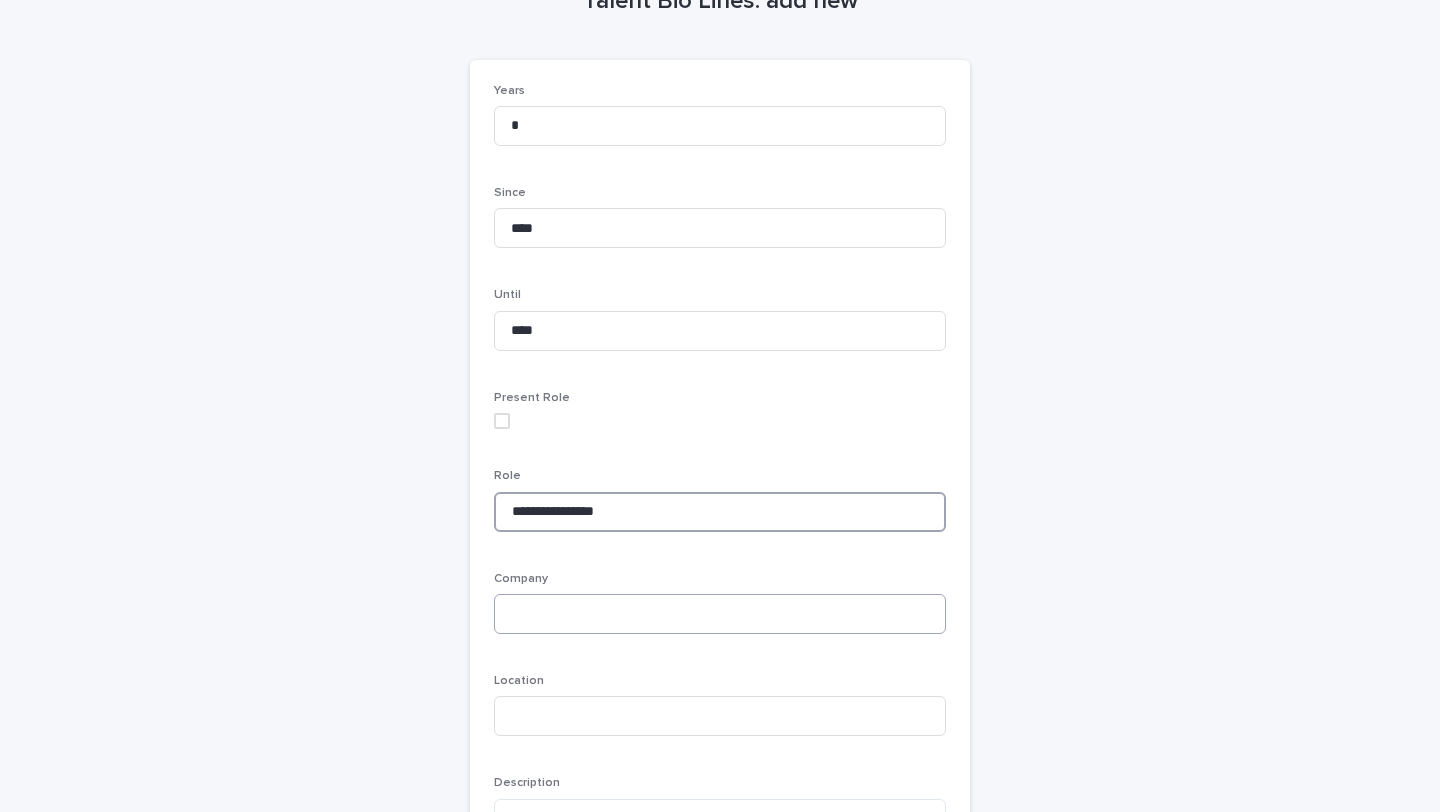 type on "**********" 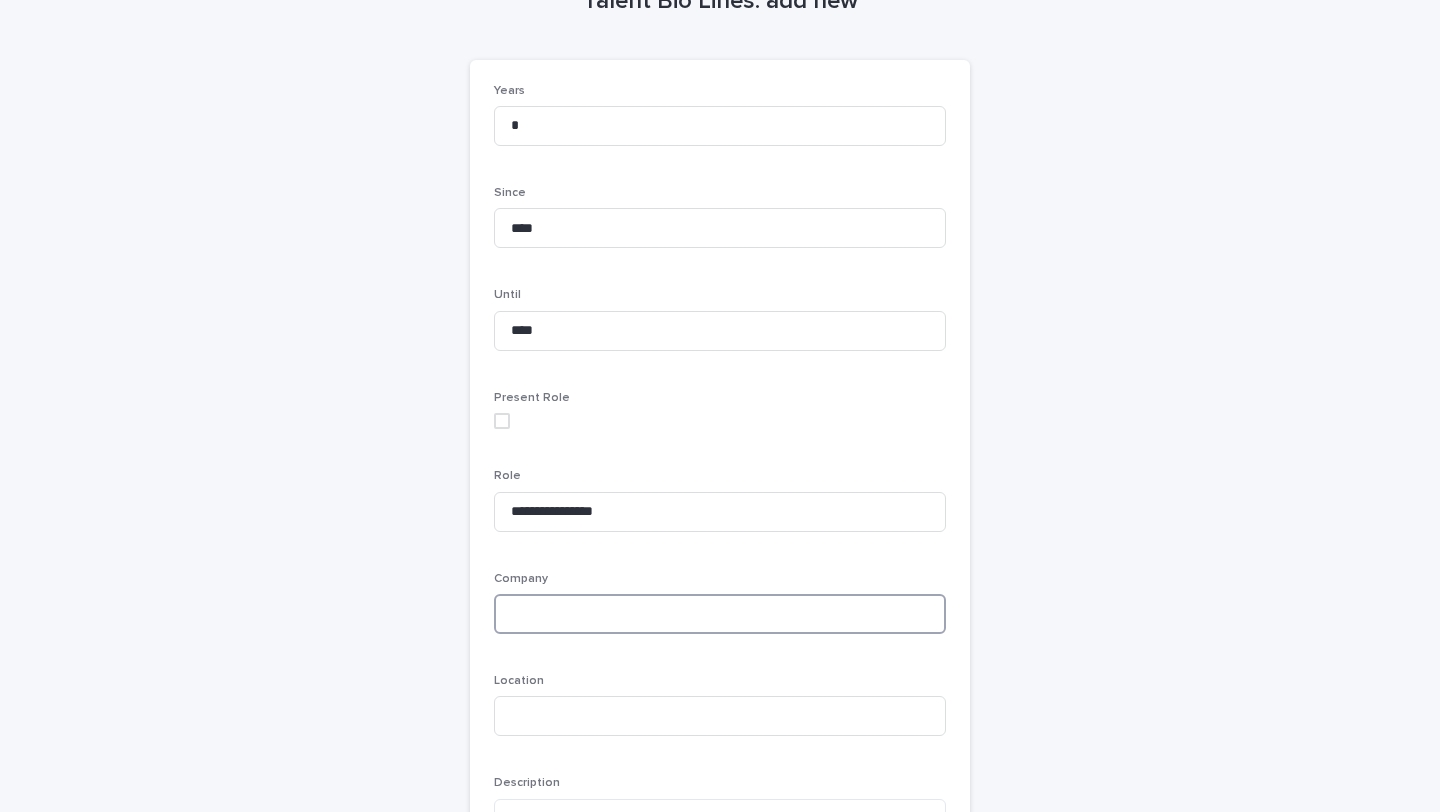 click at bounding box center [720, 614] 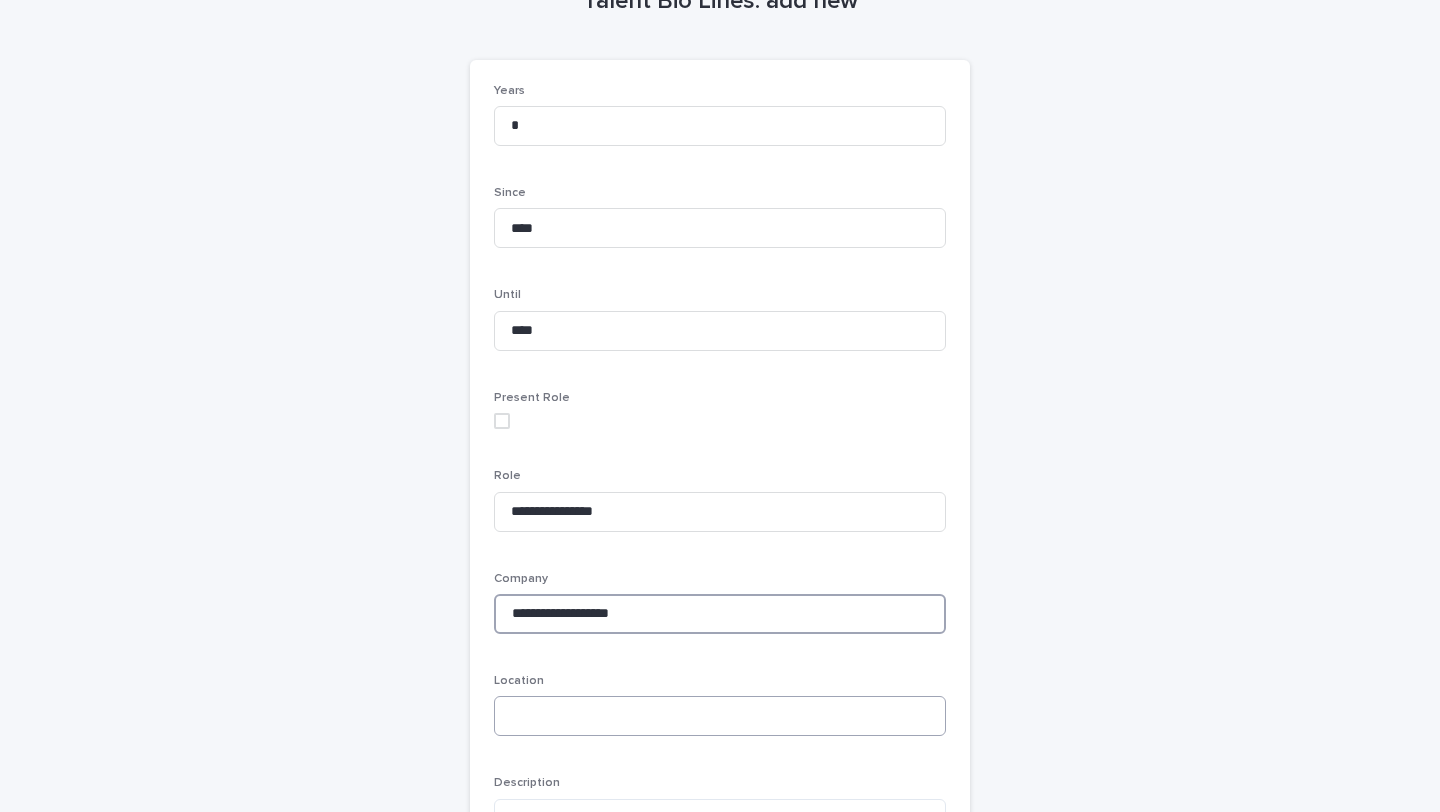 type on "**********" 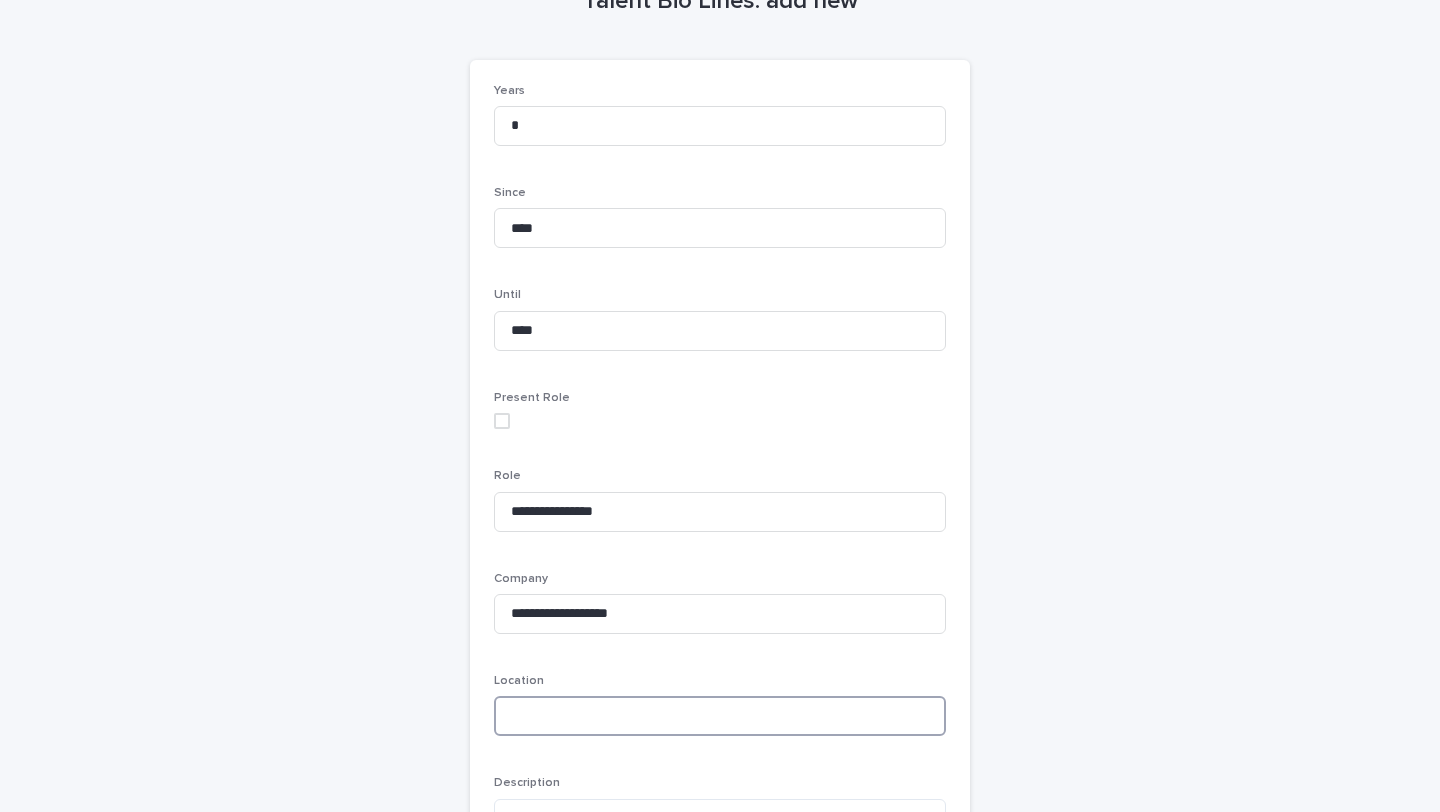 click at bounding box center (720, 716) 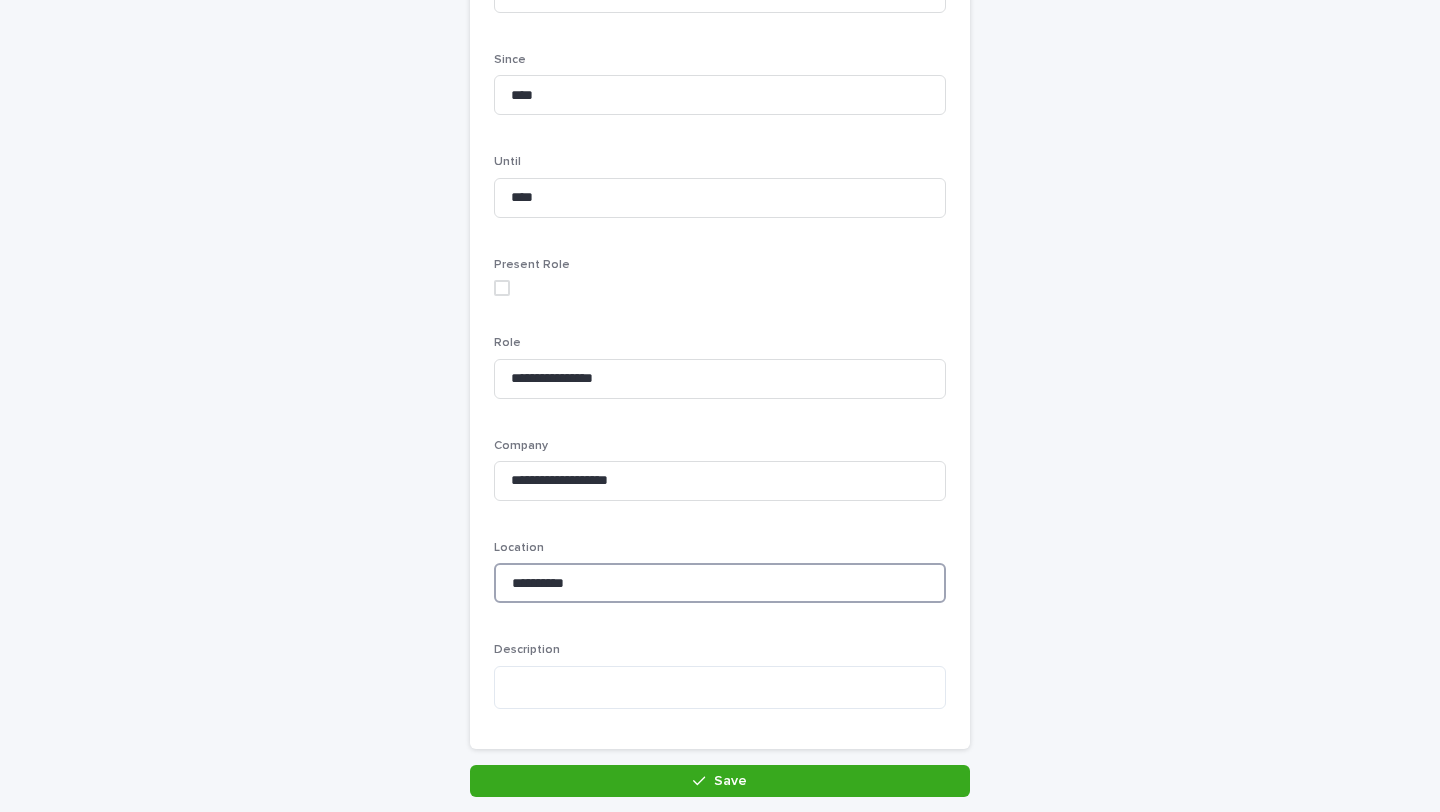scroll, scrollTop: 264, scrollLeft: 0, axis: vertical 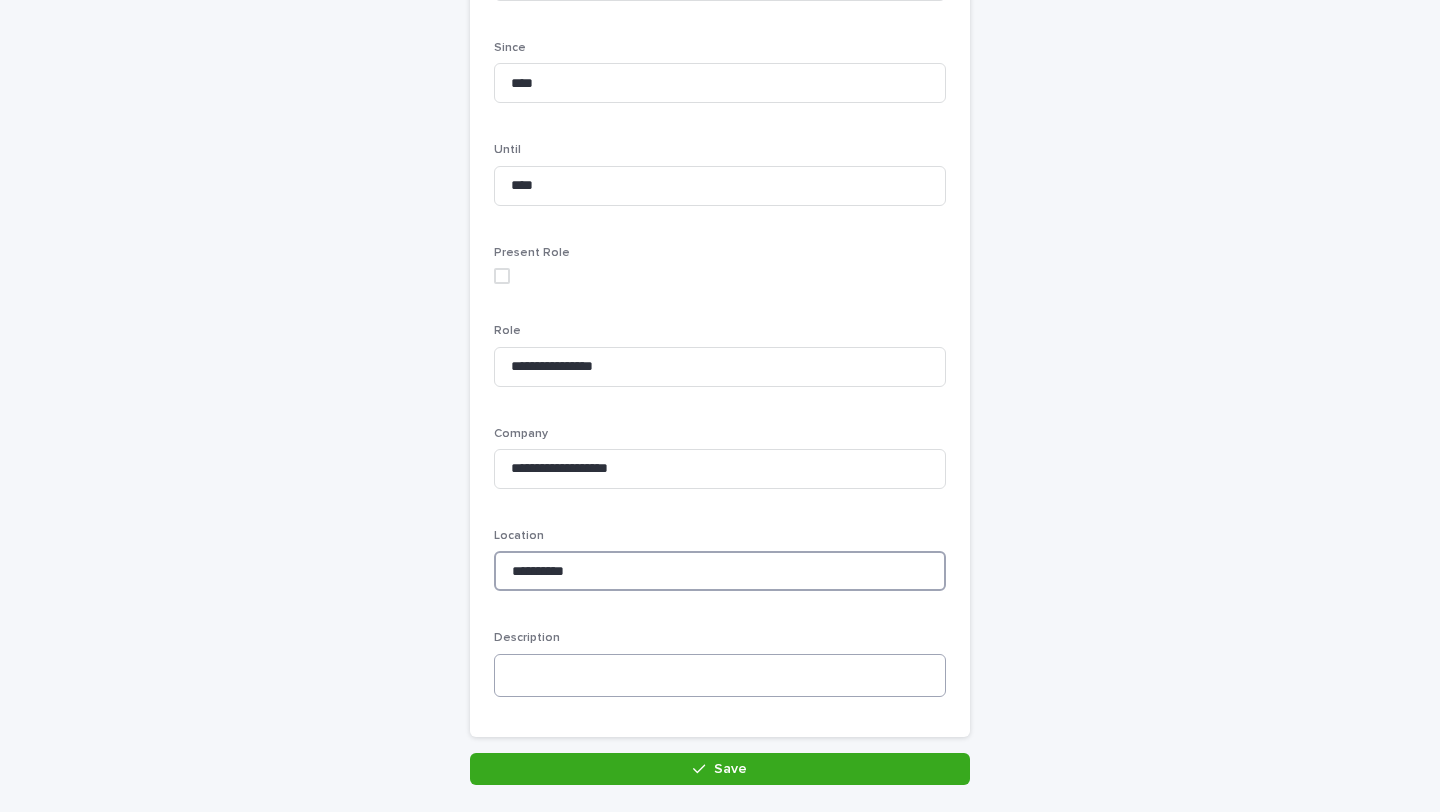 type on "**********" 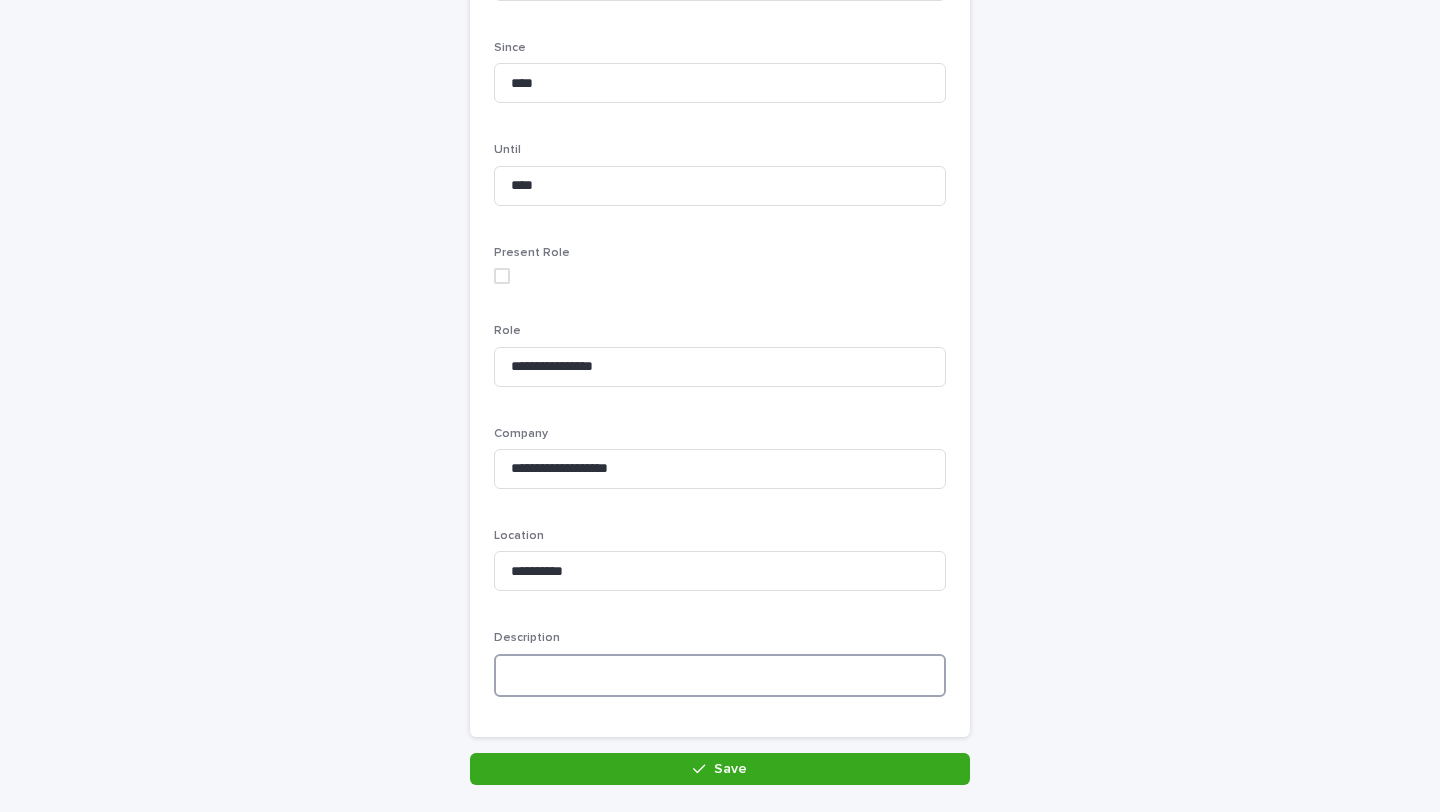 click at bounding box center (720, 675) 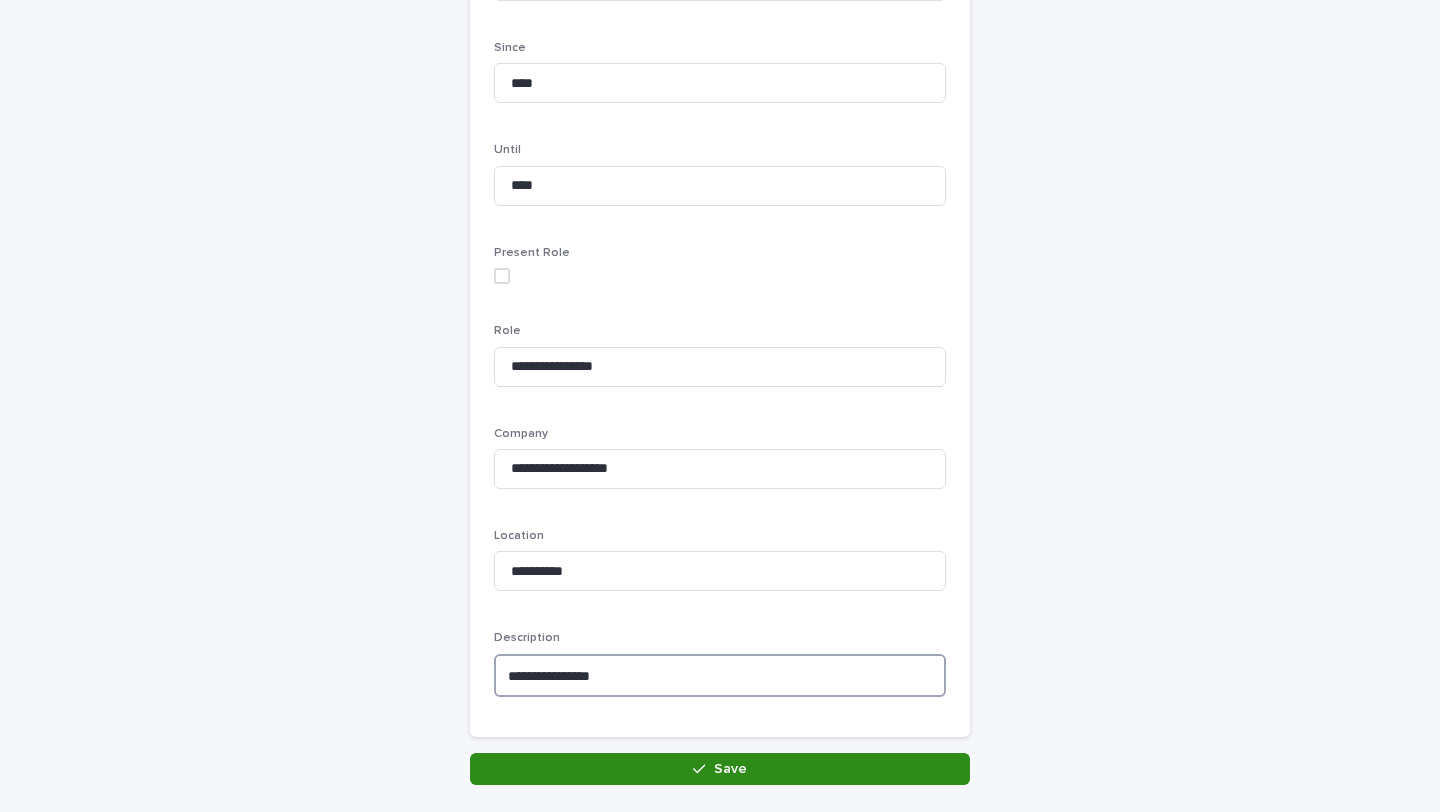 type on "**********" 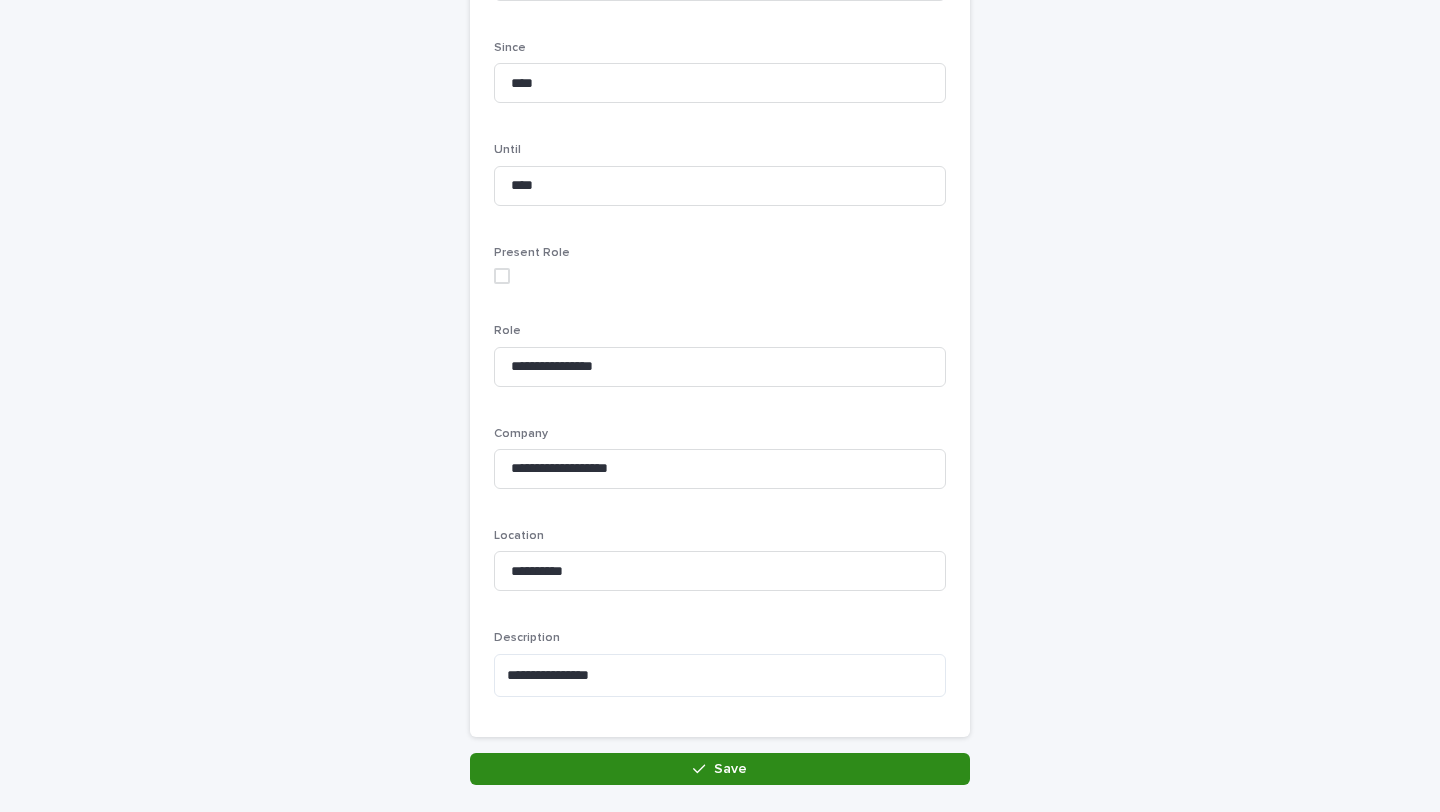 click on "Save" at bounding box center [720, 769] 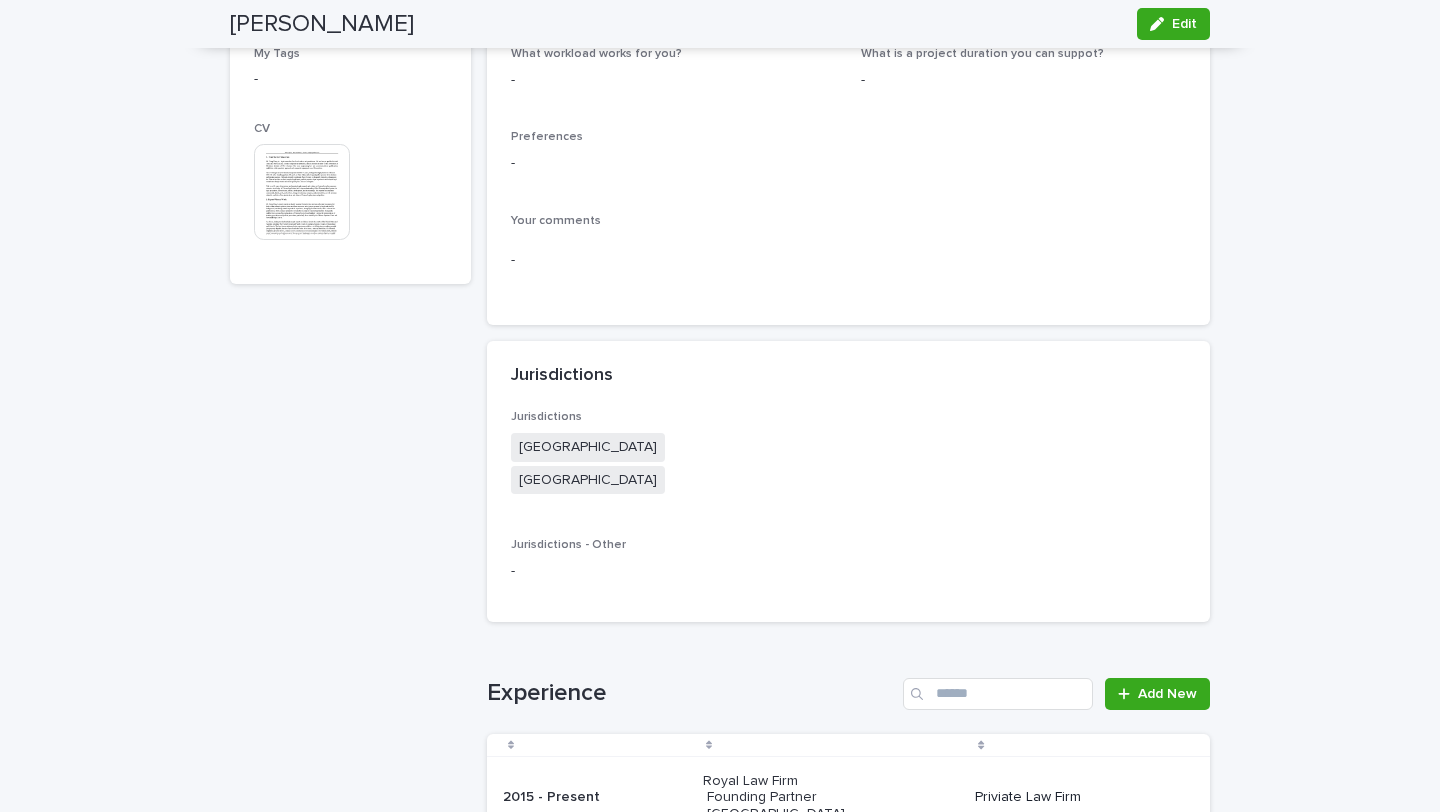 scroll, scrollTop: 1228, scrollLeft: 0, axis: vertical 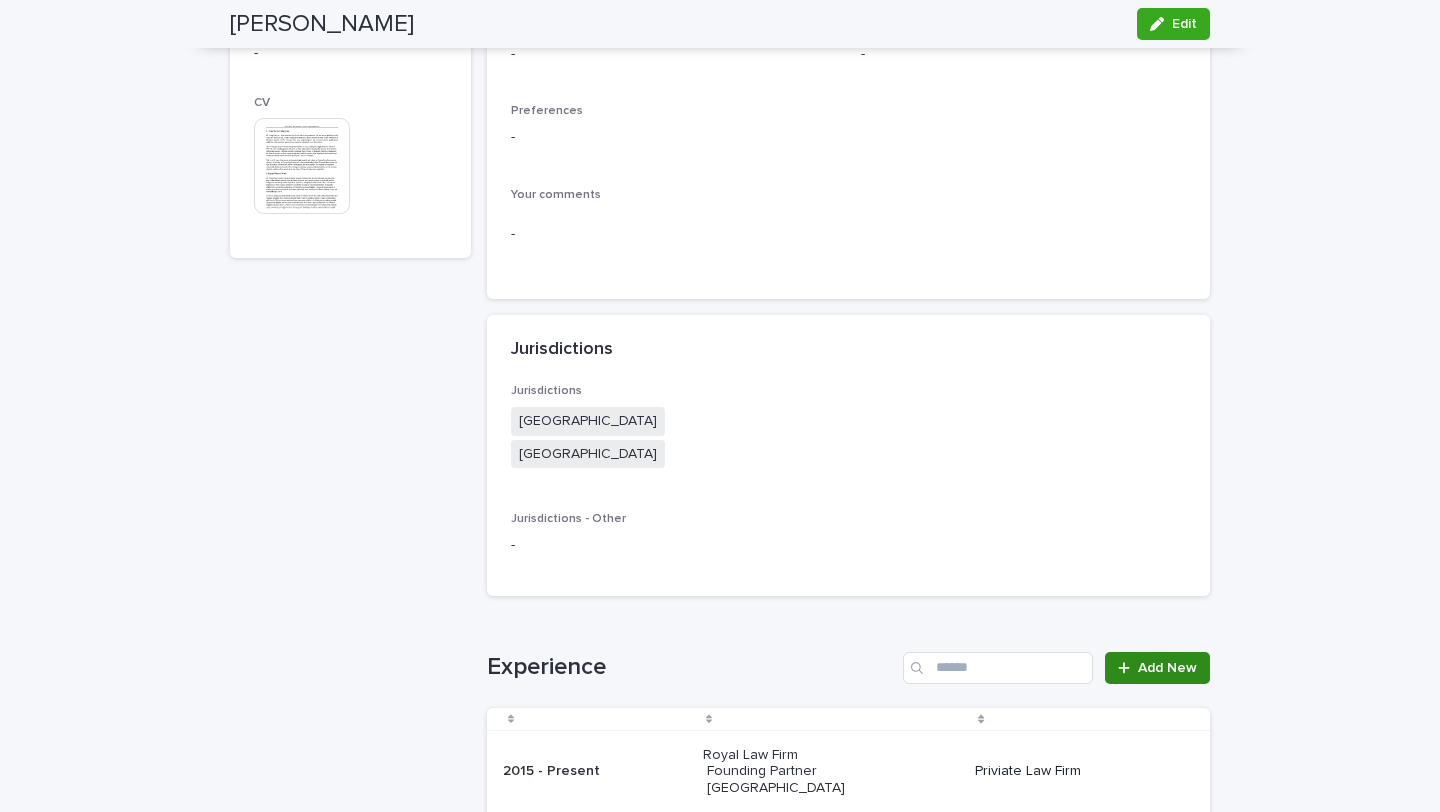 click on "Add New" at bounding box center [1157, 668] 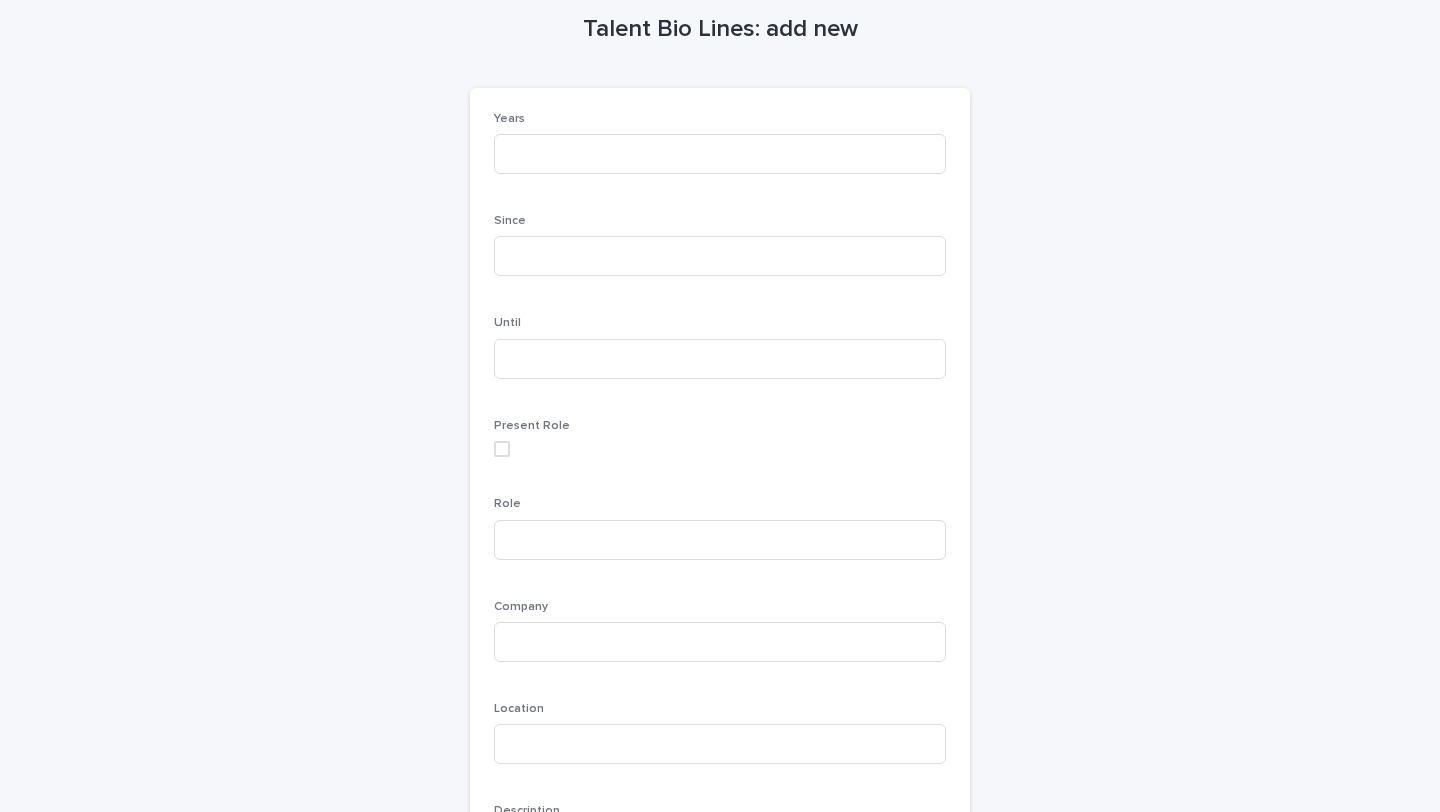 scroll, scrollTop: 80, scrollLeft: 0, axis: vertical 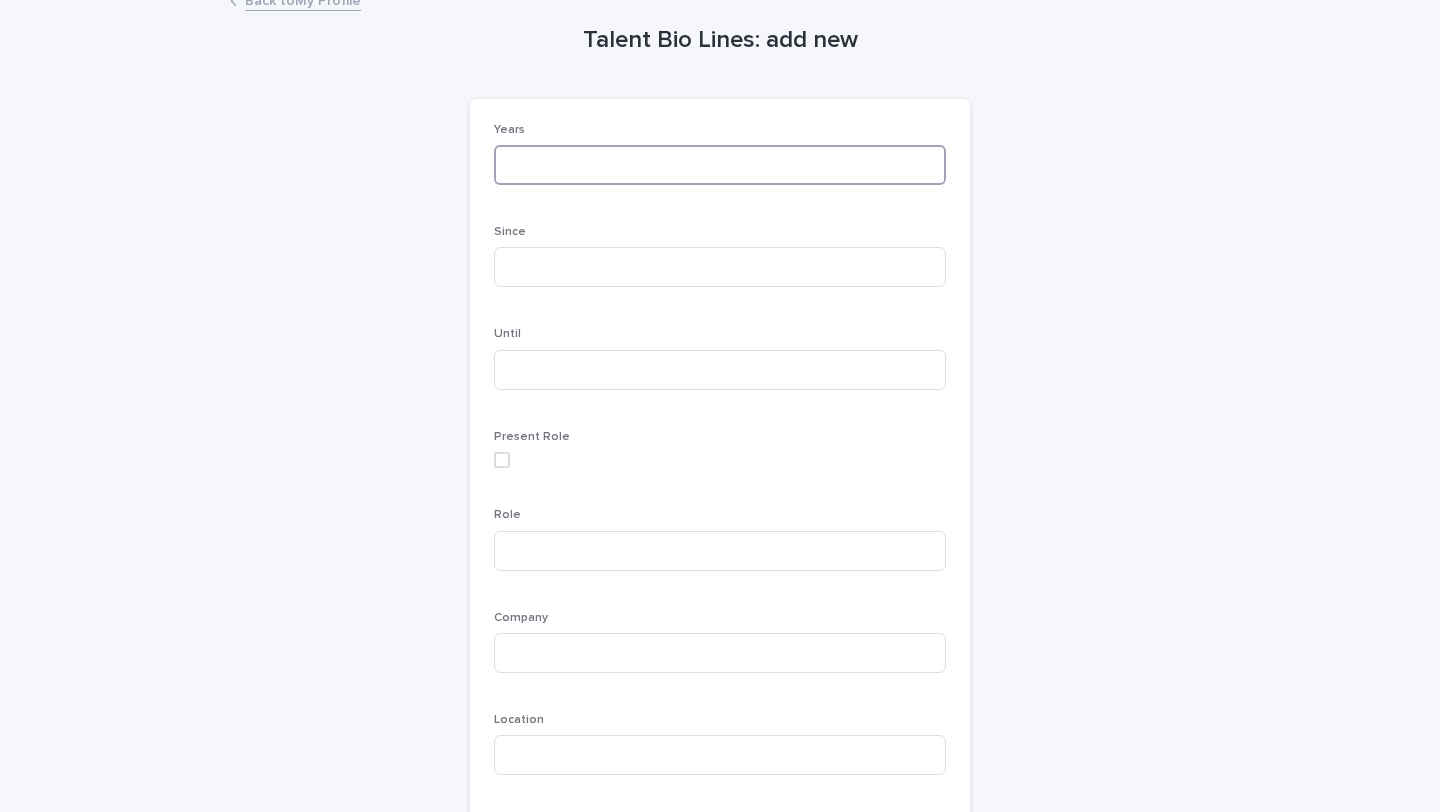click at bounding box center [720, 165] 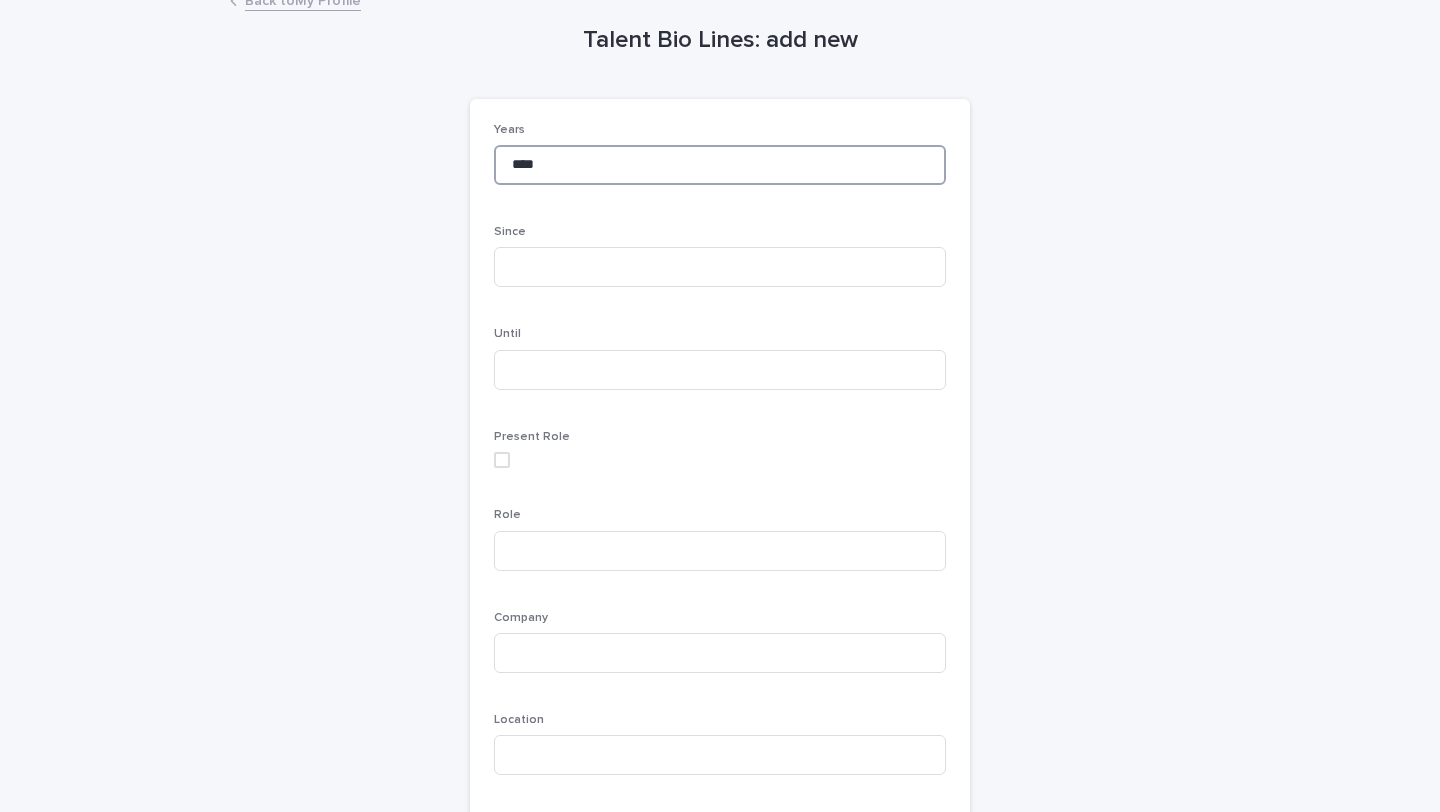 click at bounding box center [502, 460] 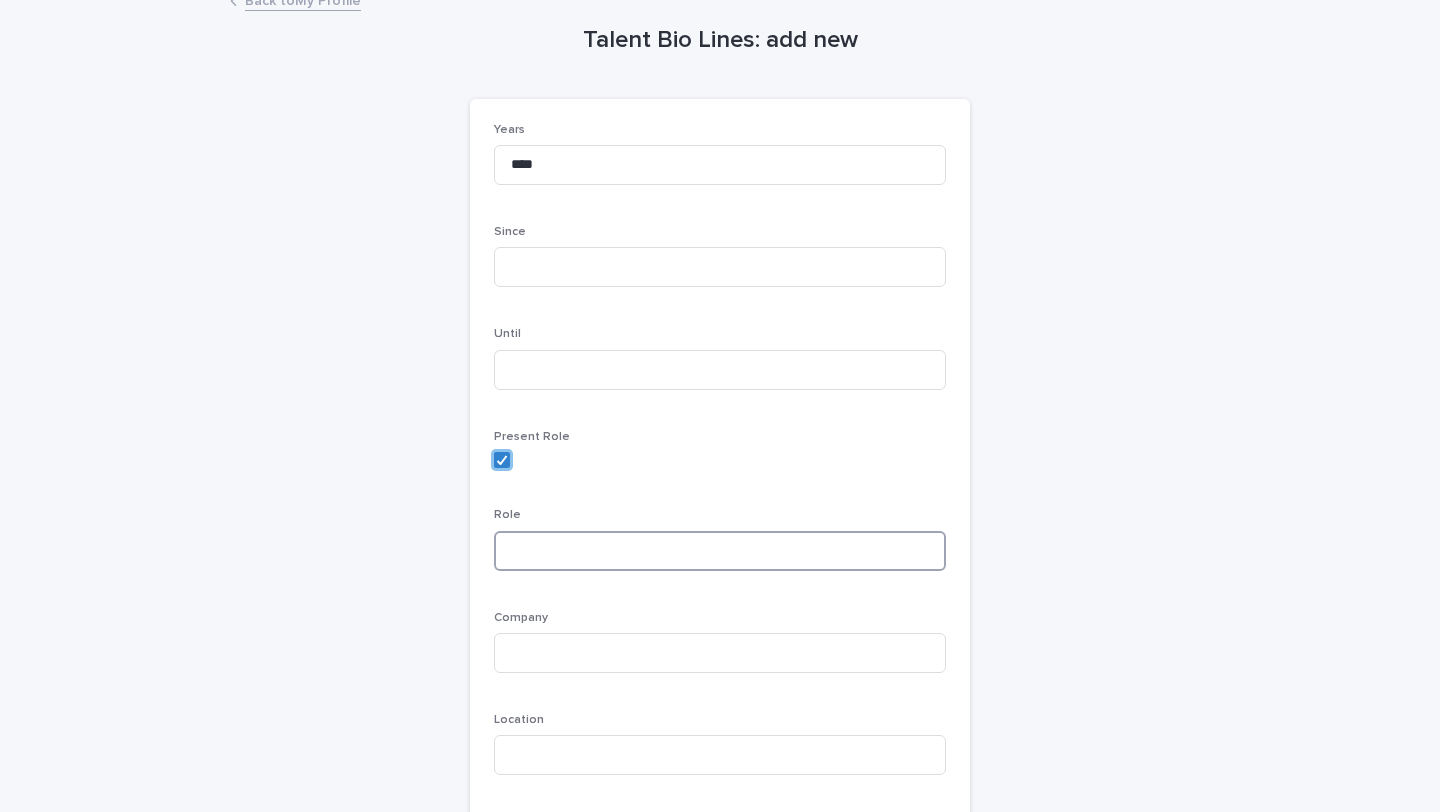 click at bounding box center (720, 551) 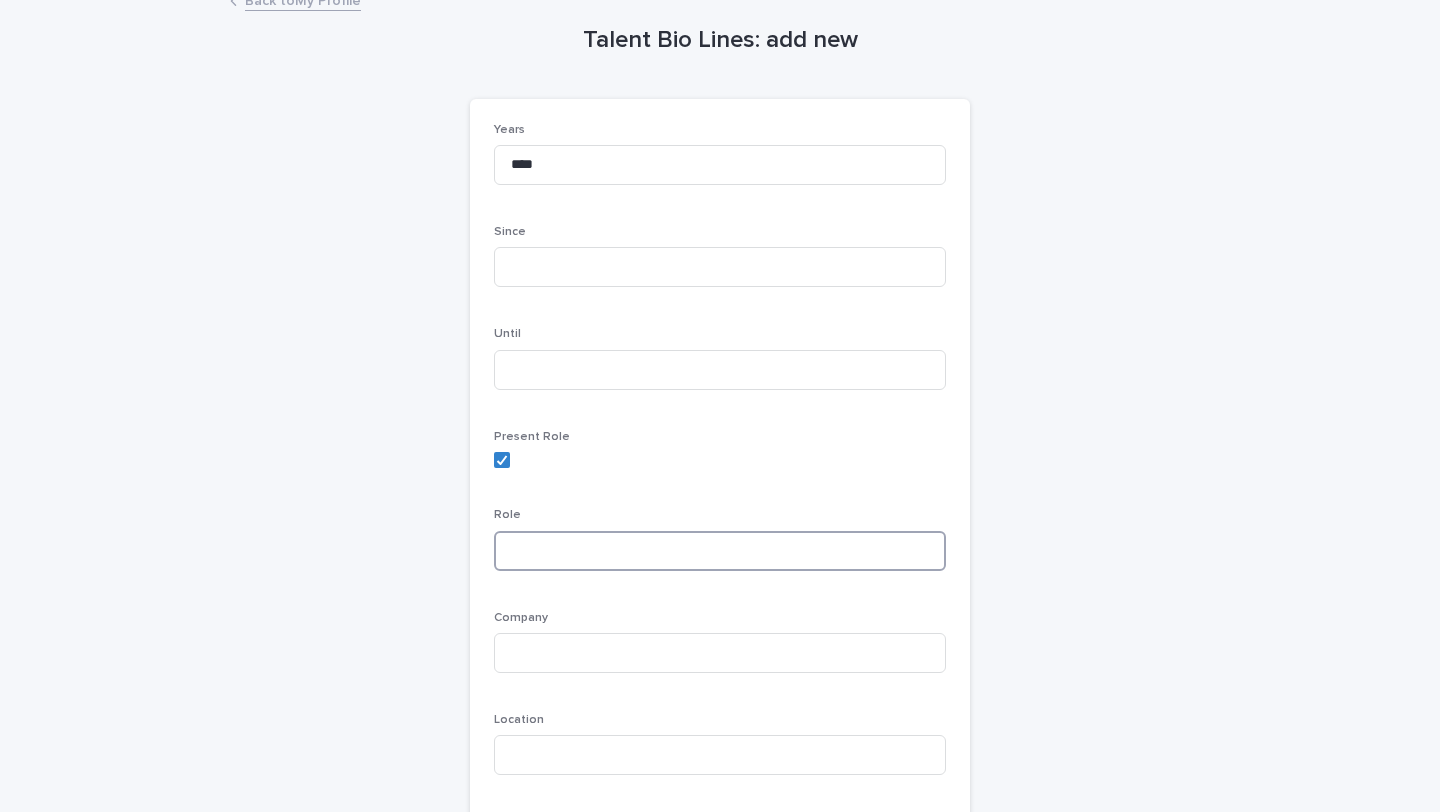 type on "*" 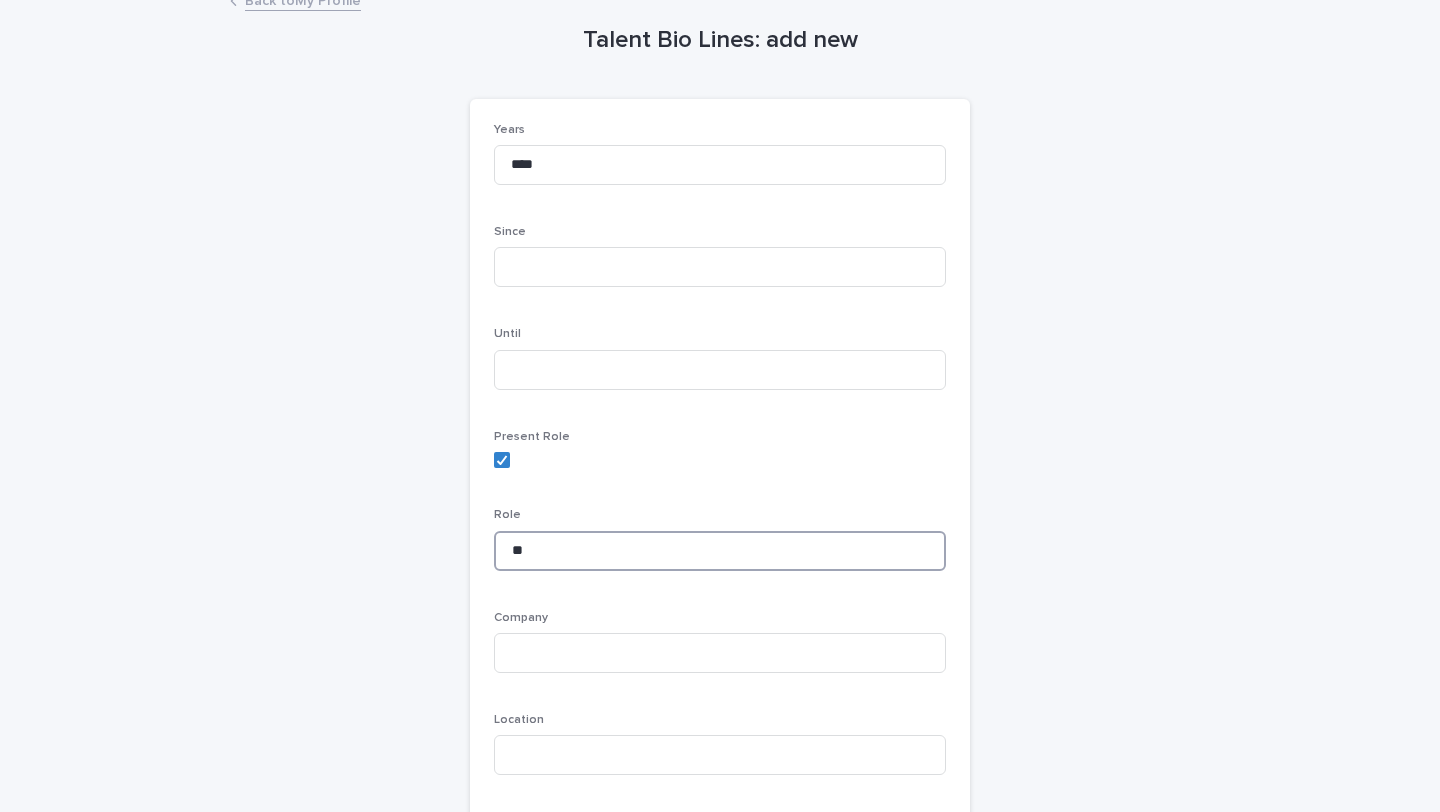 type on "*" 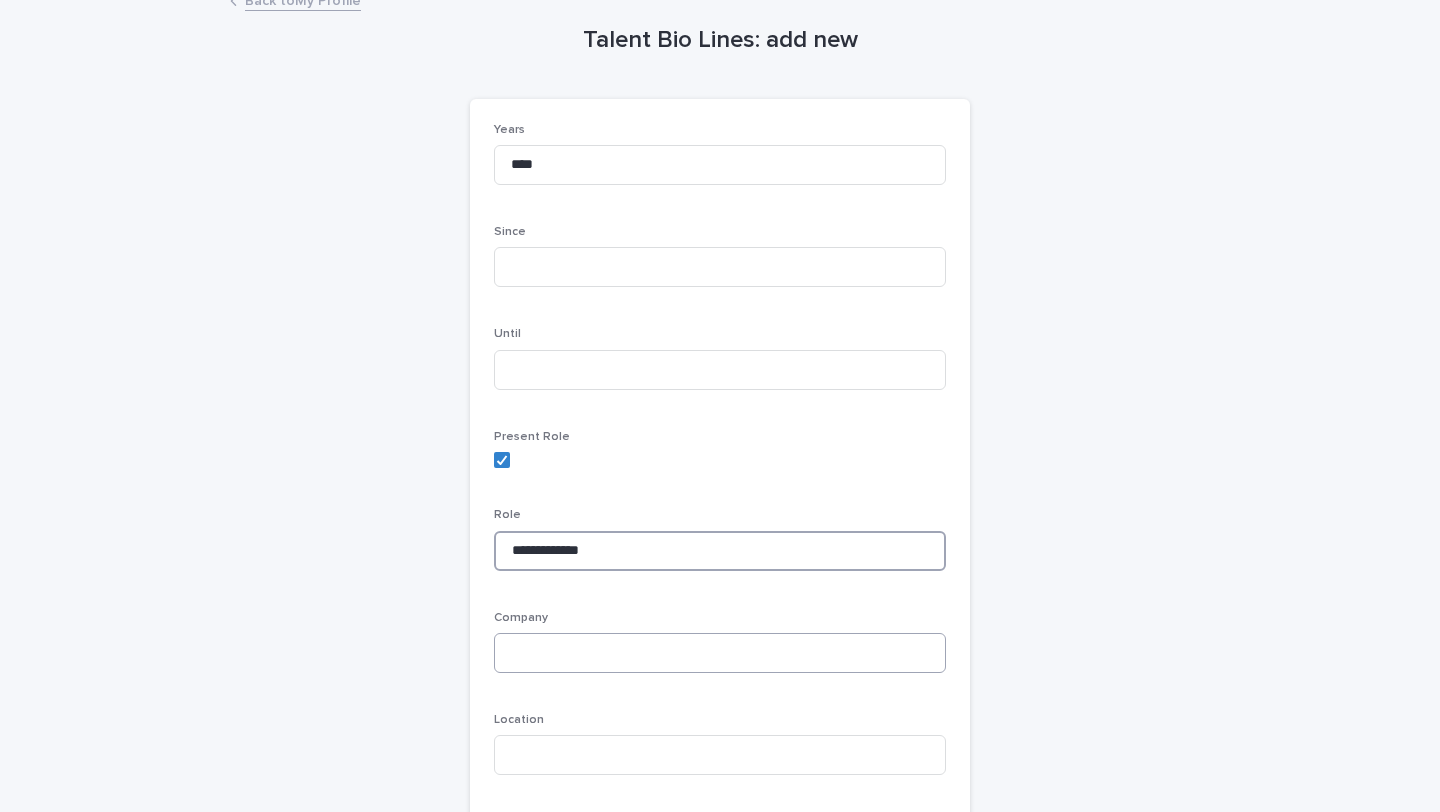 type on "**********" 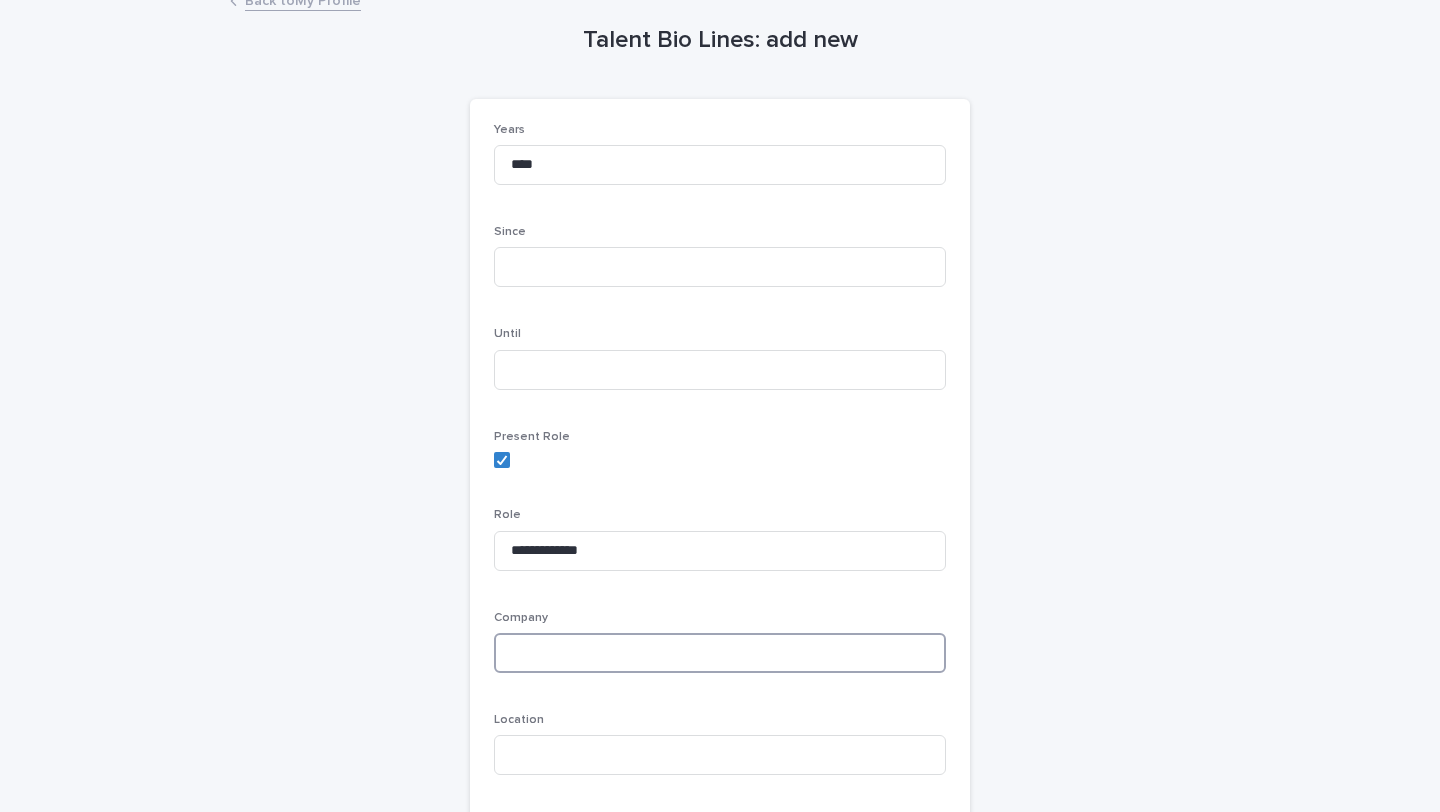 click at bounding box center (720, 653) 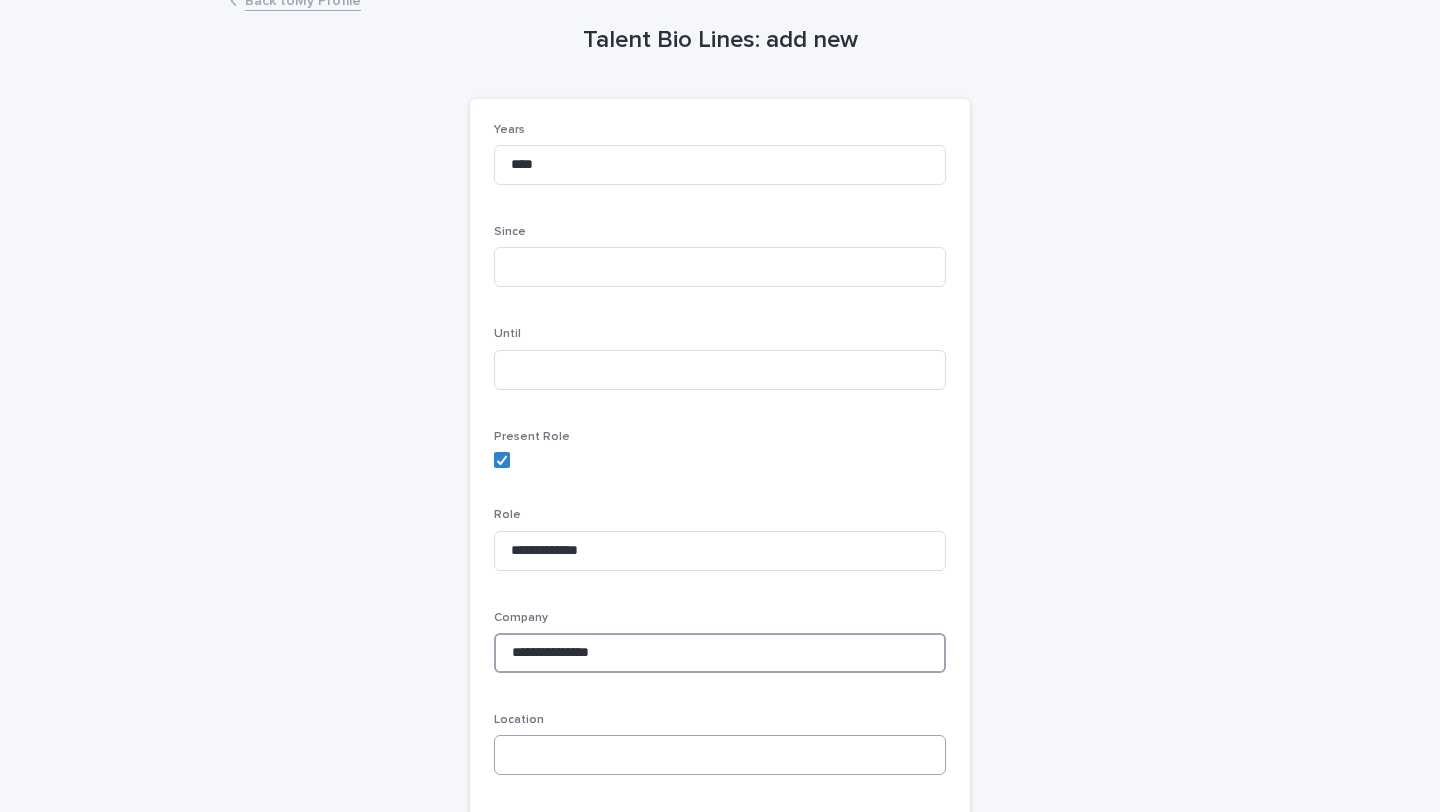 type on "**********" 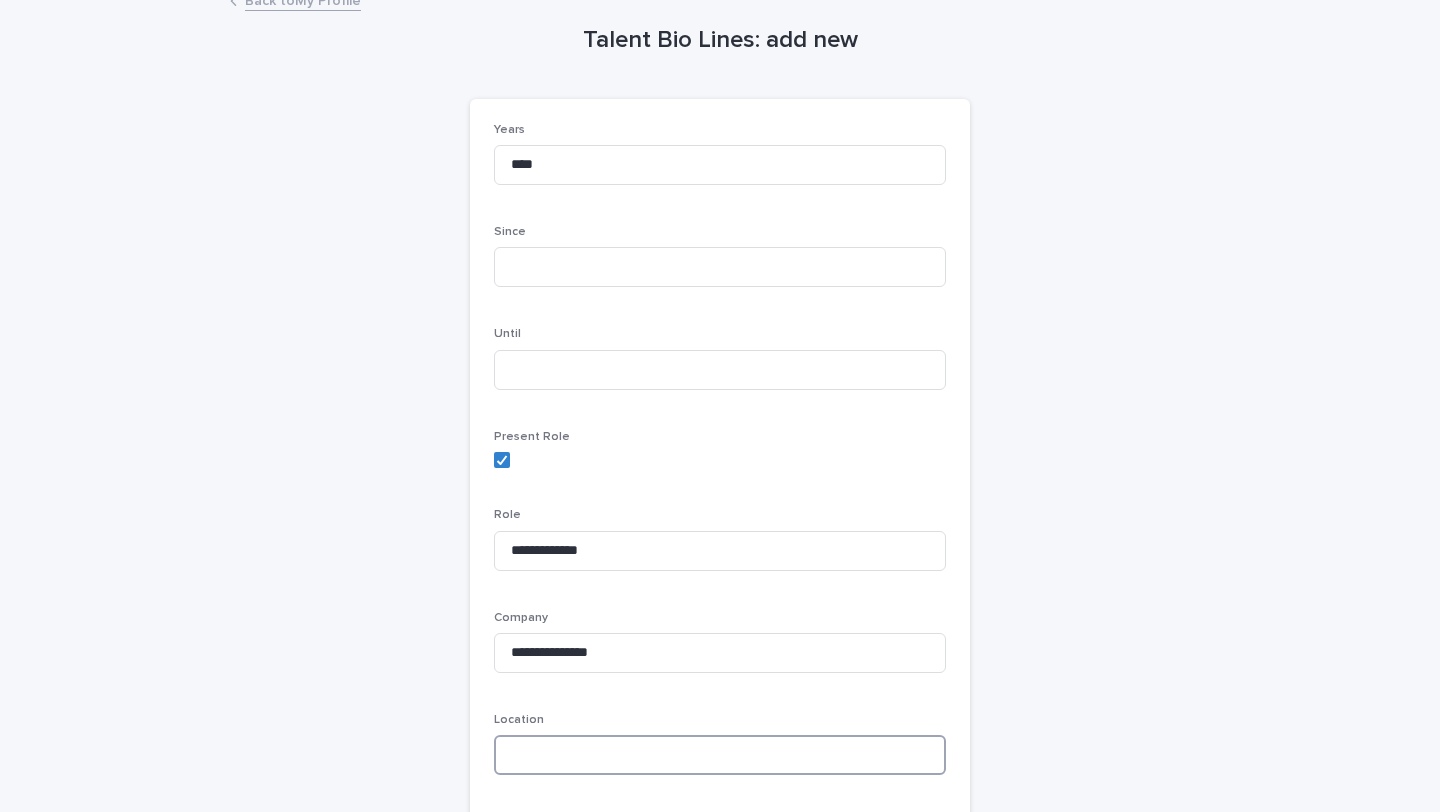 click at bounding box center (720, 755) 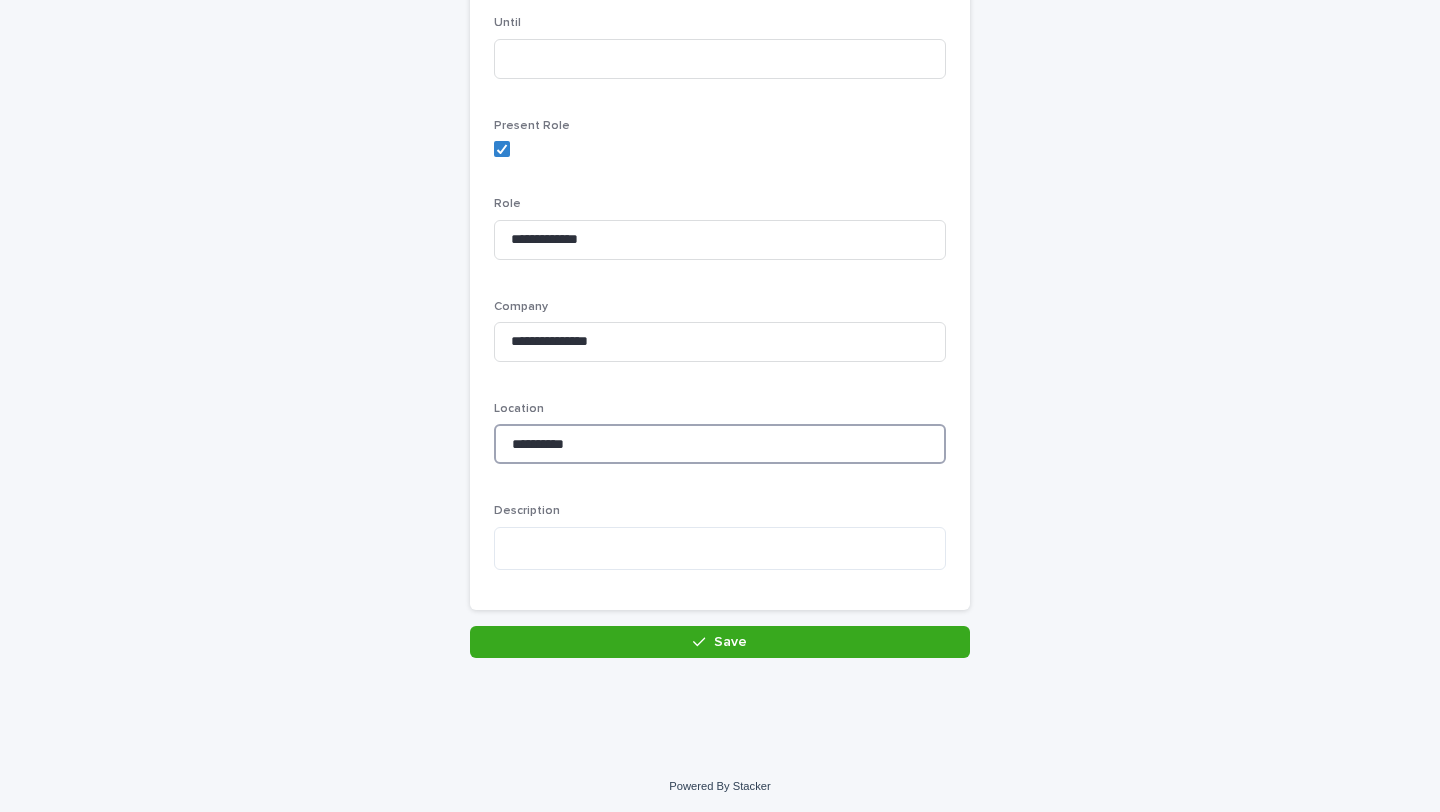 scroll, scrollTop: 390, scrollLeft: 0, axis: vertical 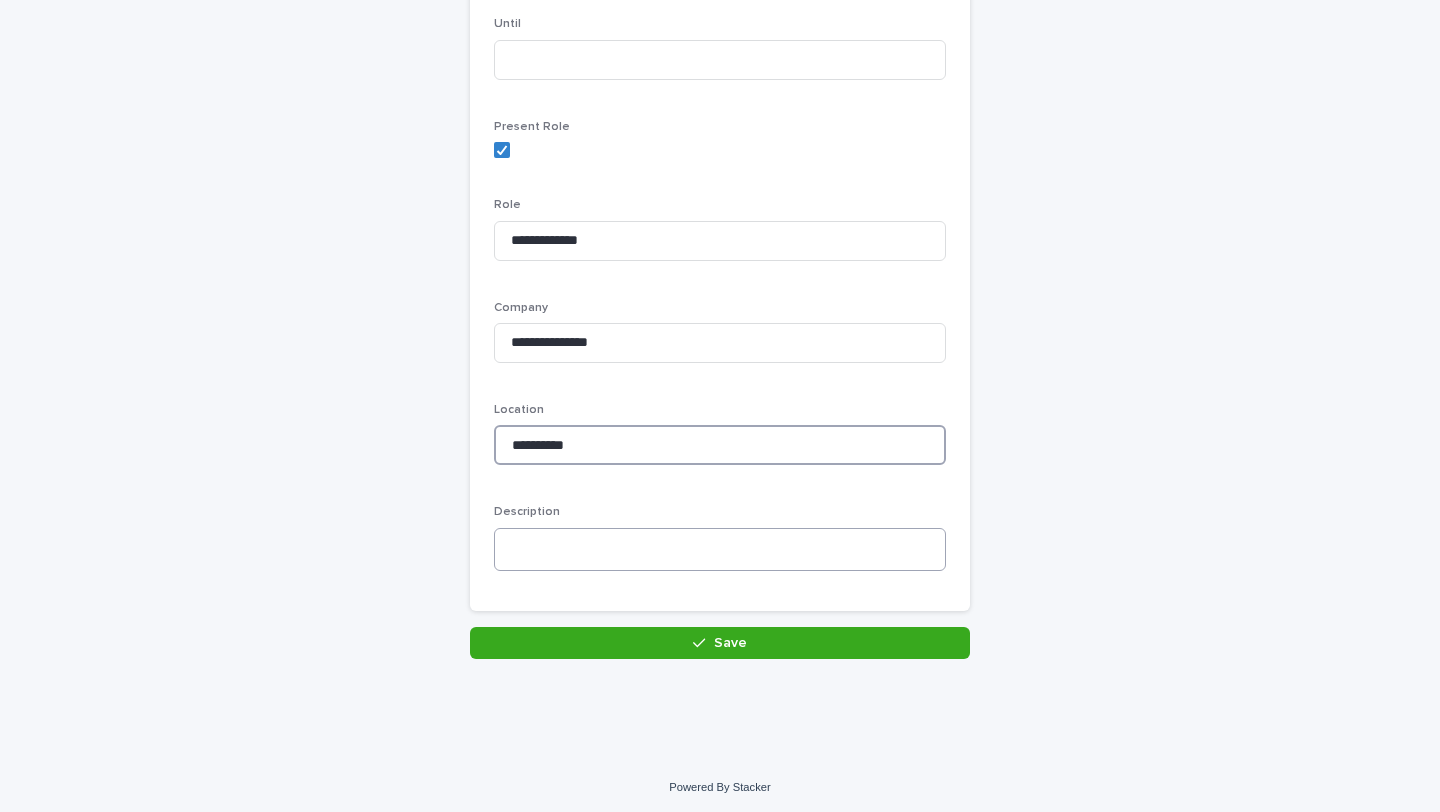 type on "**********" 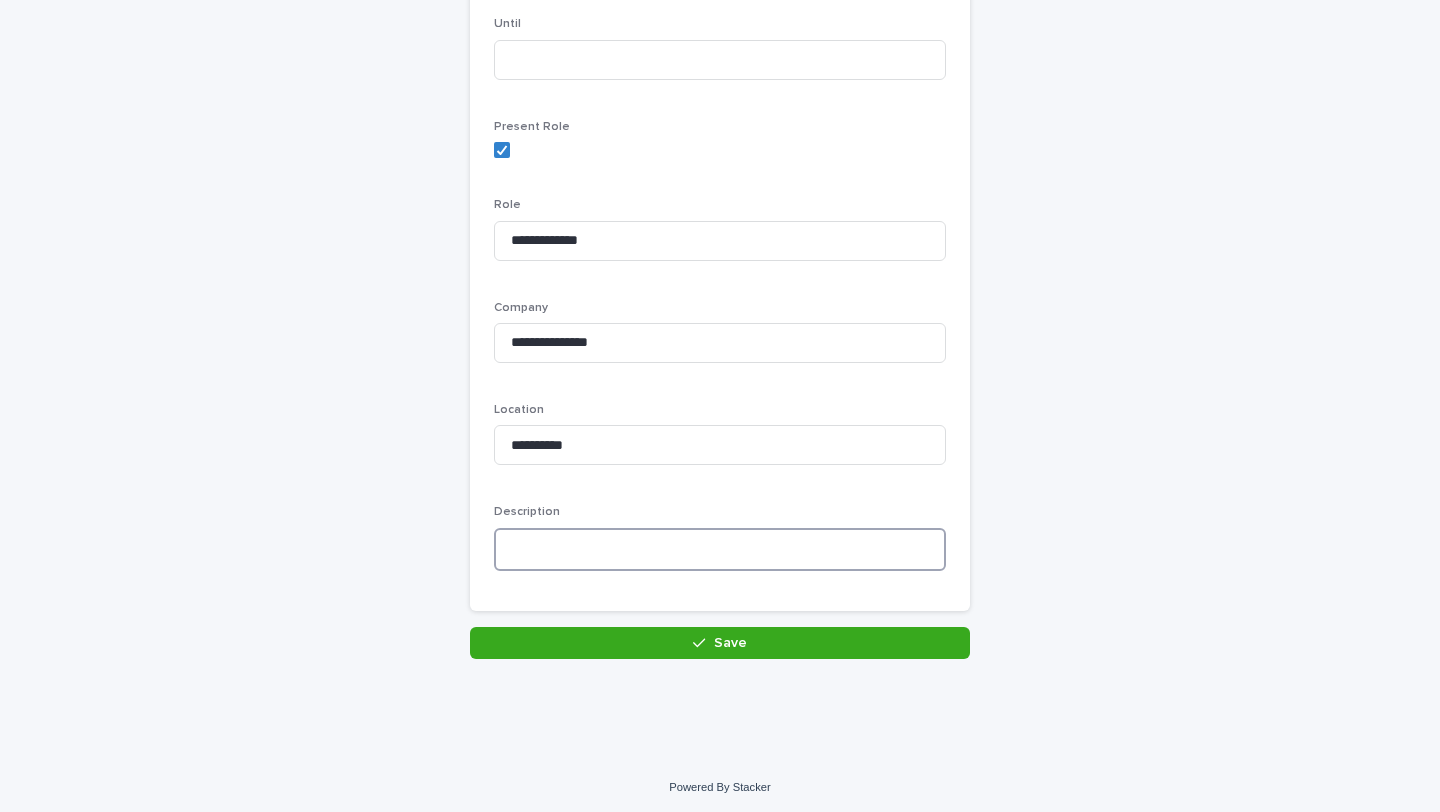 click at bounding box center [720, 549] 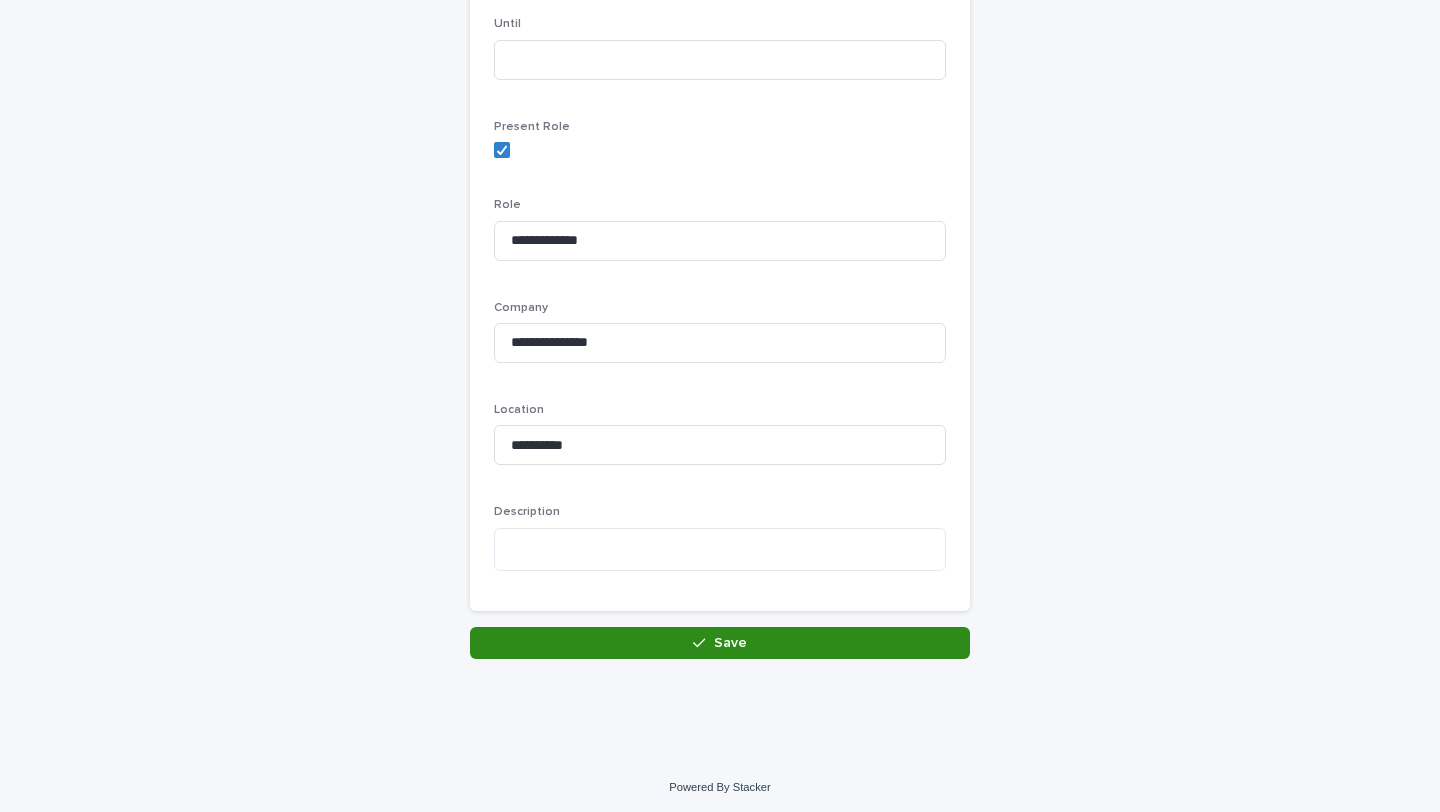 click on "Save" at bounding box center (720, 643) 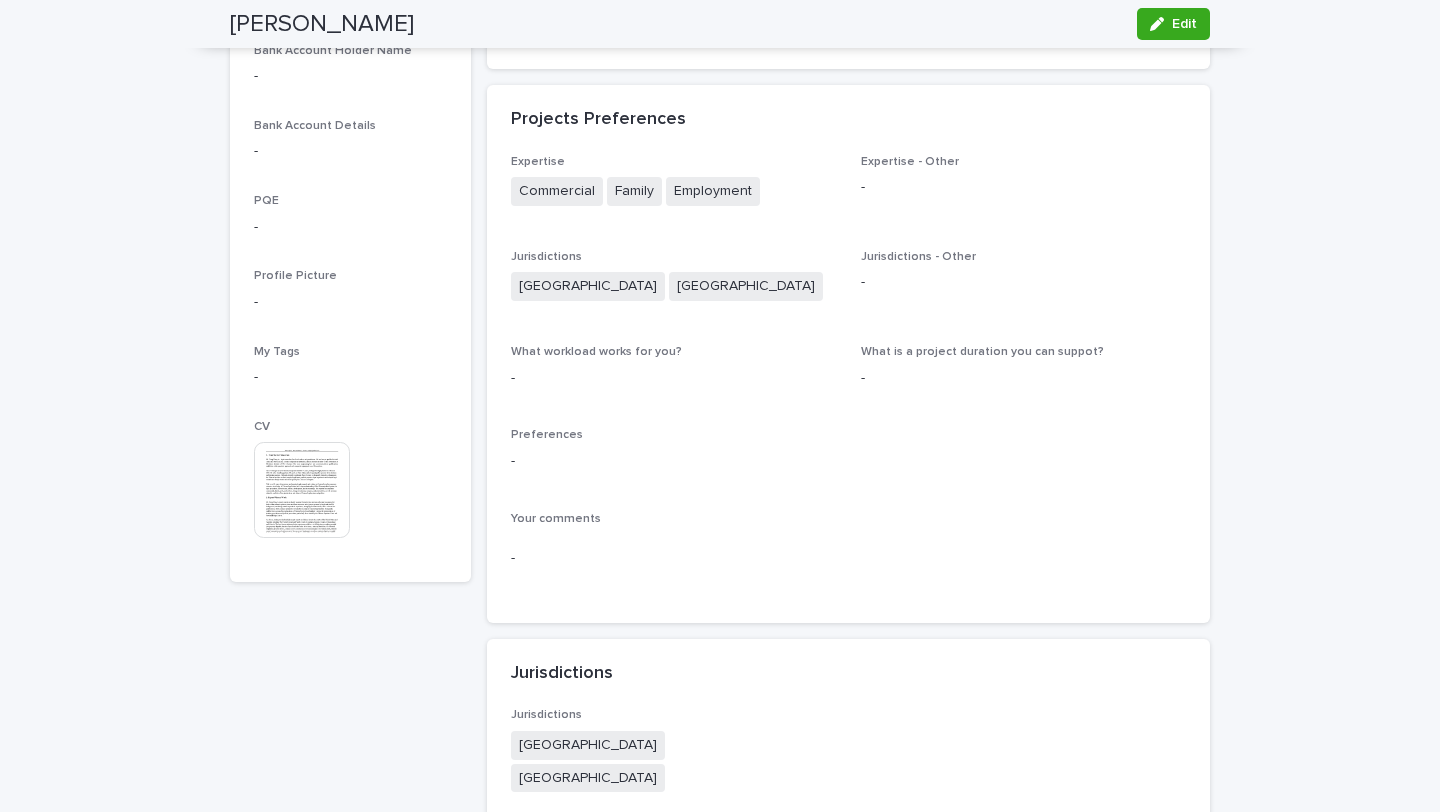 scroll, scrollTop: 1073, scrollLeft: 0, axis: vertical 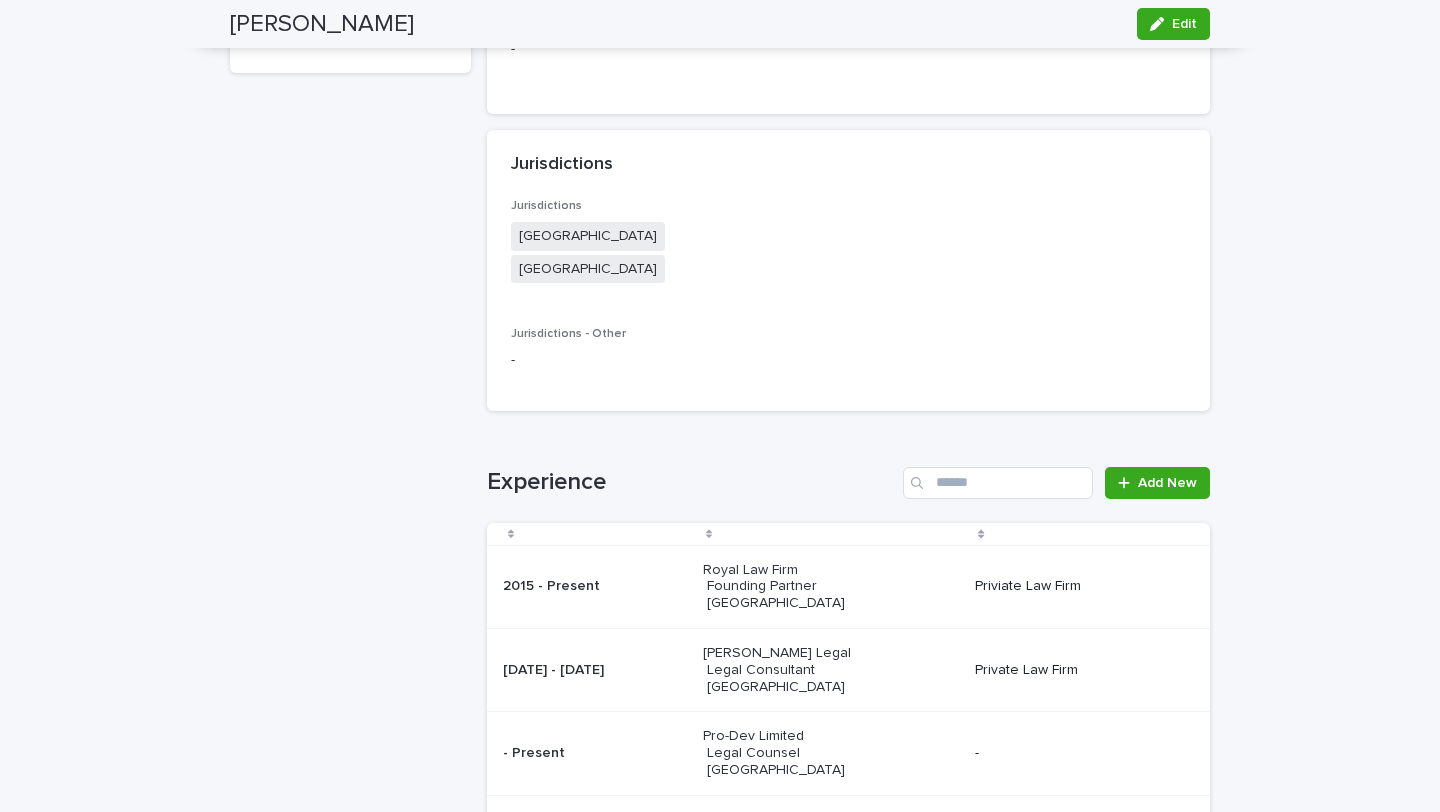 click on "Loading... Saving… Experience Add New 2015 - Present Royal Law Firm
Founding Partner
[GEOGRAPHIC_DATA] Priviate Law Firm [DATE] - [DATE] [PERSON_NAME] Legal
Legal Consultant
[GEOGRAPHIC_DATA] Private Law Firm  - Present Pro-Dev Limited
Legal Counsel
[GEOGRAPHIC_DATA] - 1  of  1 Back Next" at bounding box center [848, 646] 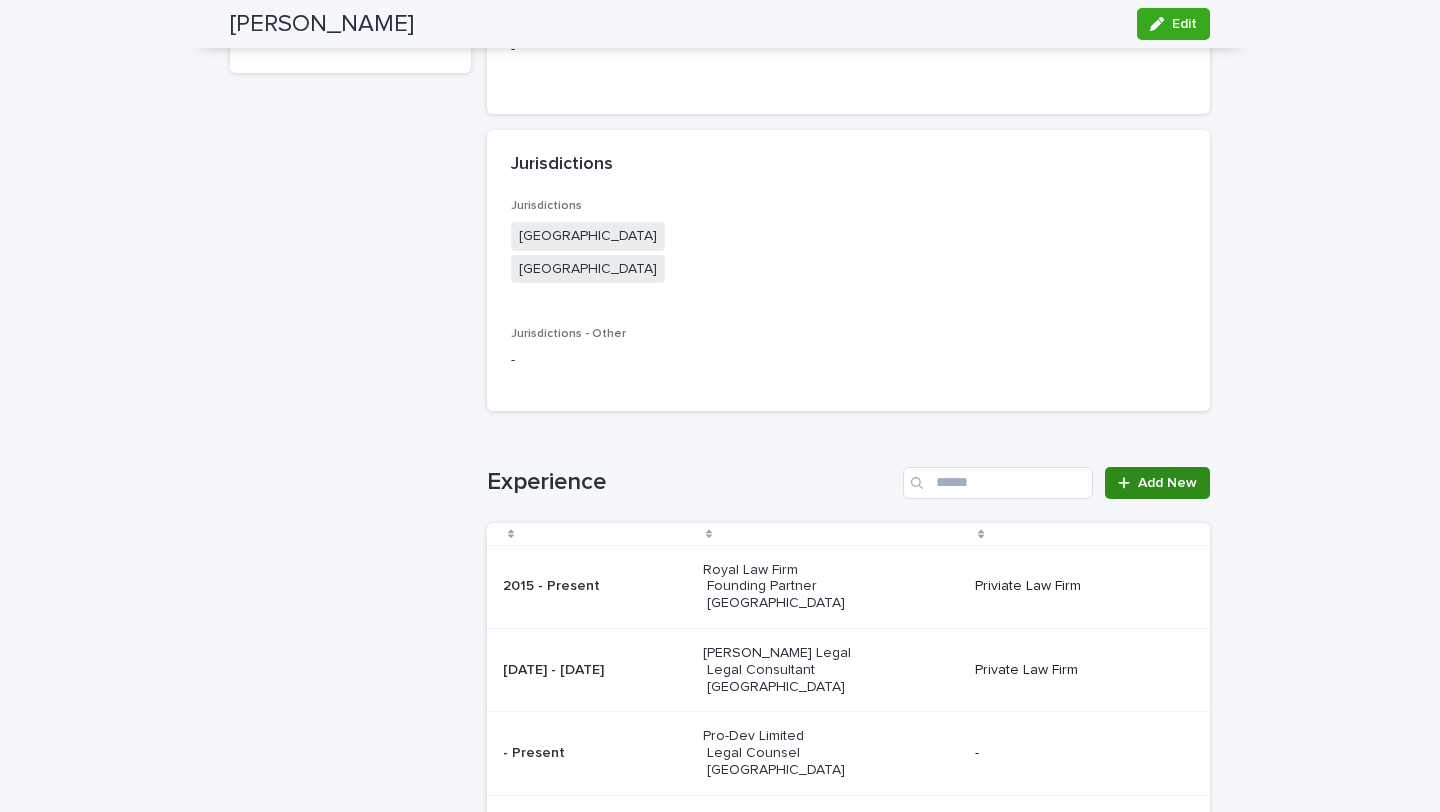 click on "Add New" at bounding box center (1167, 483) 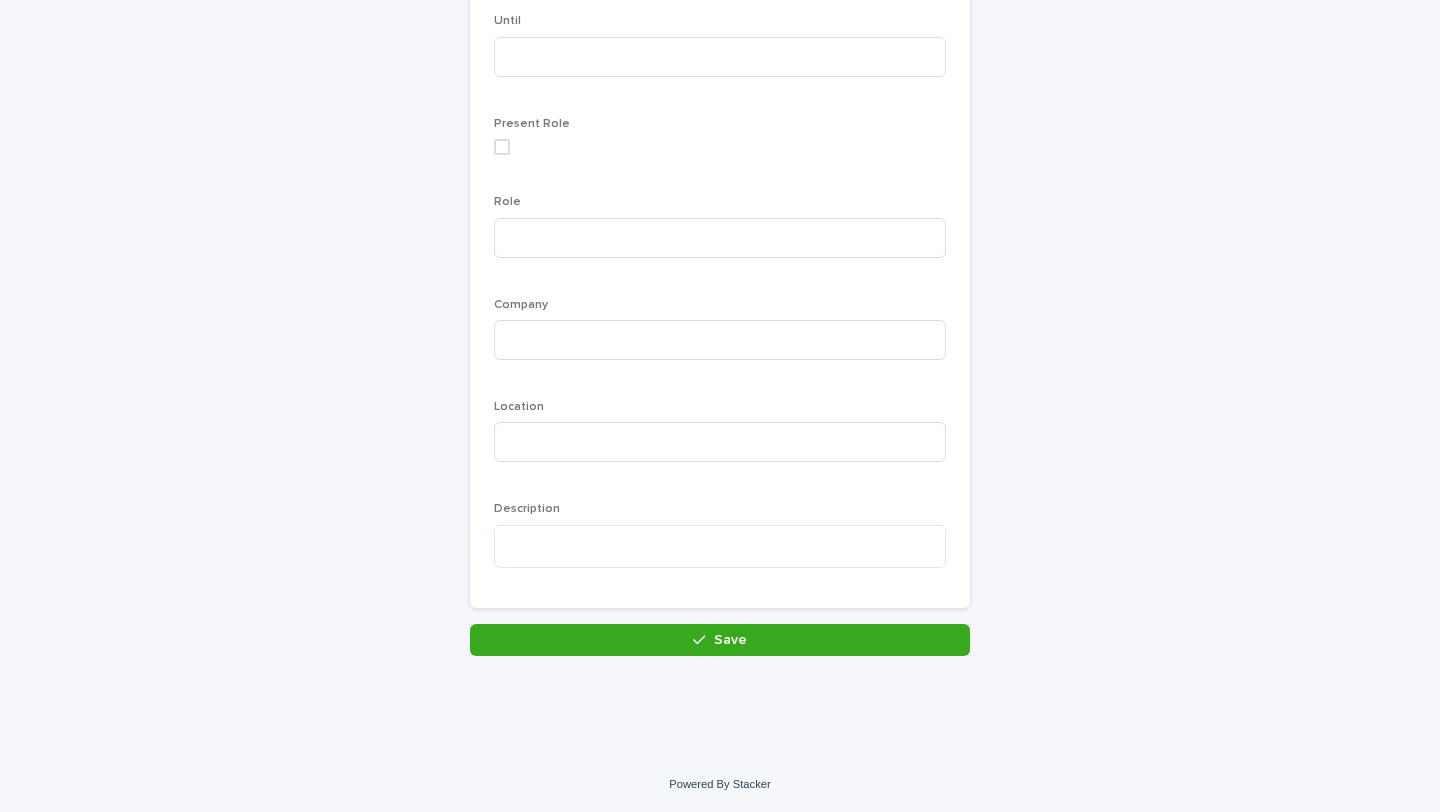 scroll, scrollTop: 0, scrollLeft: 0, axis: both 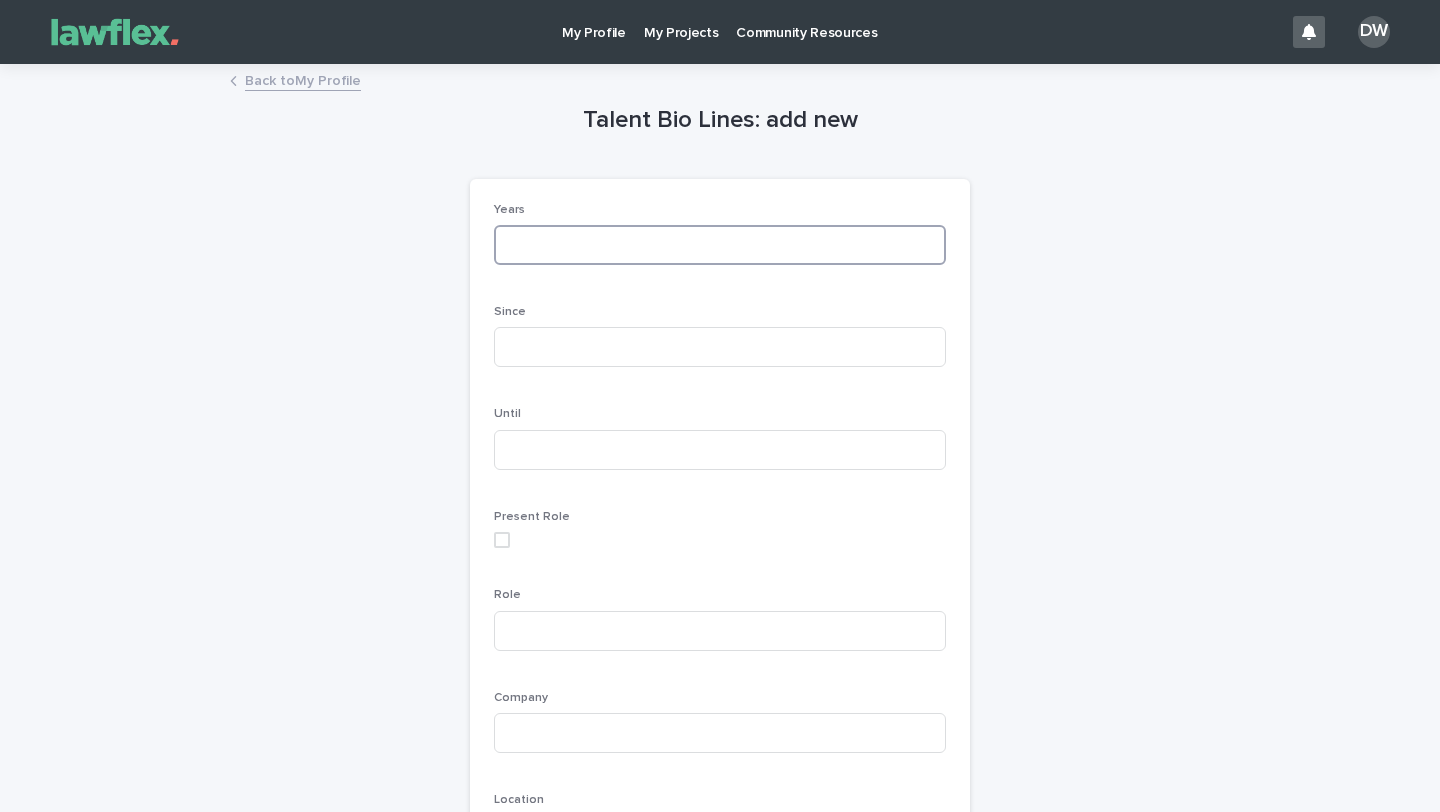 click at bounding box center [720, 245] 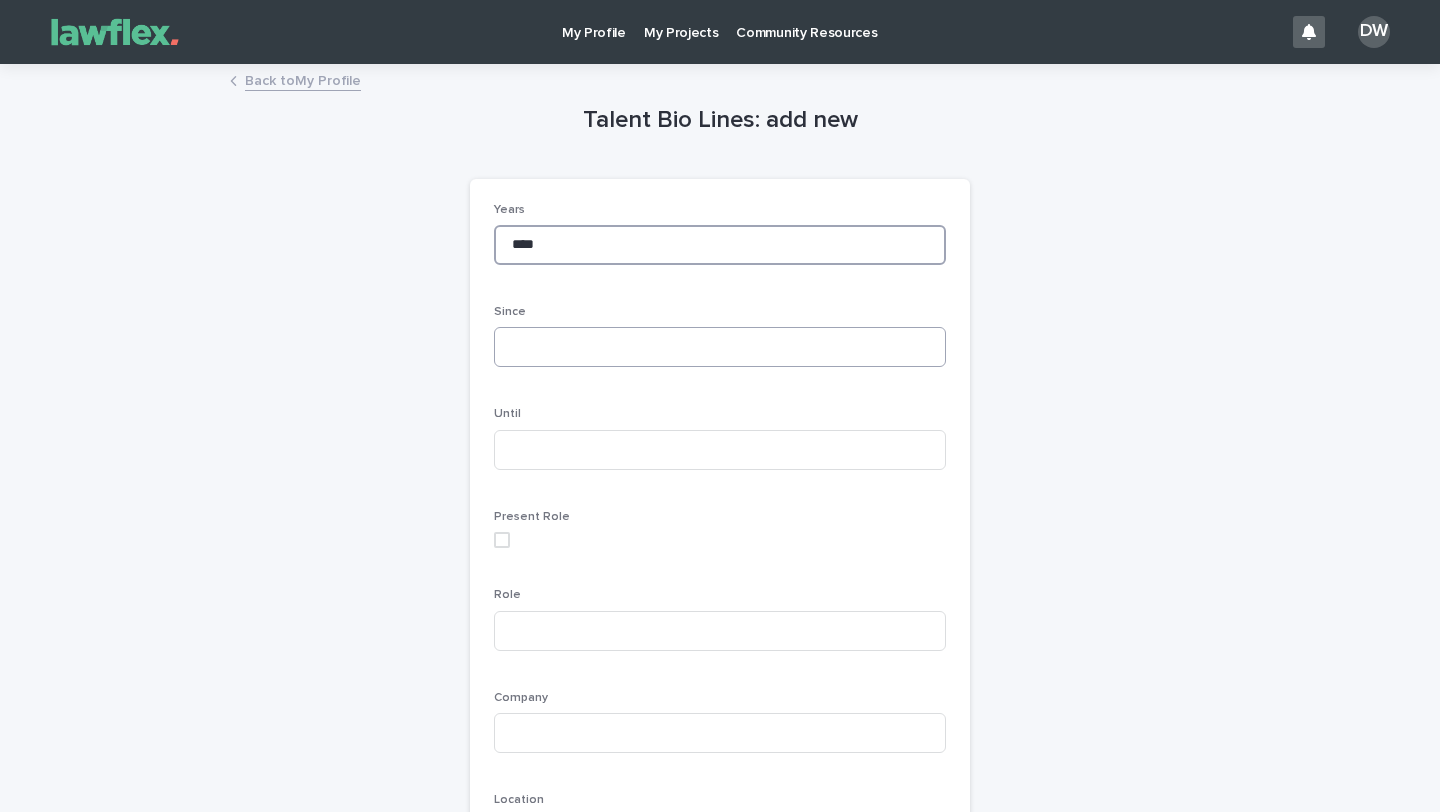 type on "****" 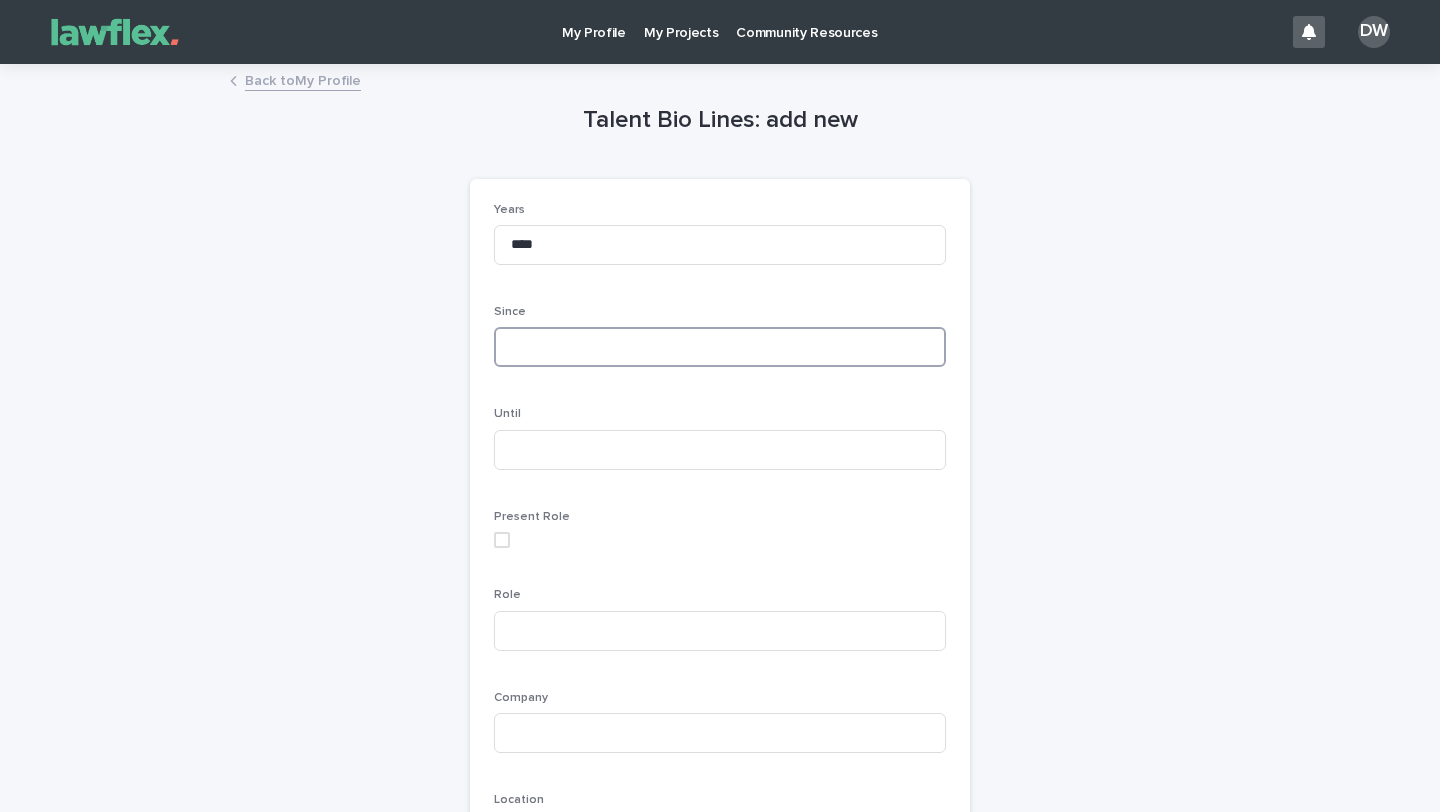 click at bounding box center [720, 347] 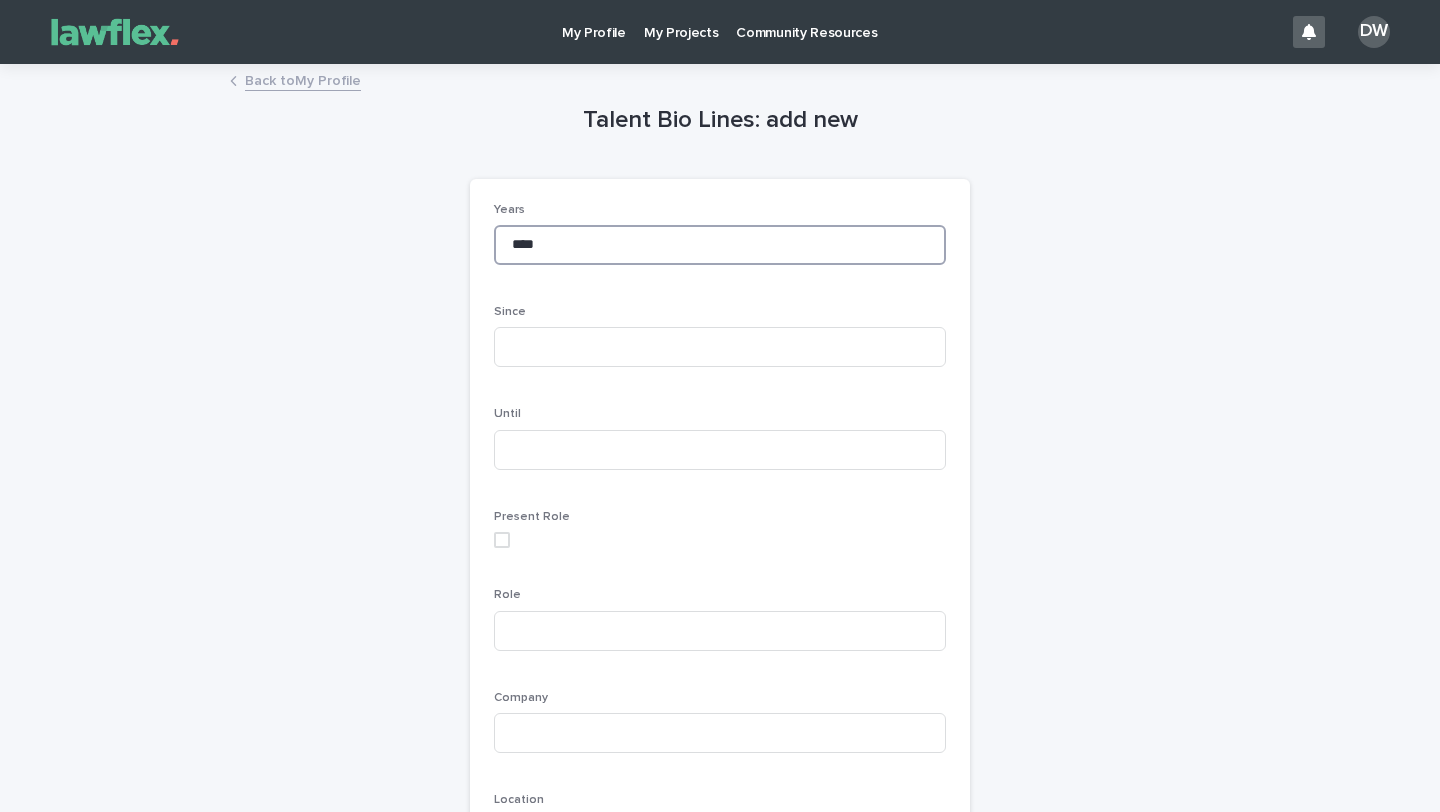 drag, startPoint x: 557, startPoint y: 249, endPoint x: 470, endPoint y: 242, distance: 87.28116 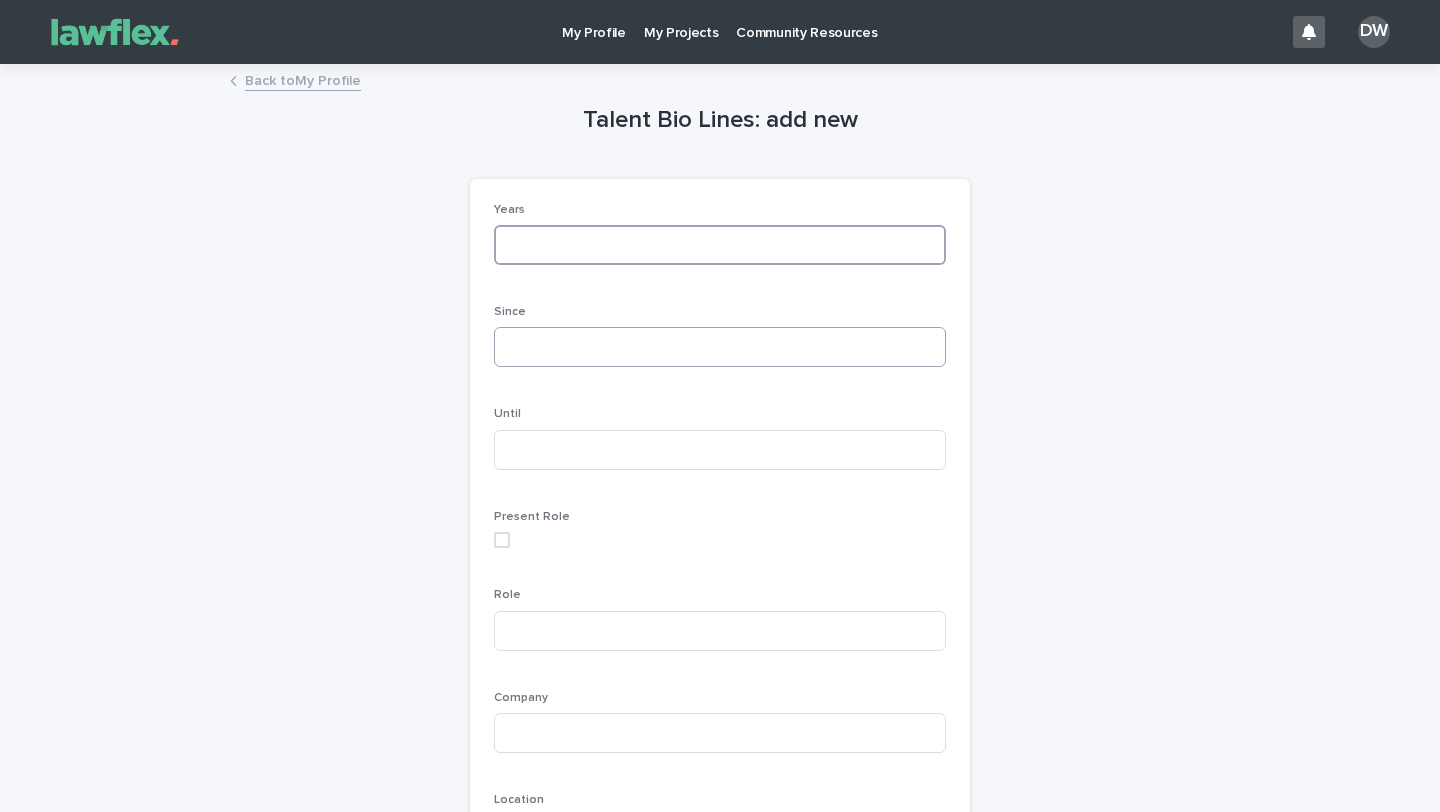 type 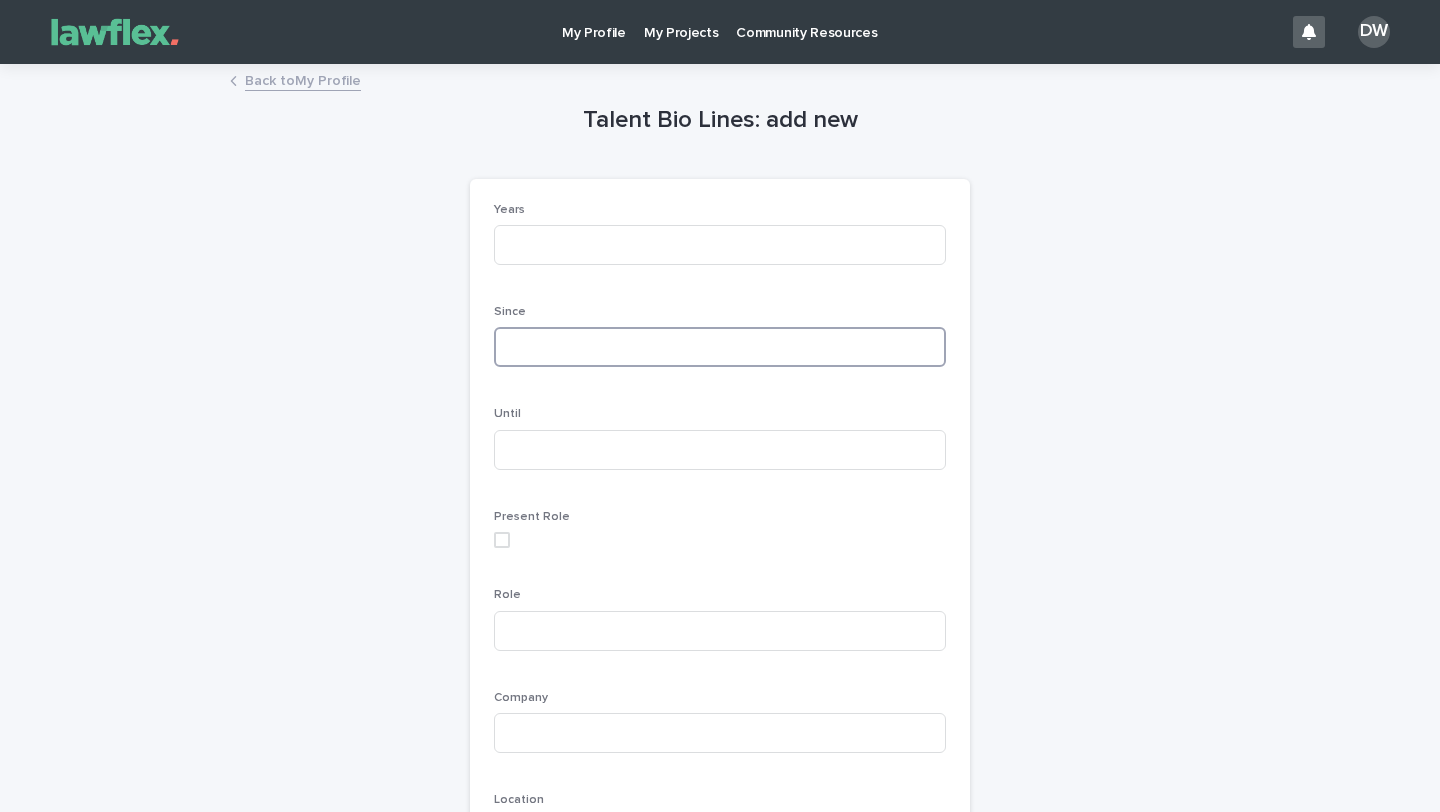 click at bounding box center [720, 347] 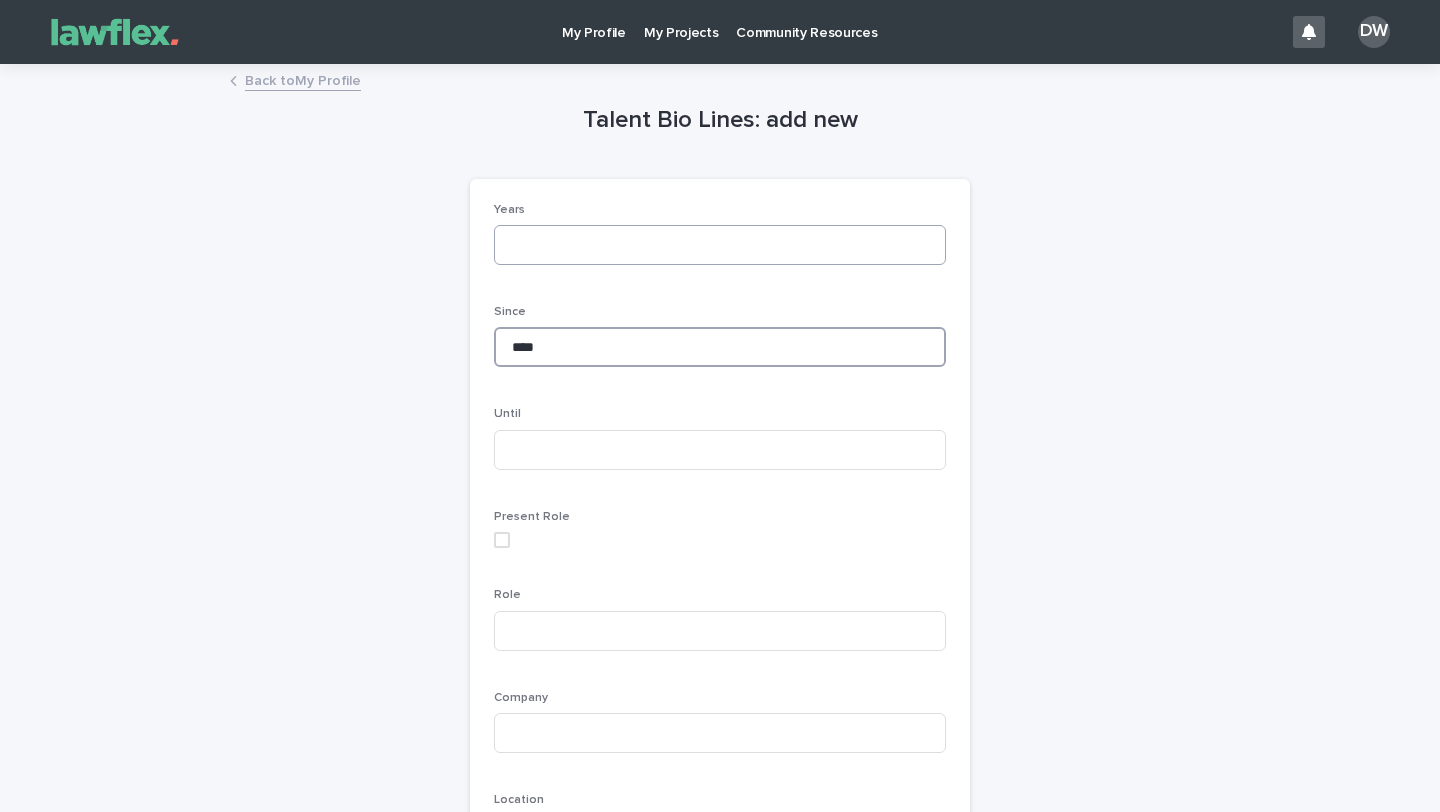type on "****" 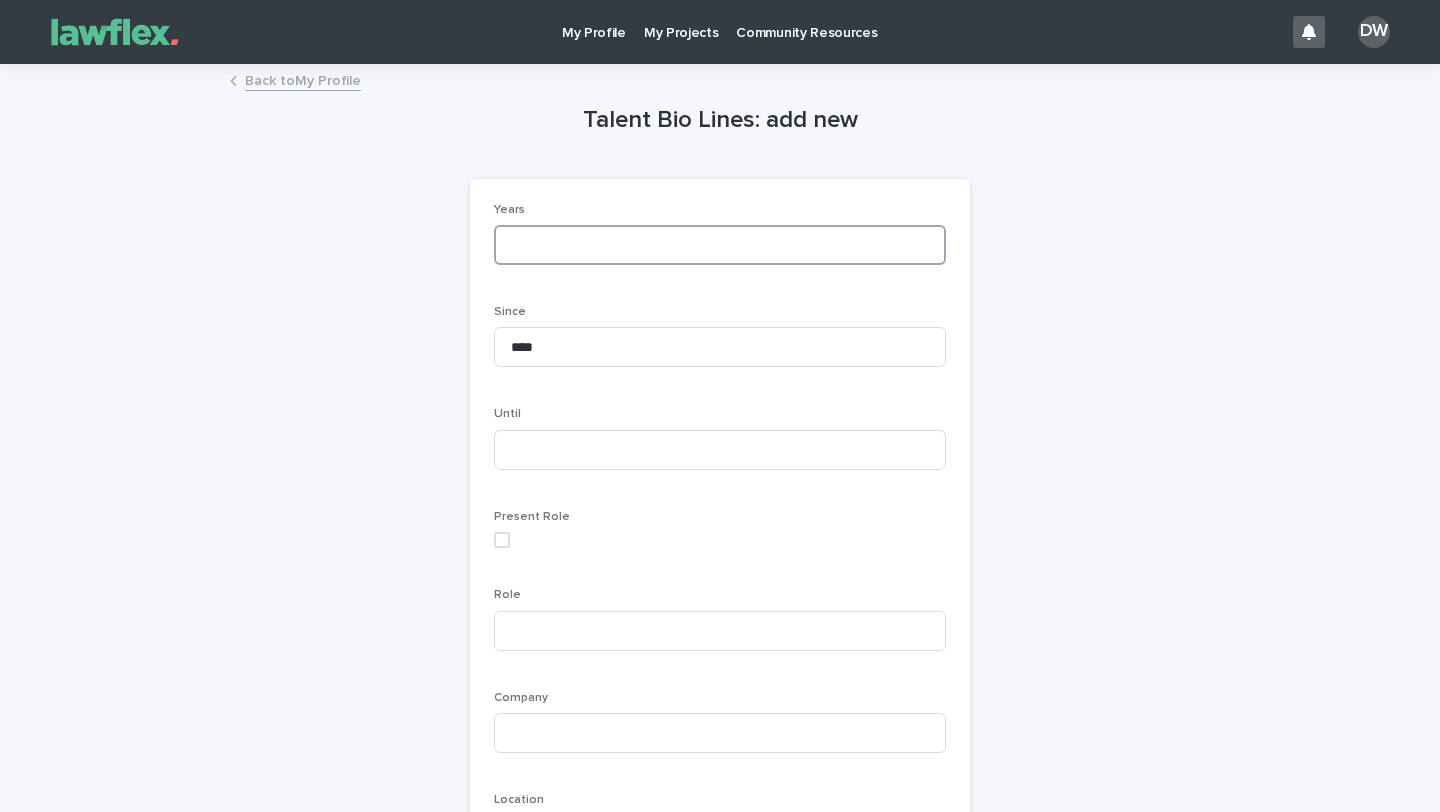 click at bounding box center [720, 245] 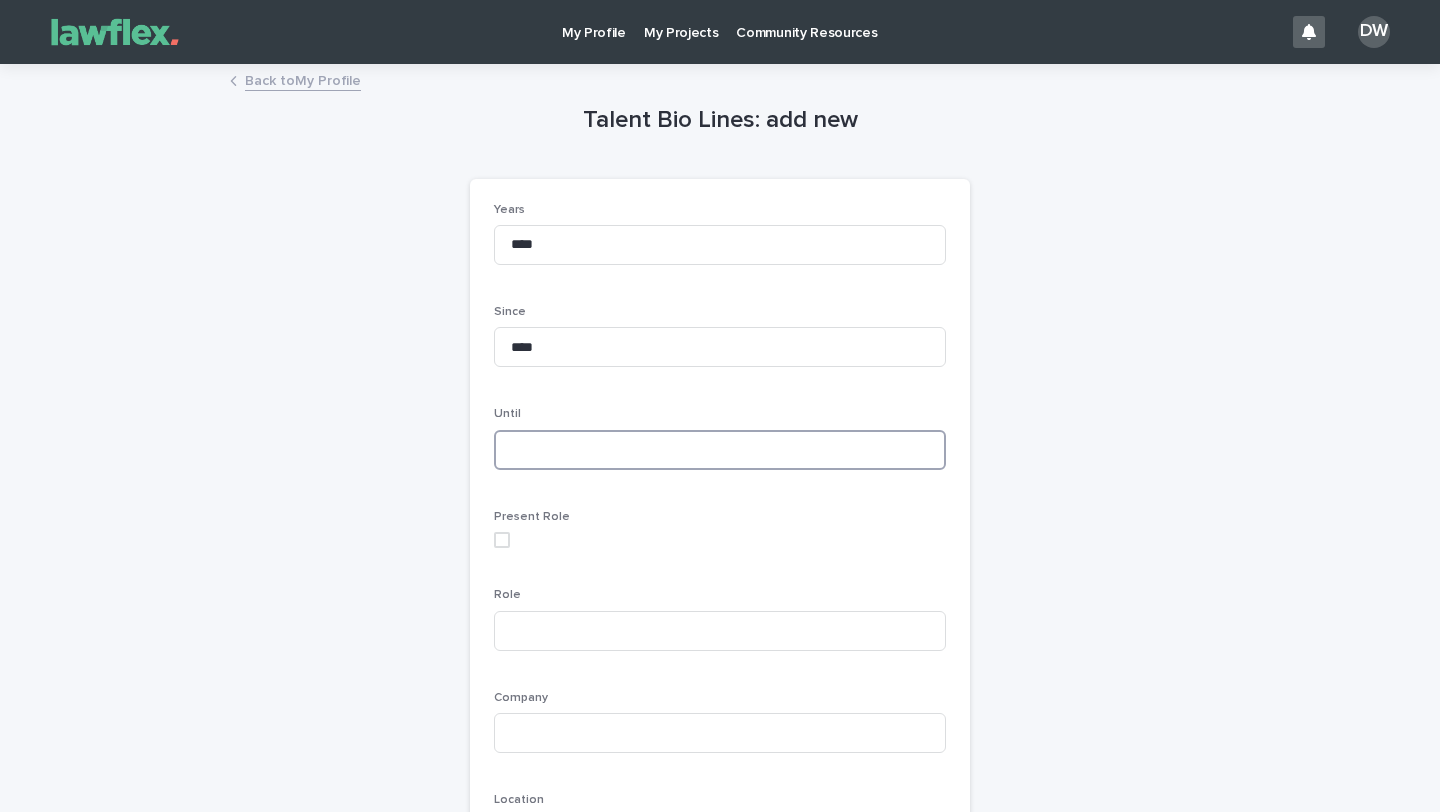 click at bounding box center (720, 450) 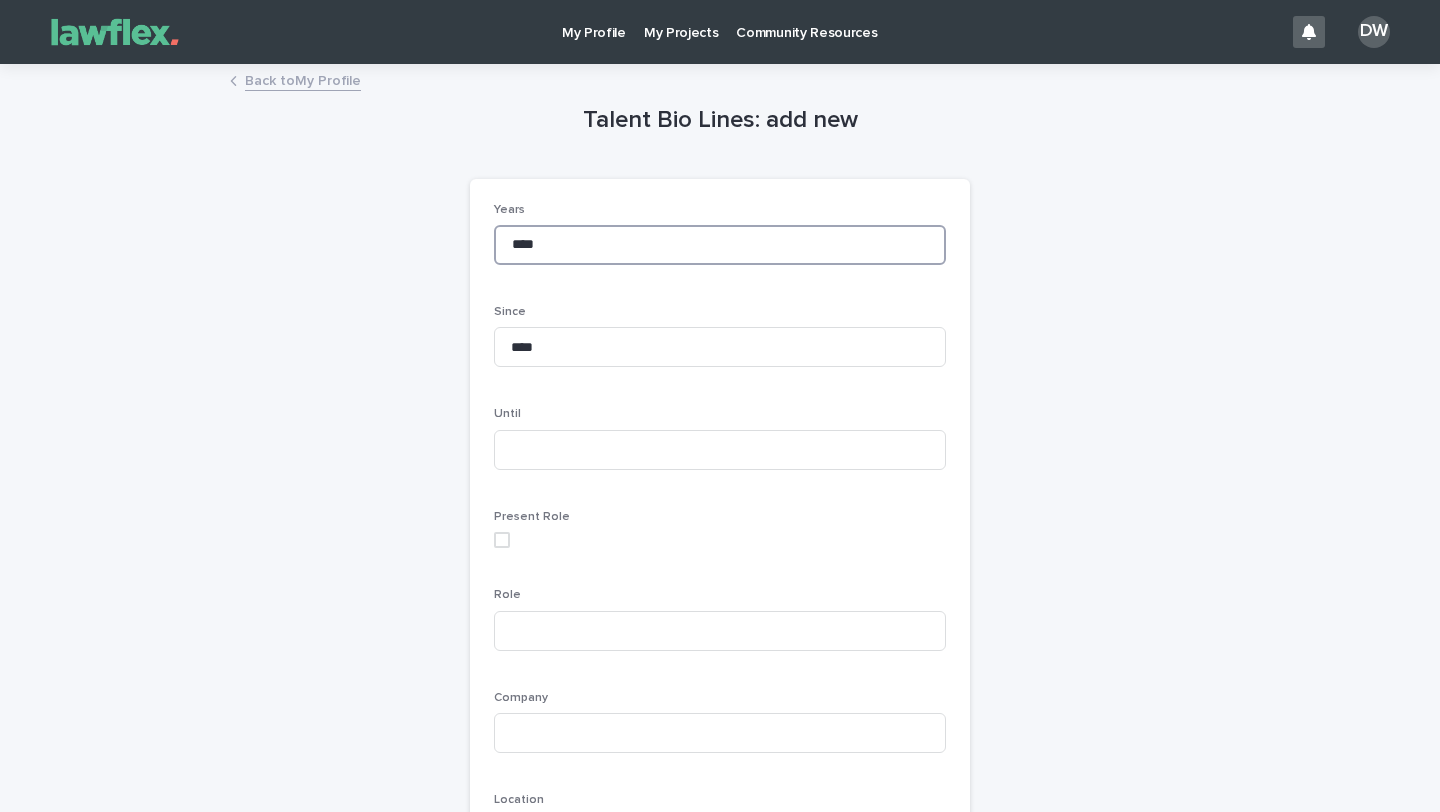 drag, startPoint x: 546, startPoint y: 247, endPoint x: 466, endPoint y: 252, distance: 80.1561 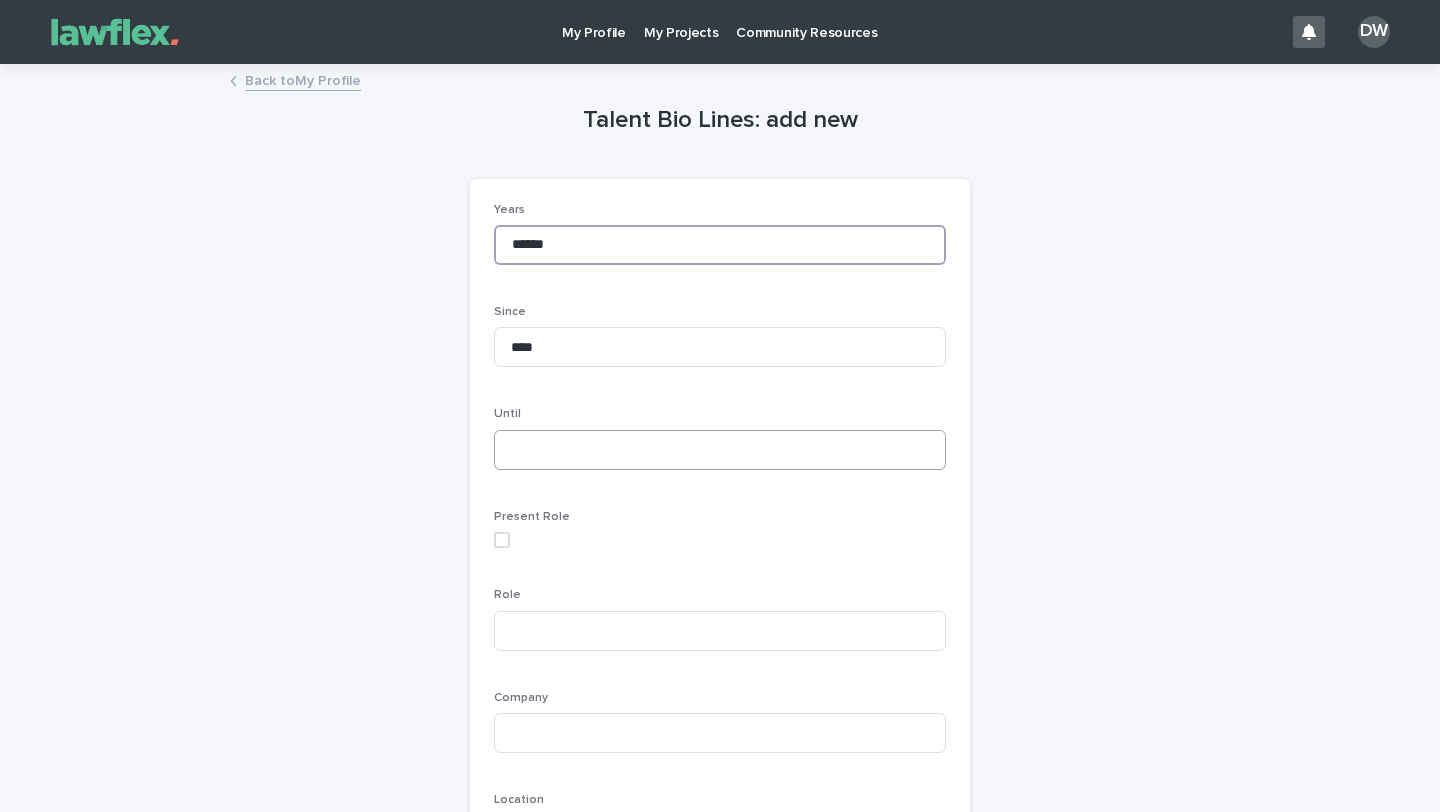 type on "******" 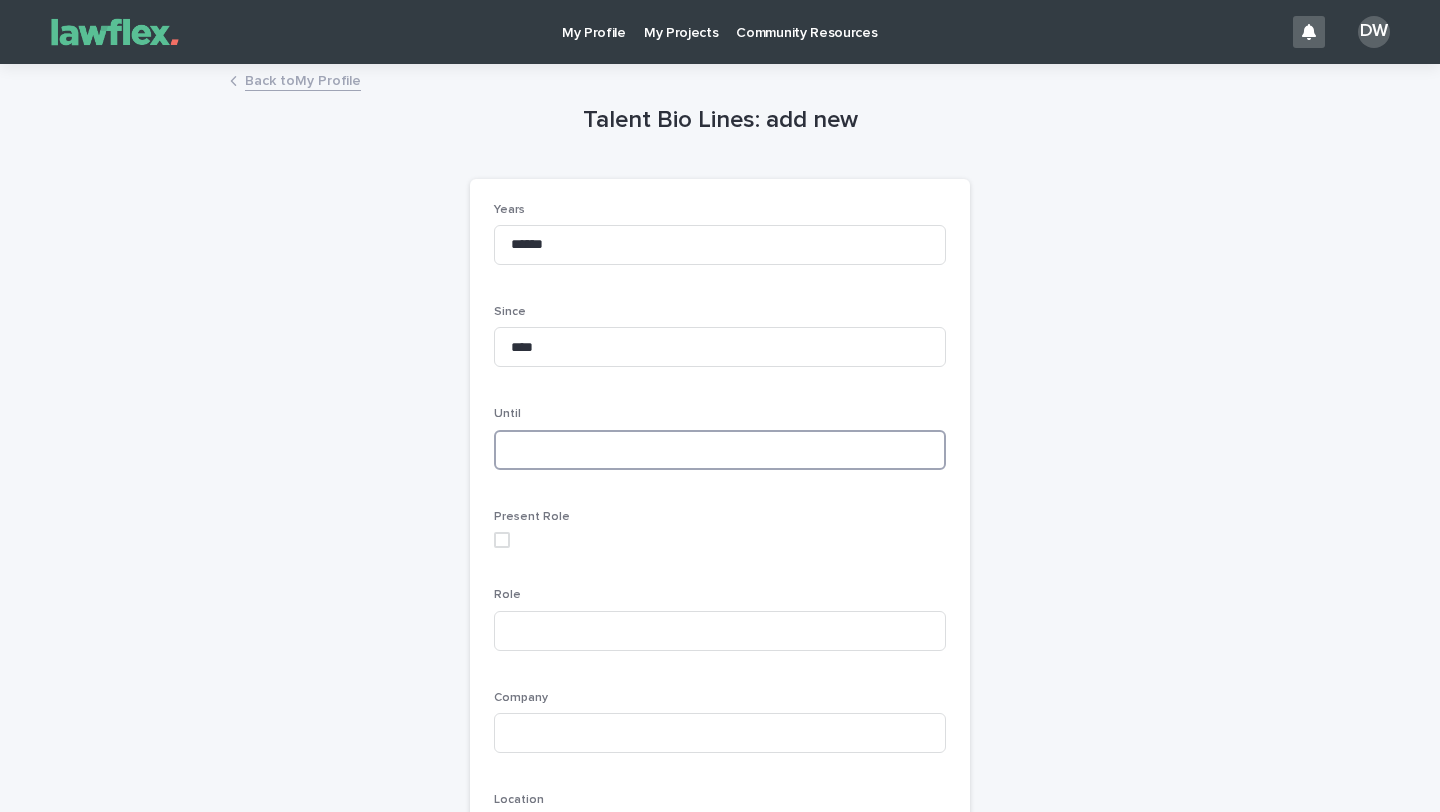 click at bounding box center (720, 450) 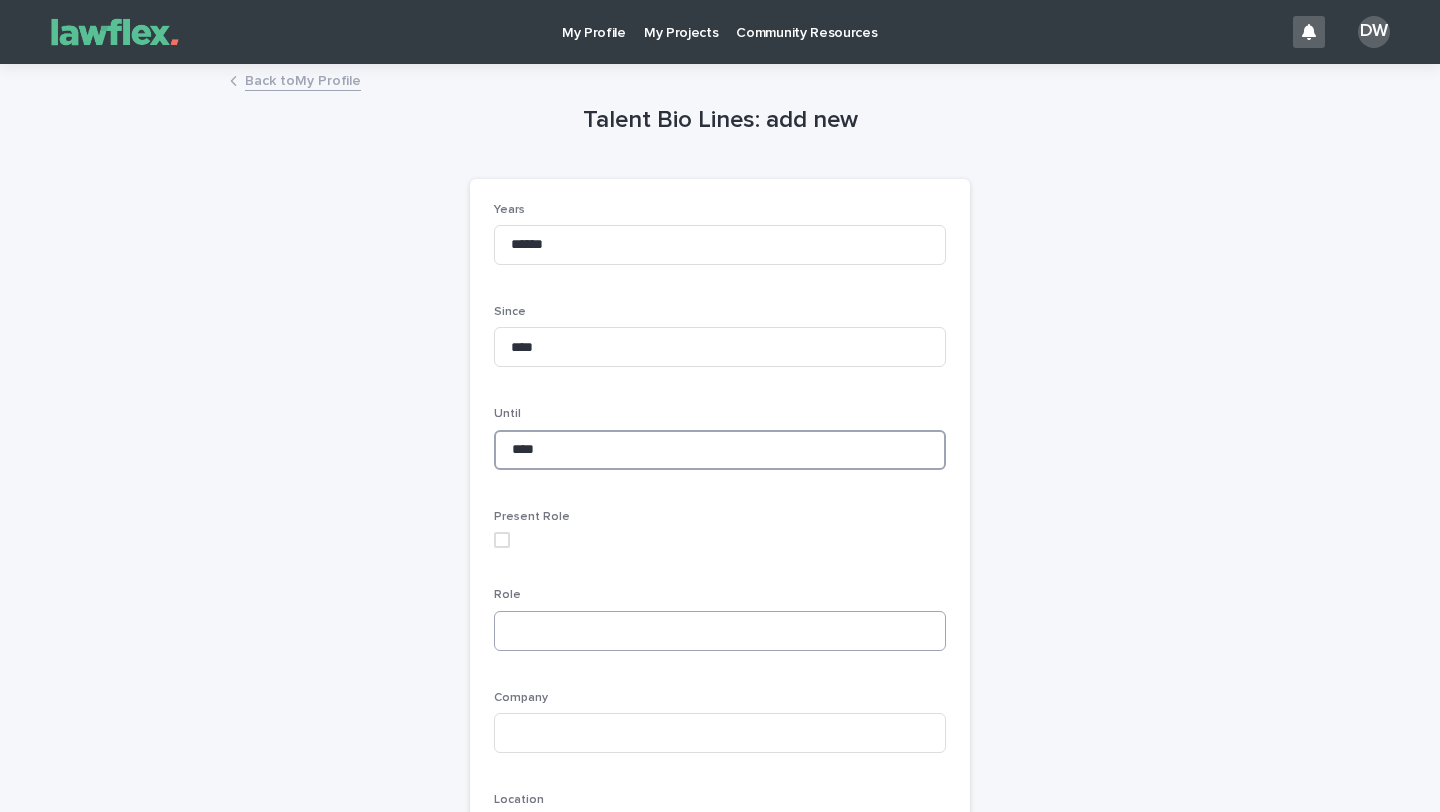 type on "****" 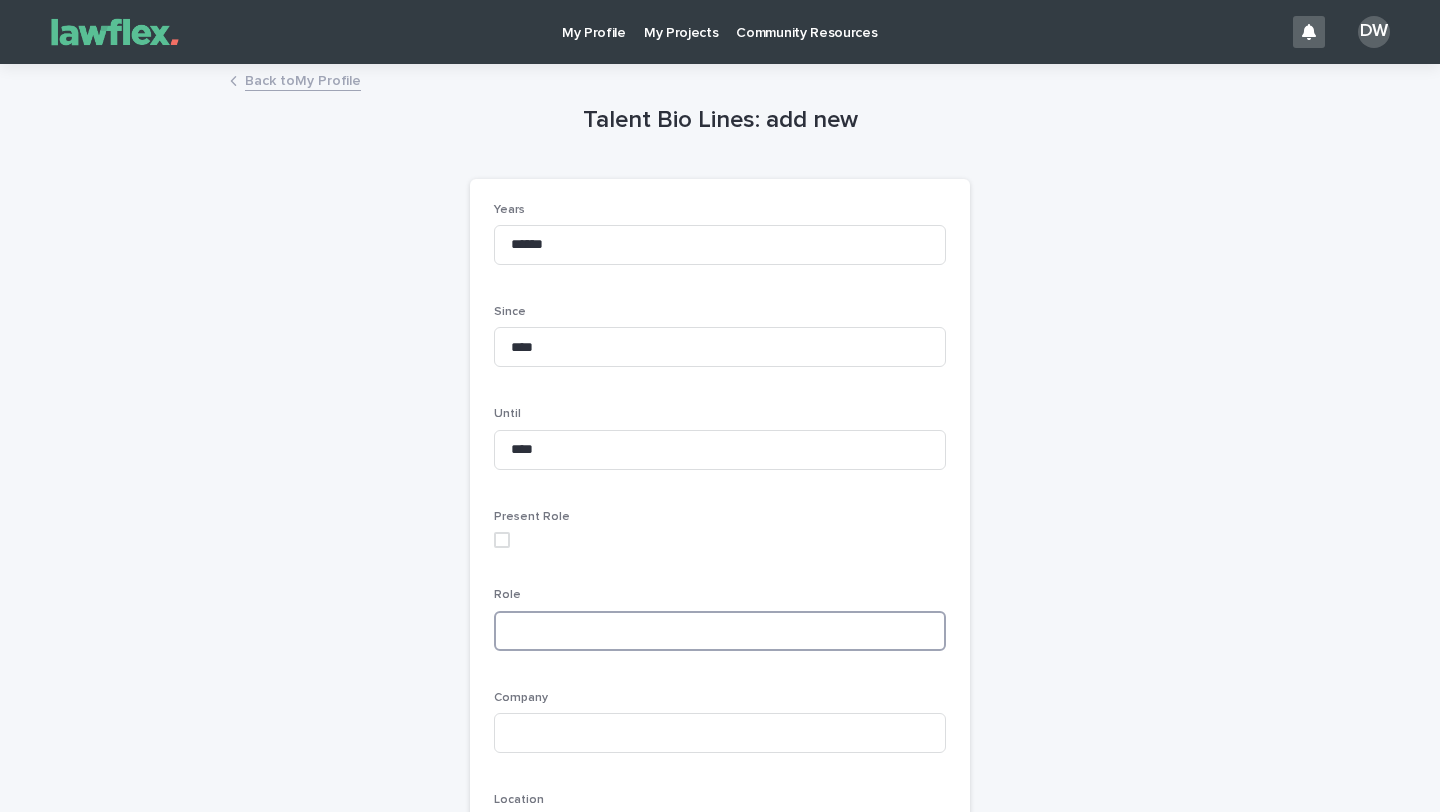 click at bounding box center (720, 631) 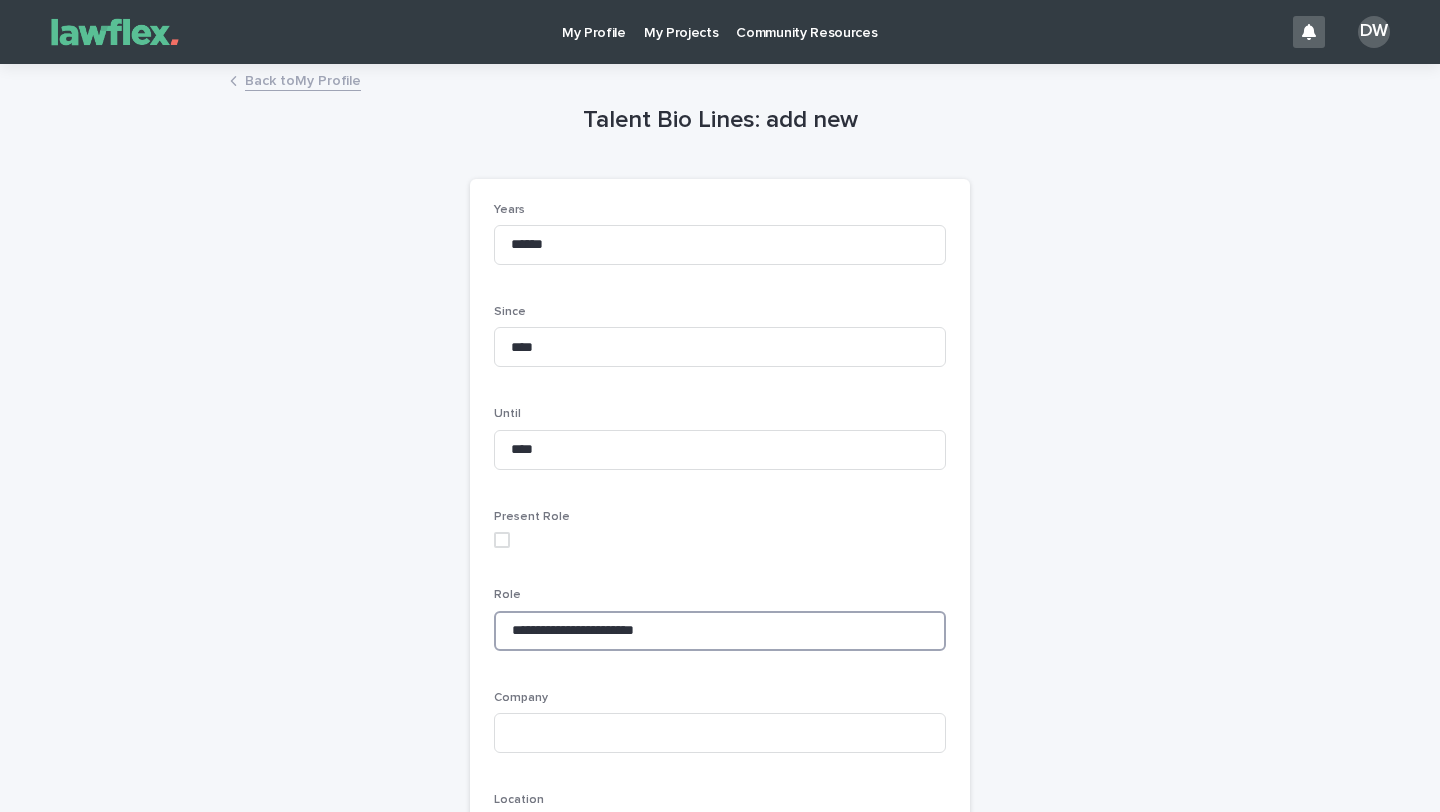 drag, startPoint x: 608, startPoint y: 629, endPoint x: 568, endPoint y: 632, distance: 40.112343 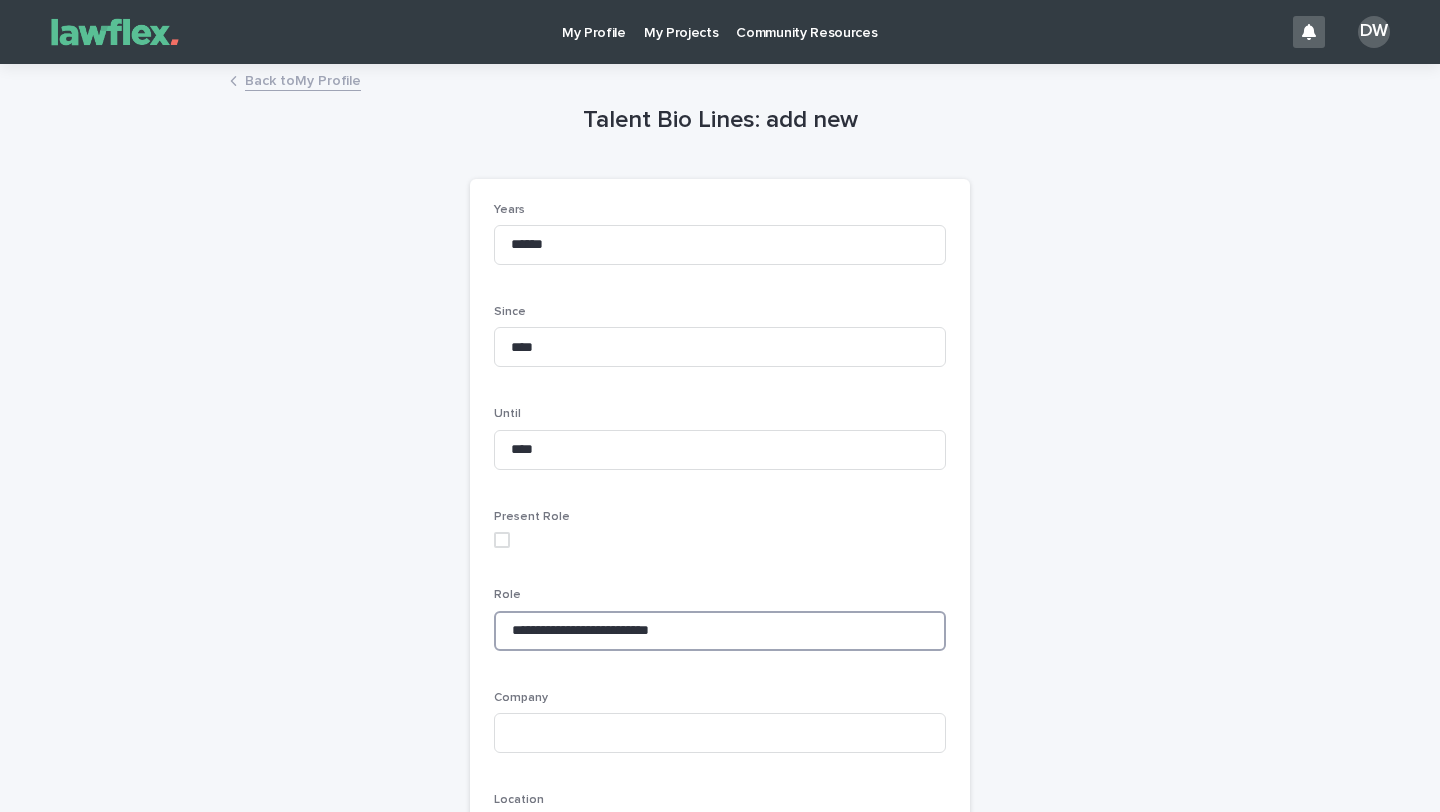 click on "**********" at bounding box center (720, 631) 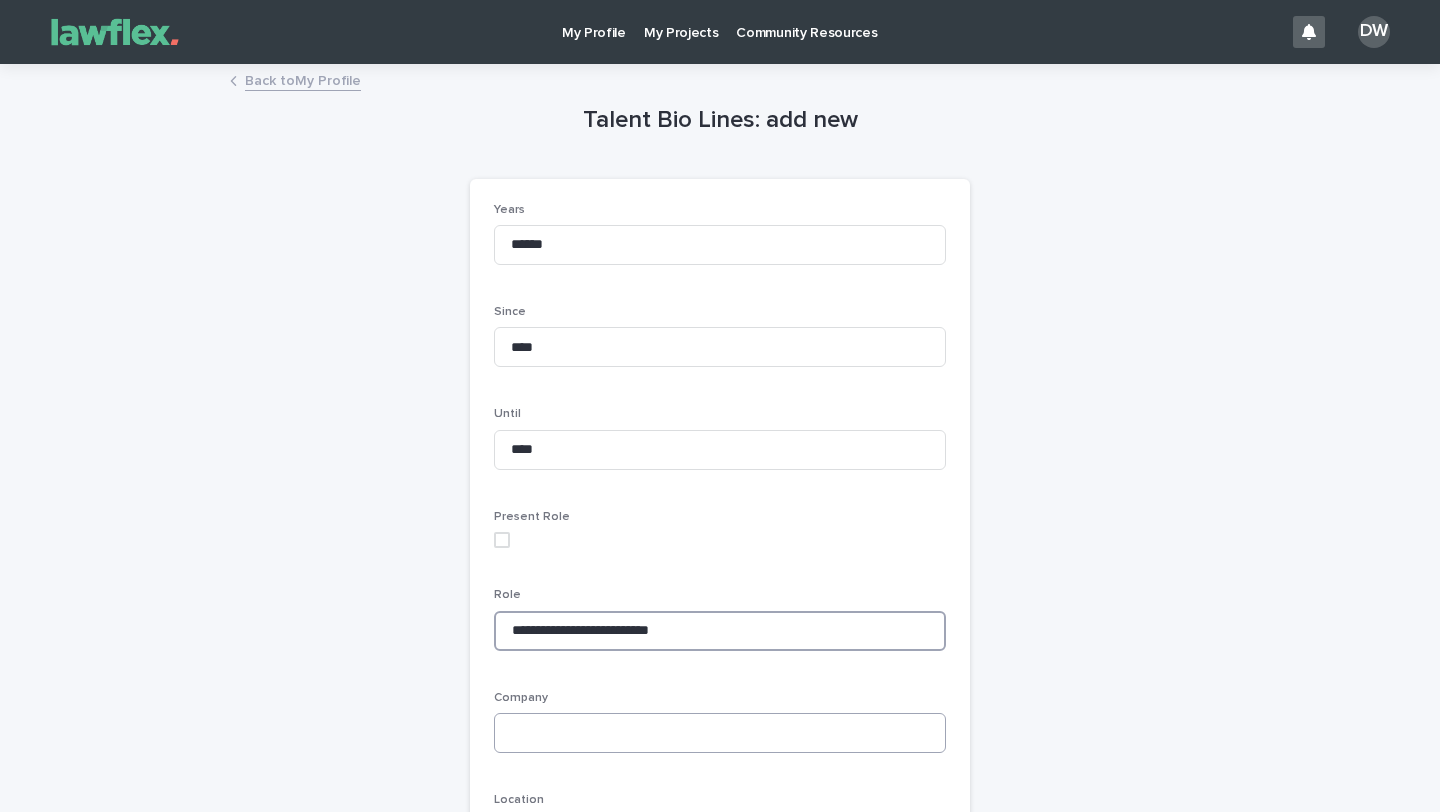 type on "**********" 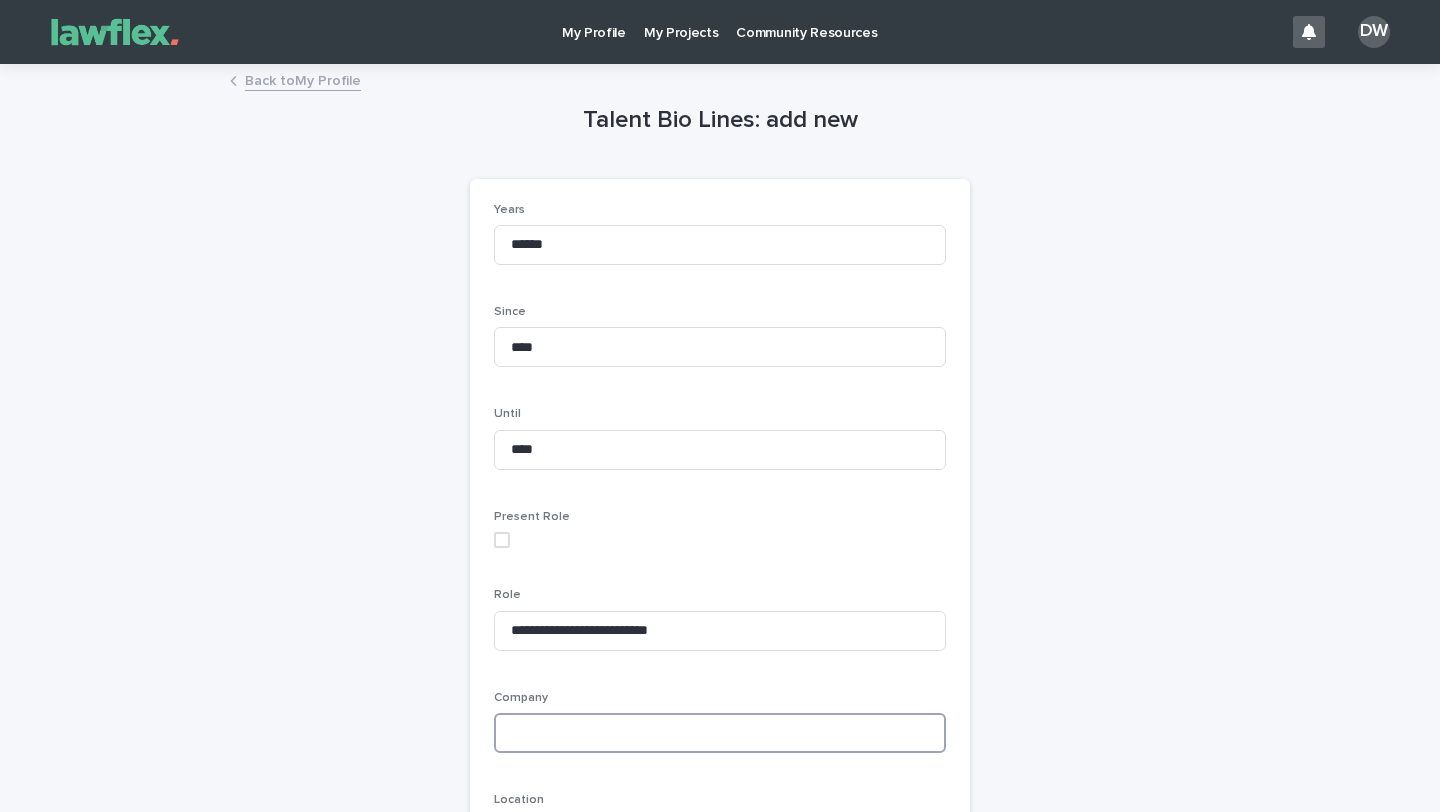 click at bounding box center [720, 733] 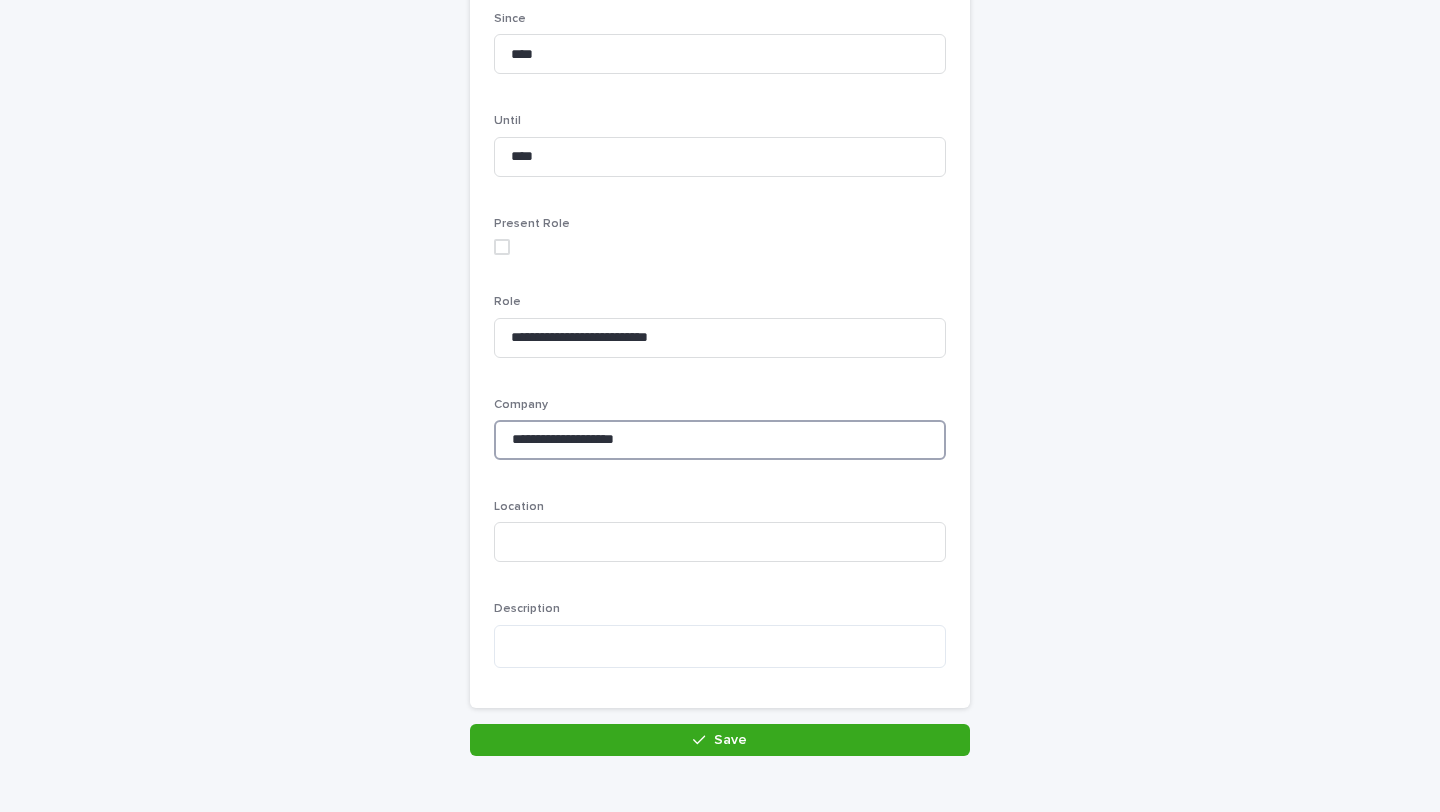 scroll, scrollTop: 298, scrollLeft: 0, axis: vertical 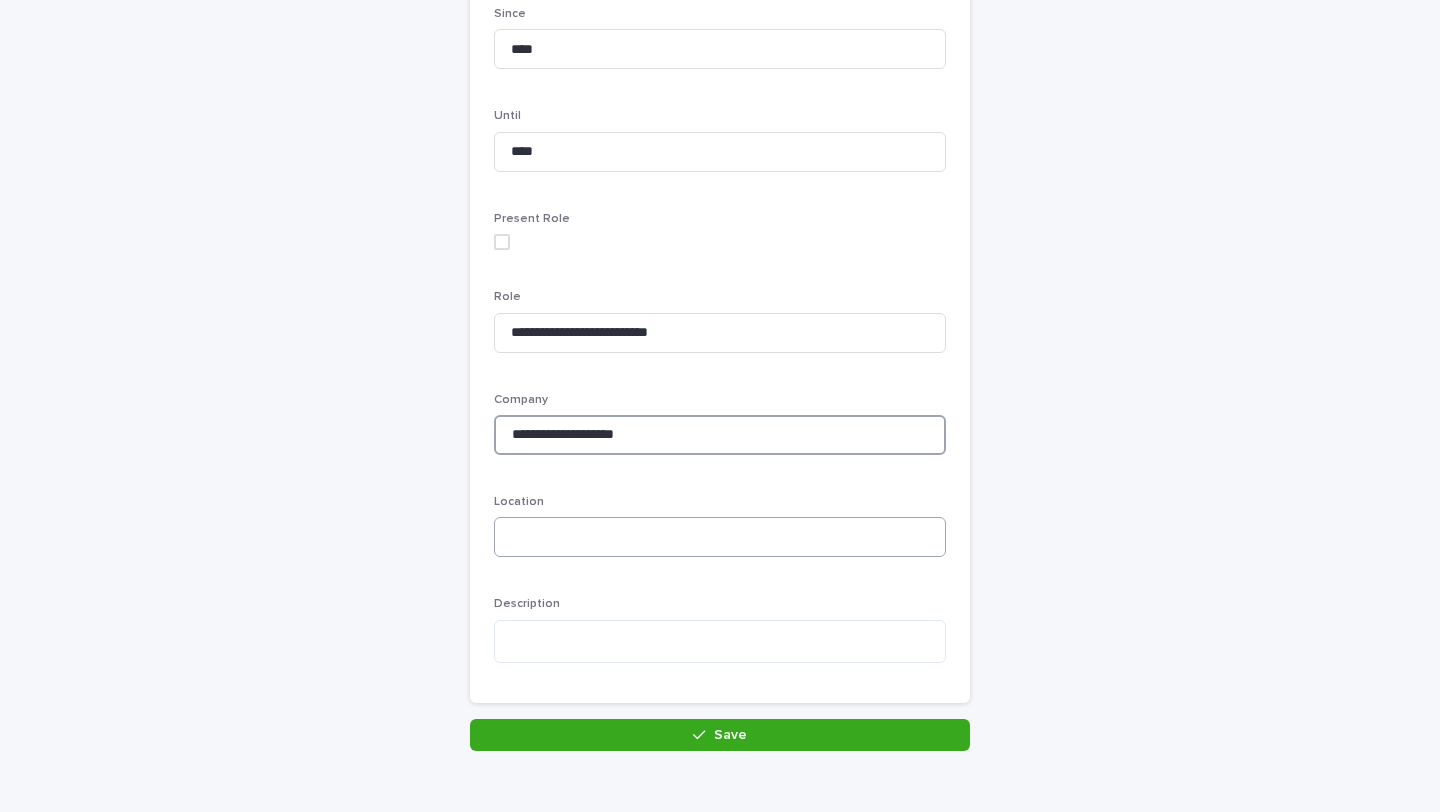 type on "**********" 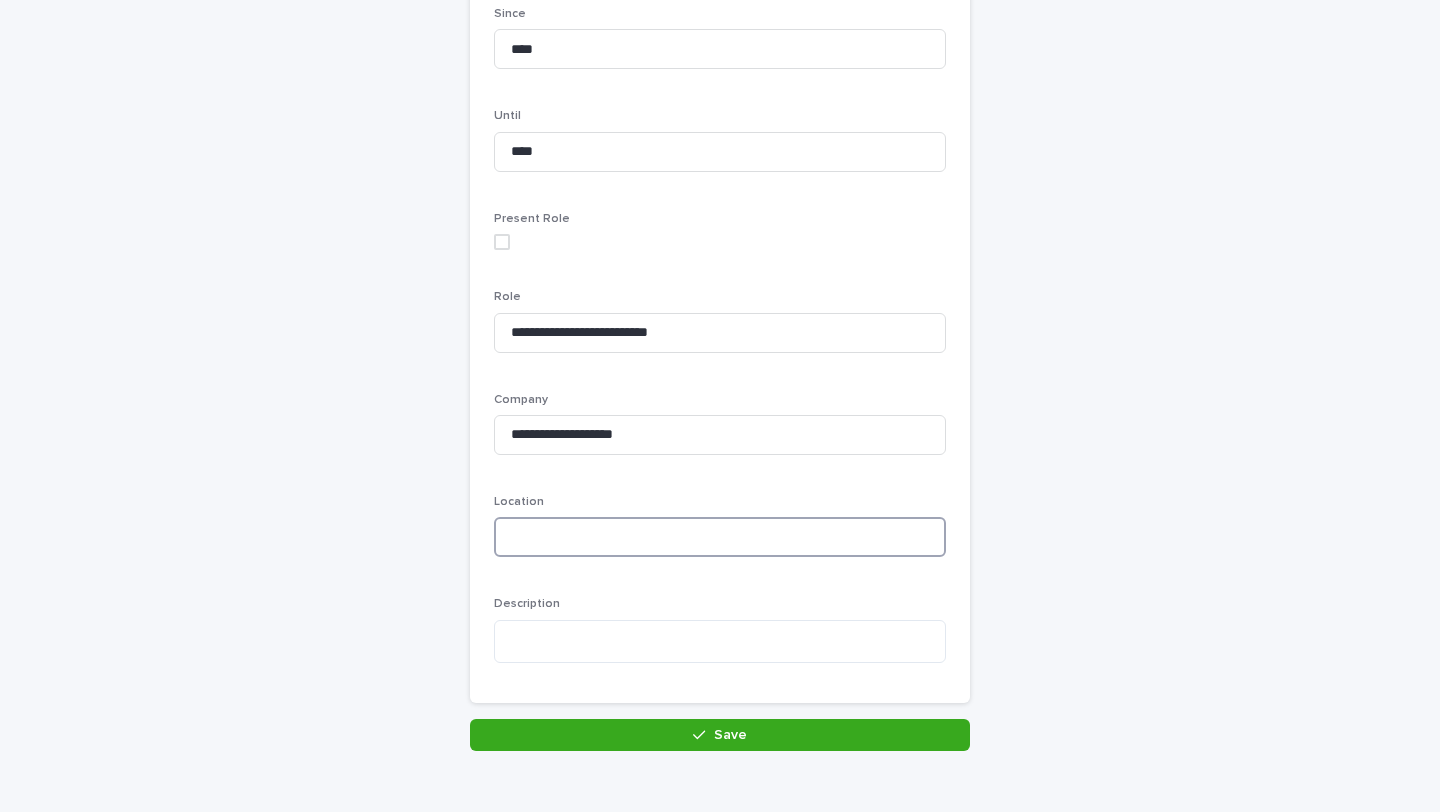 click at bounding box center [720, 537] 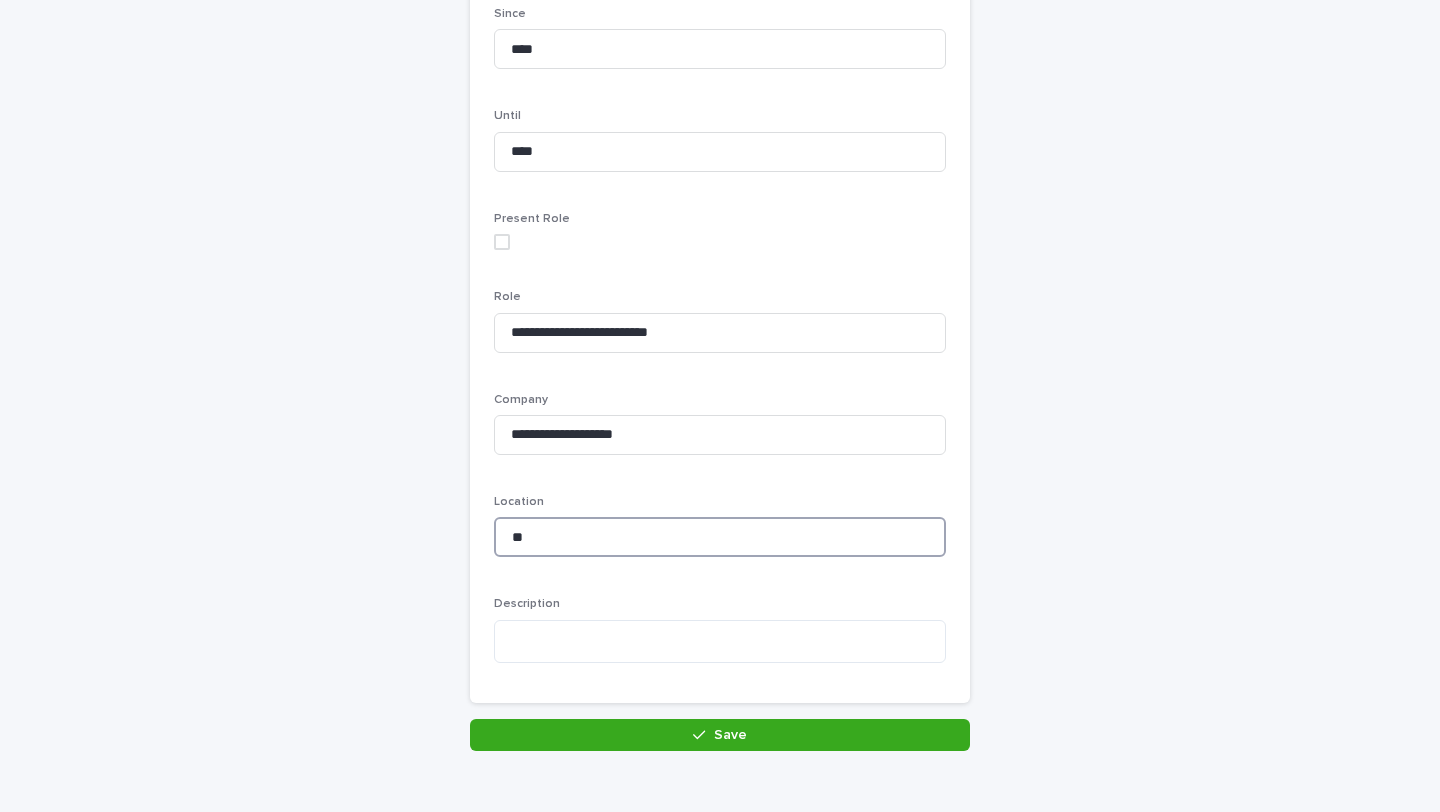 type on "*" 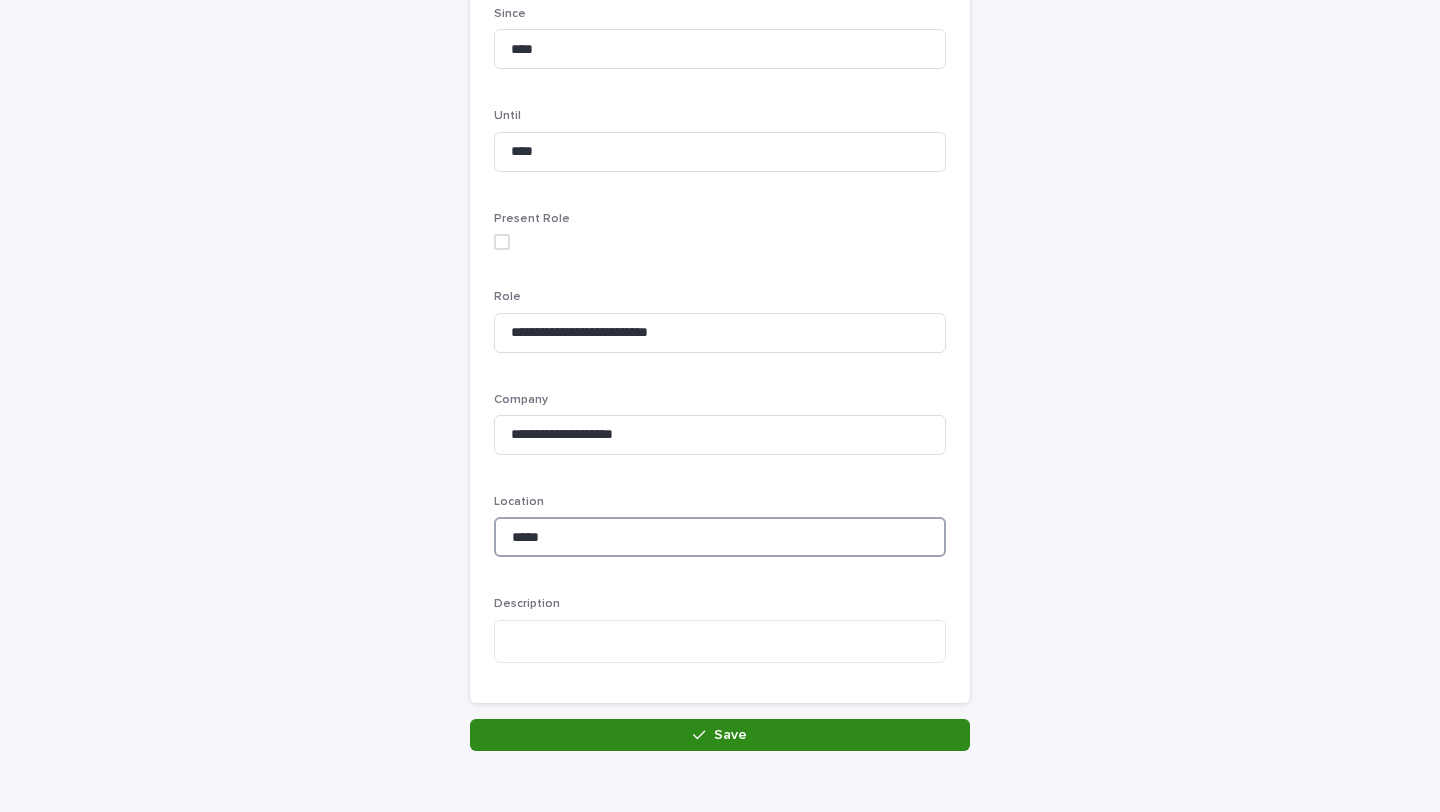 type on "*****" 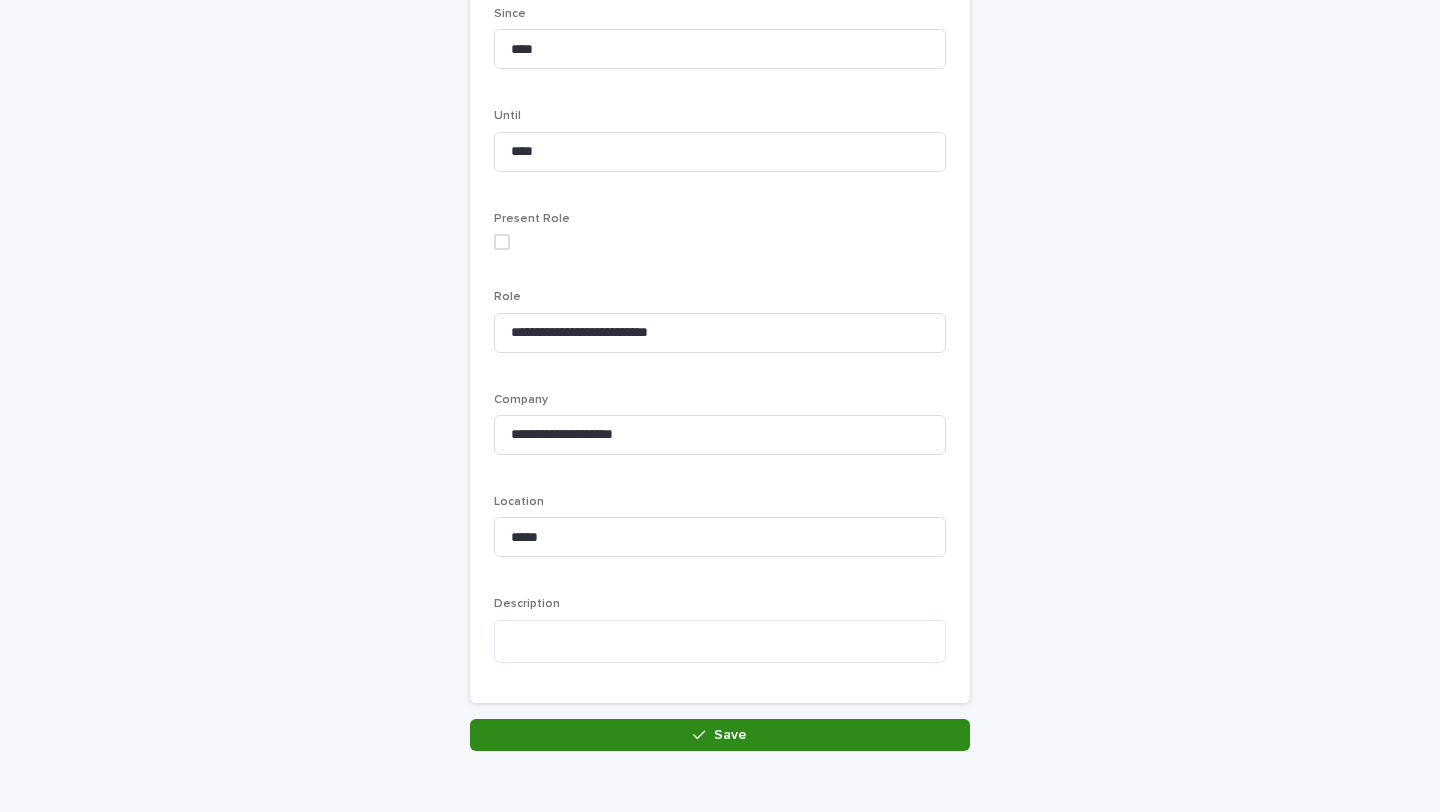 click on "Save" at bounding box center [720, 735] 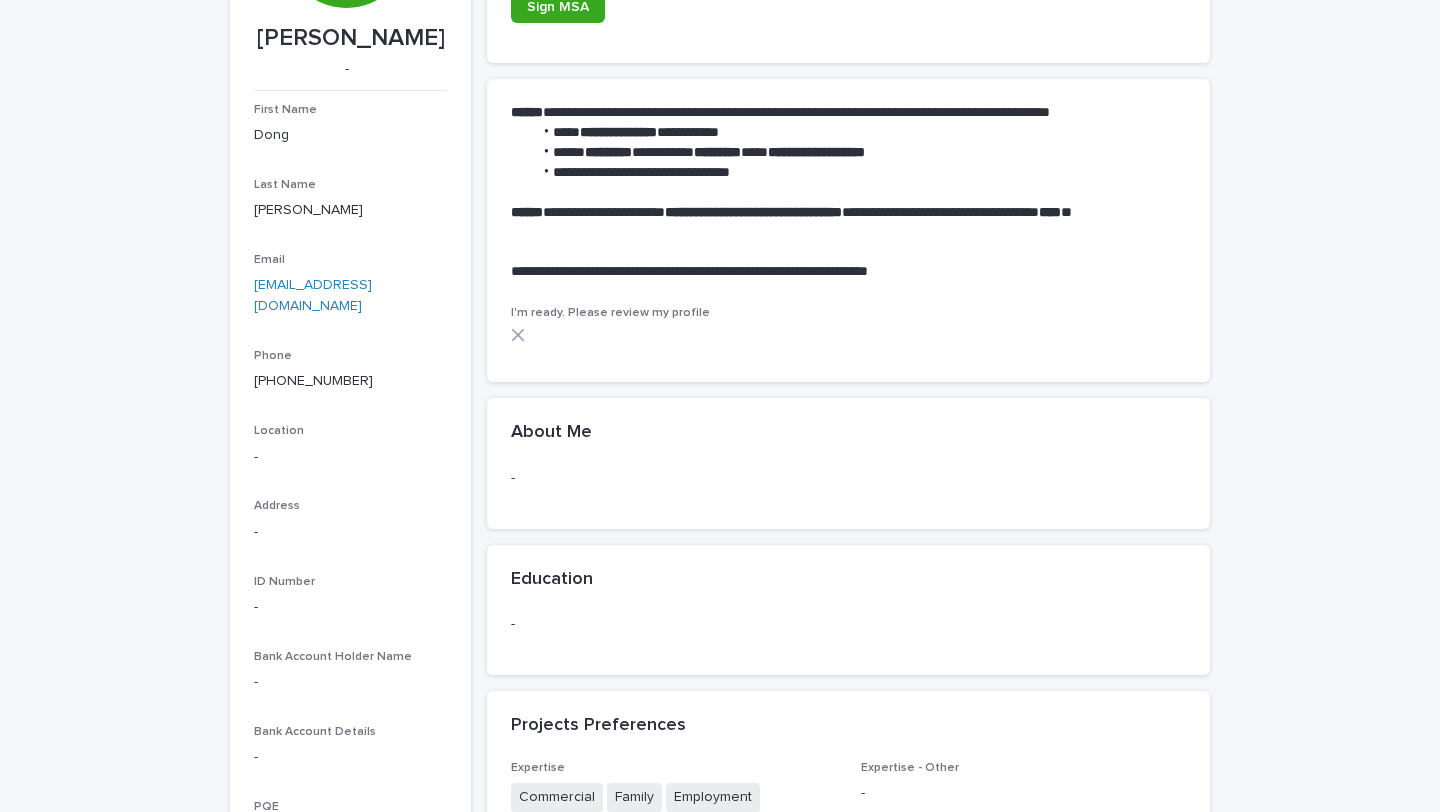 scroll, scrollTop: 0, scrollLeft: 0, axis: both 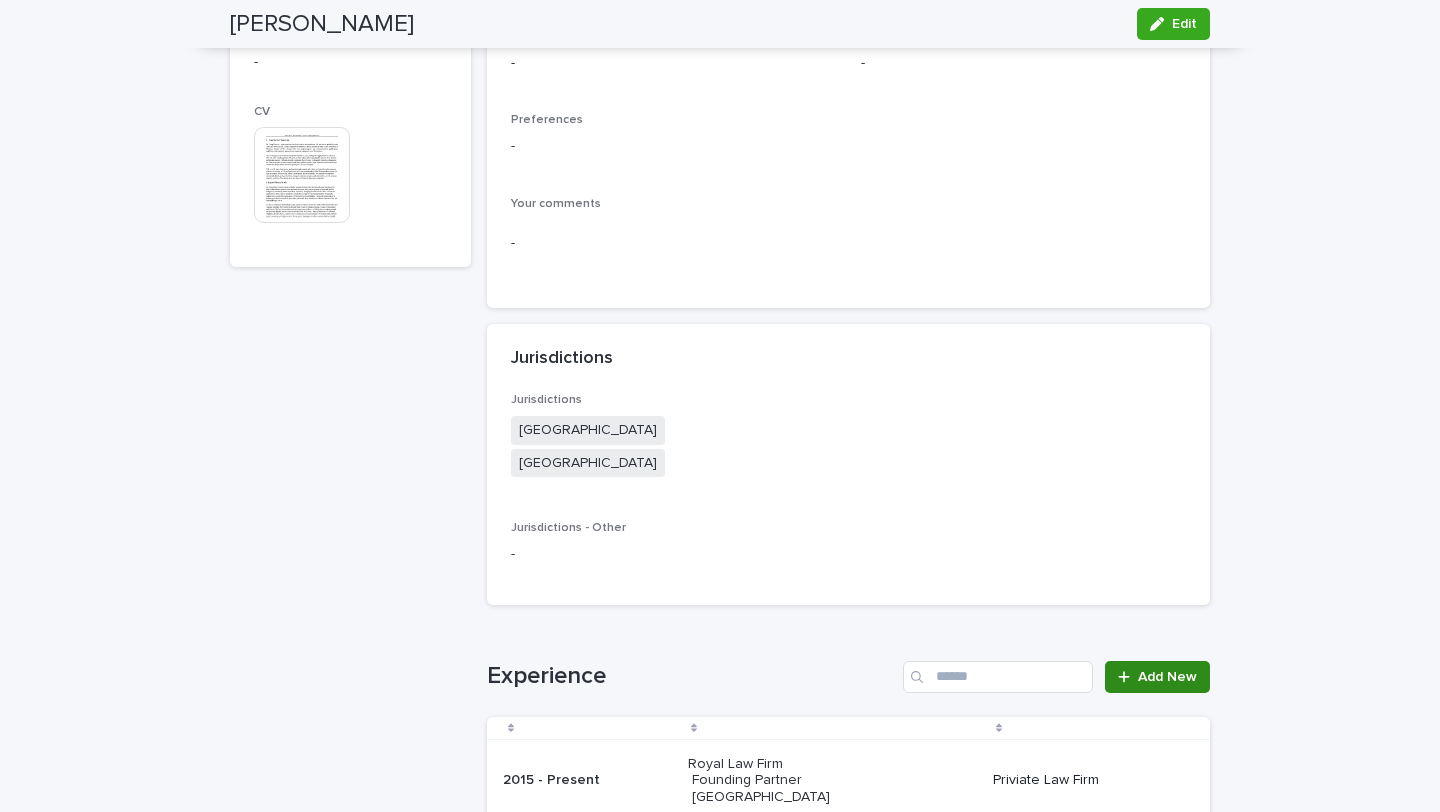 click on "Add New" at bounding box center [1157, 677] 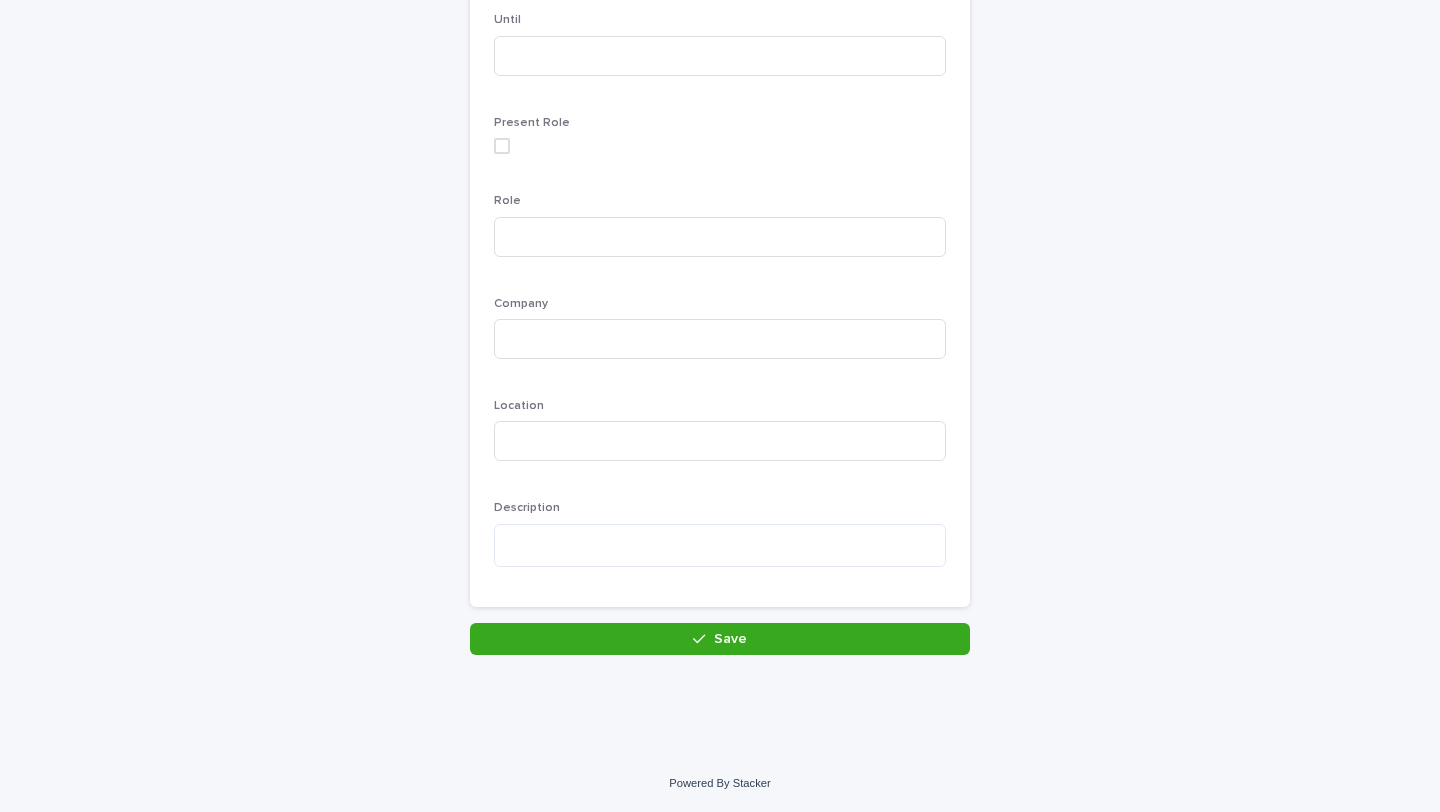 scroll, scrollTop: 393, scrollLeft: 0, axis: vertical 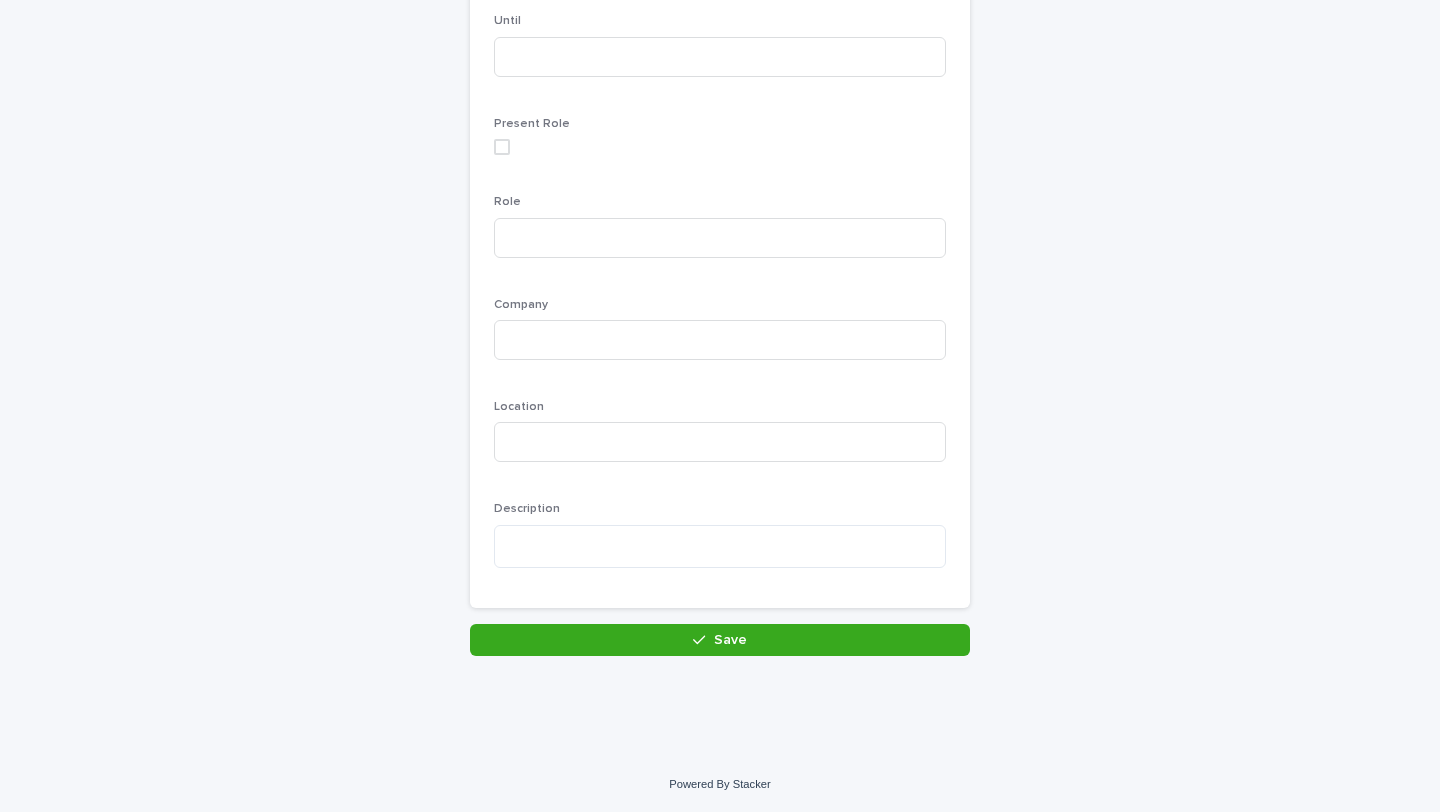 click on "Talent Bio Lines: add new Loading... Saving… Loading... Saving… Loading... Saving… Years Since Until Present Role Role Company Location Description Sorry, there was an error saving your record. Please try again. Please fill out the required fields above. Save" at bounding box center (720, 164) 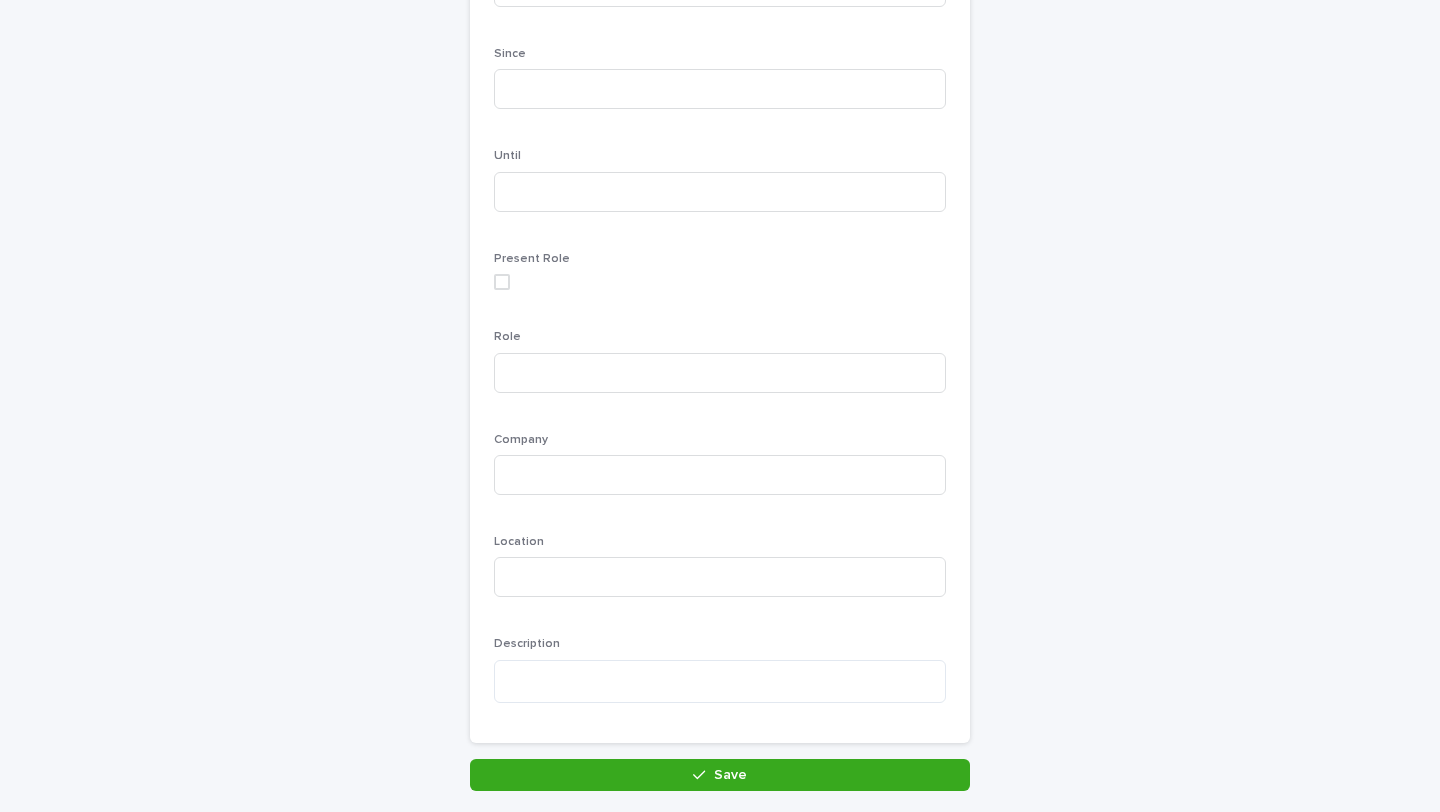 scroll, scrollTop: 193, scrollLeft: 0, axis: vertical 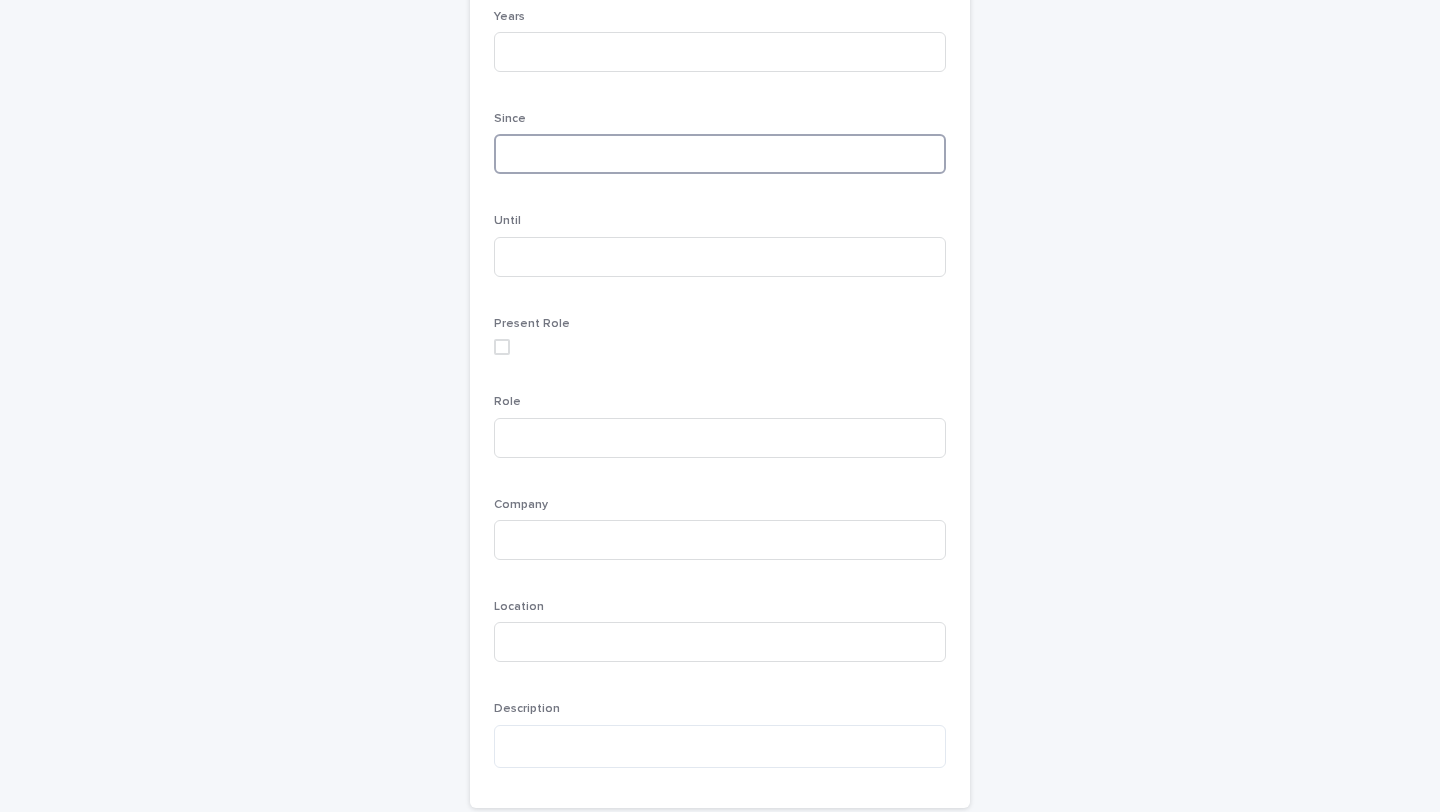click at bounding box center (720, 154) 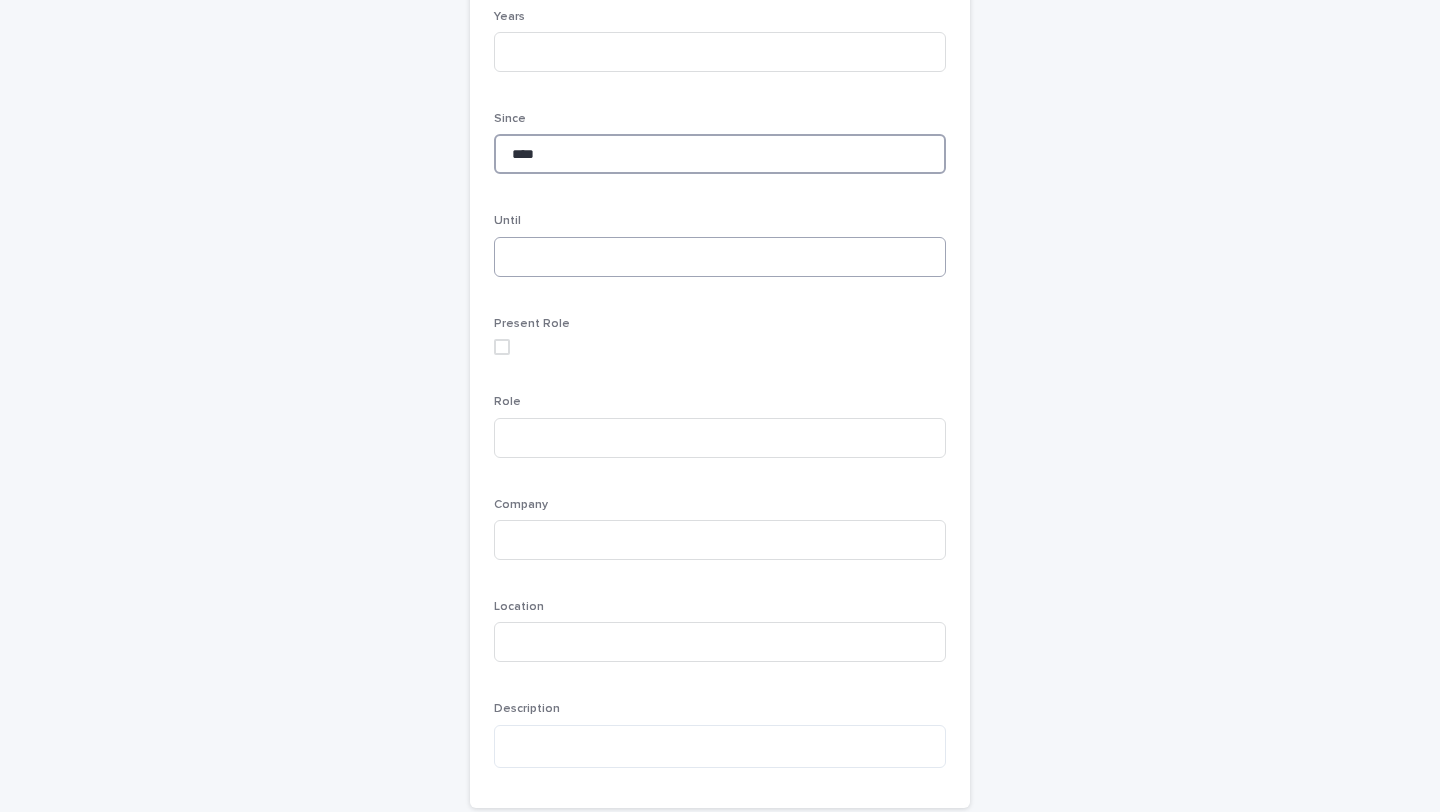 type on "****" 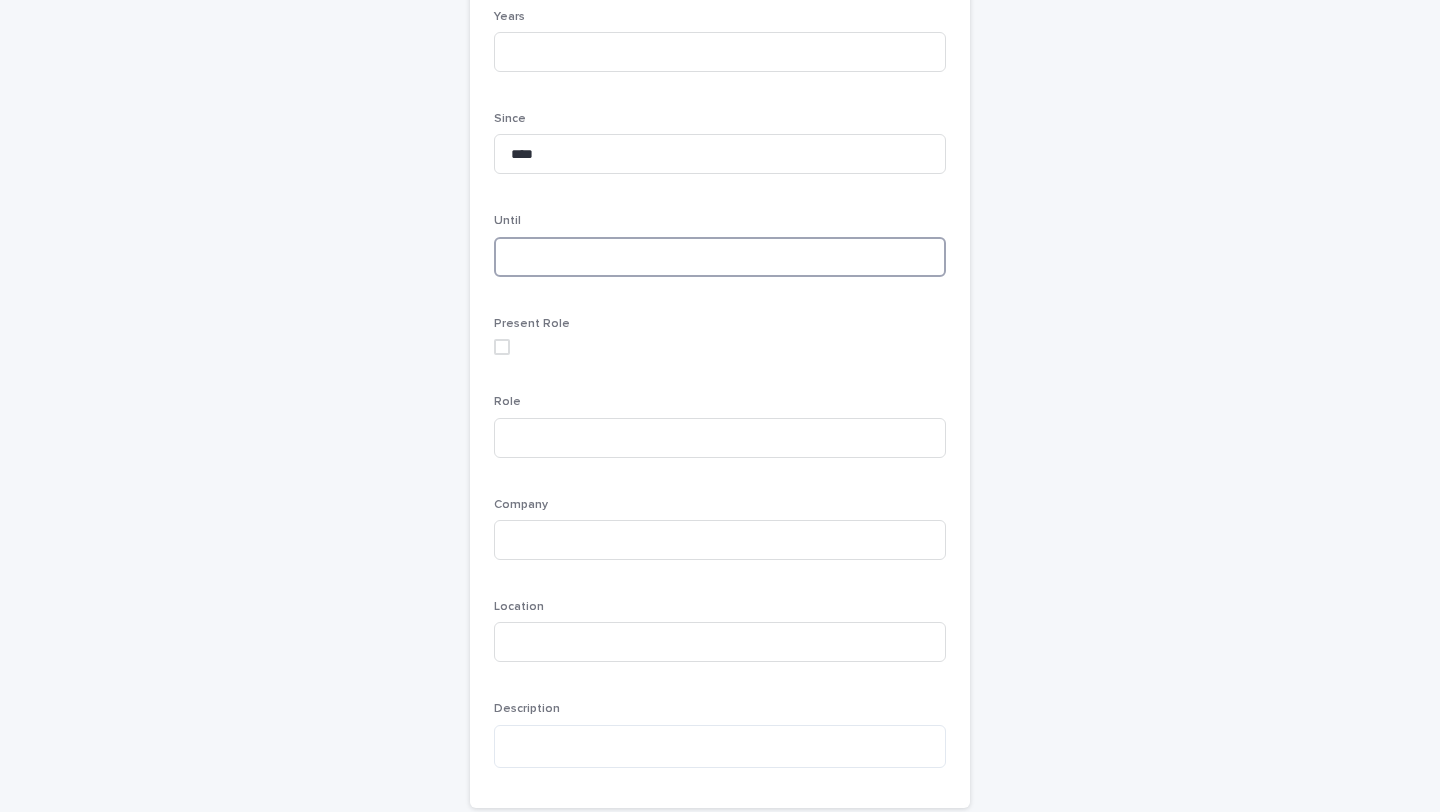 click at bounding box center [720, 257] 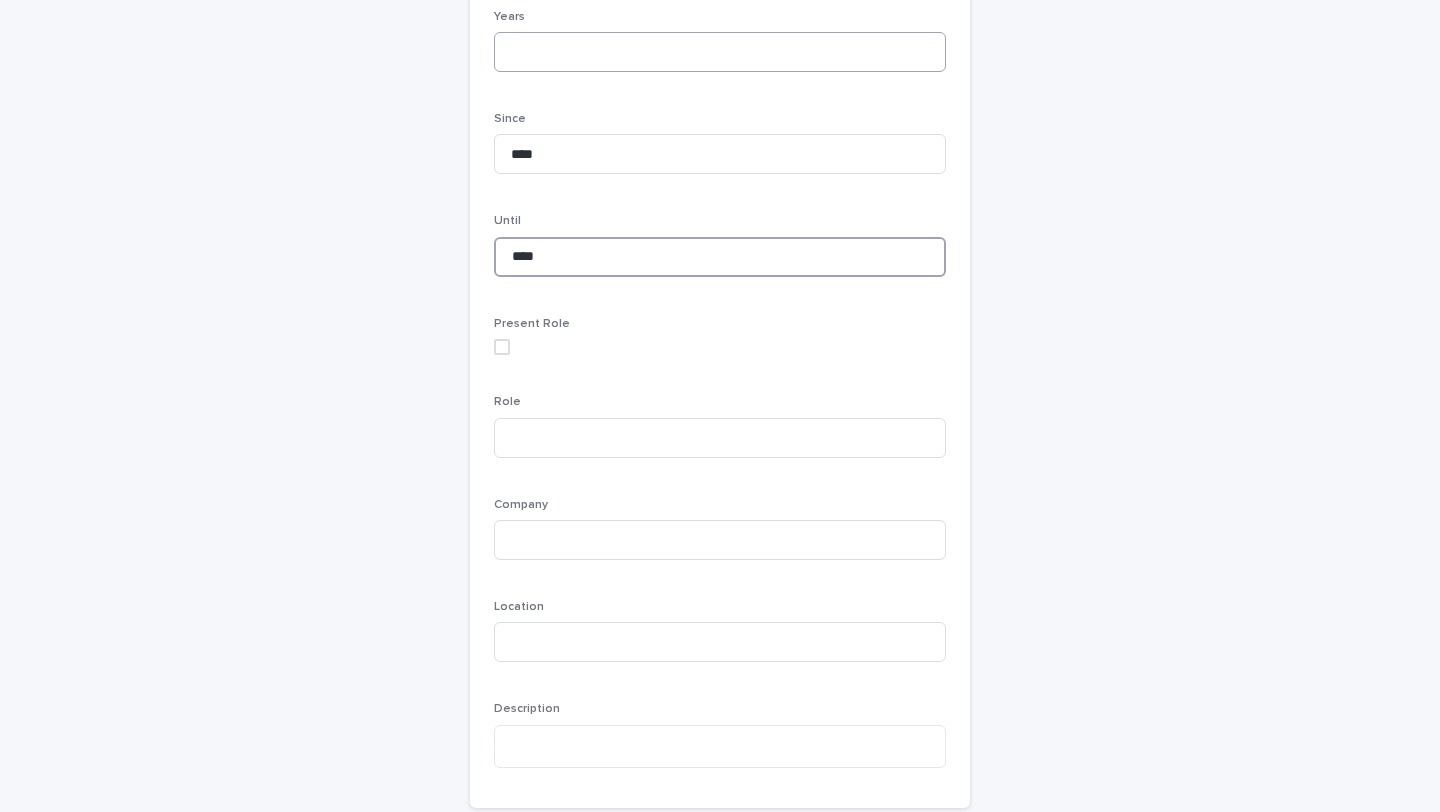 type on "****" 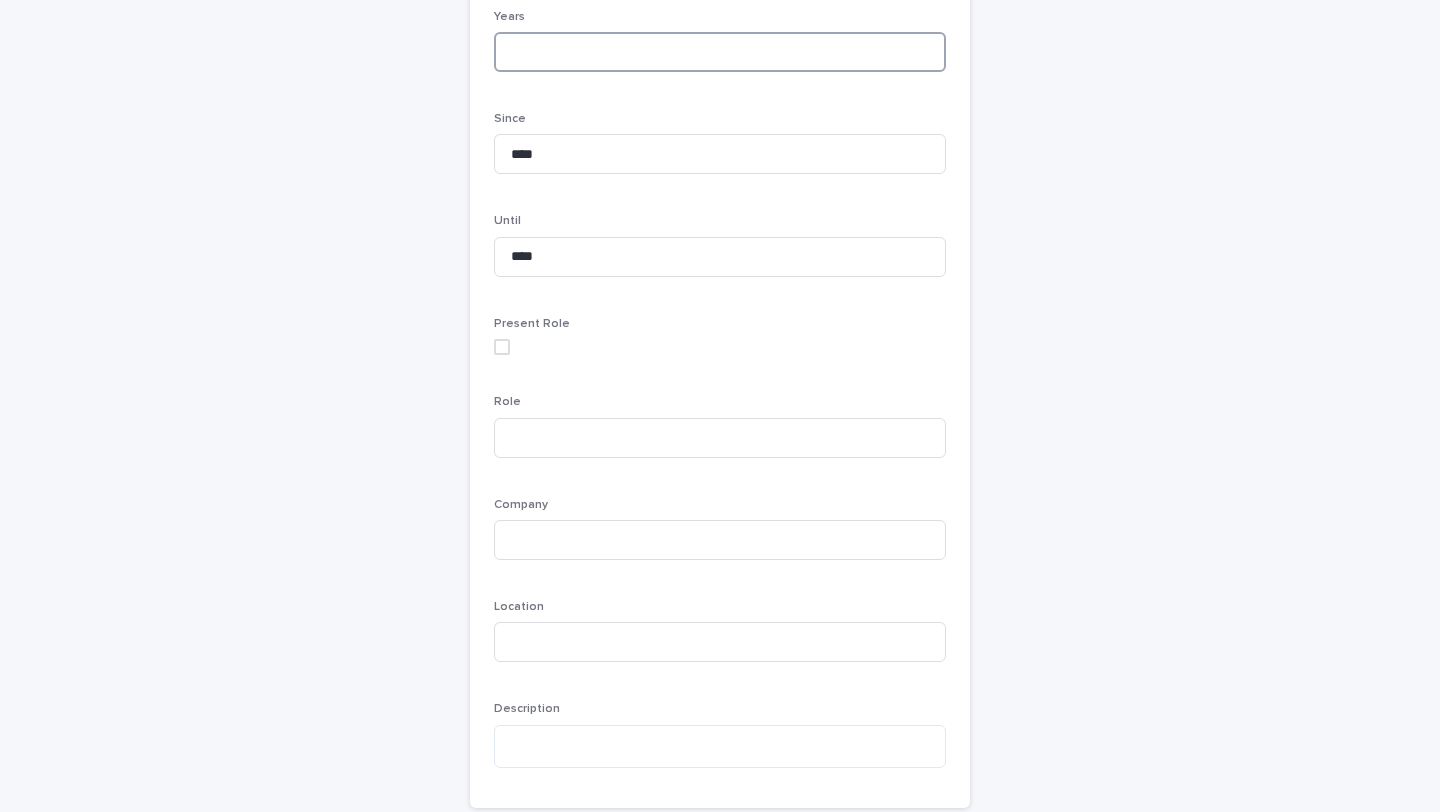 click at bounding box center [720, 52] 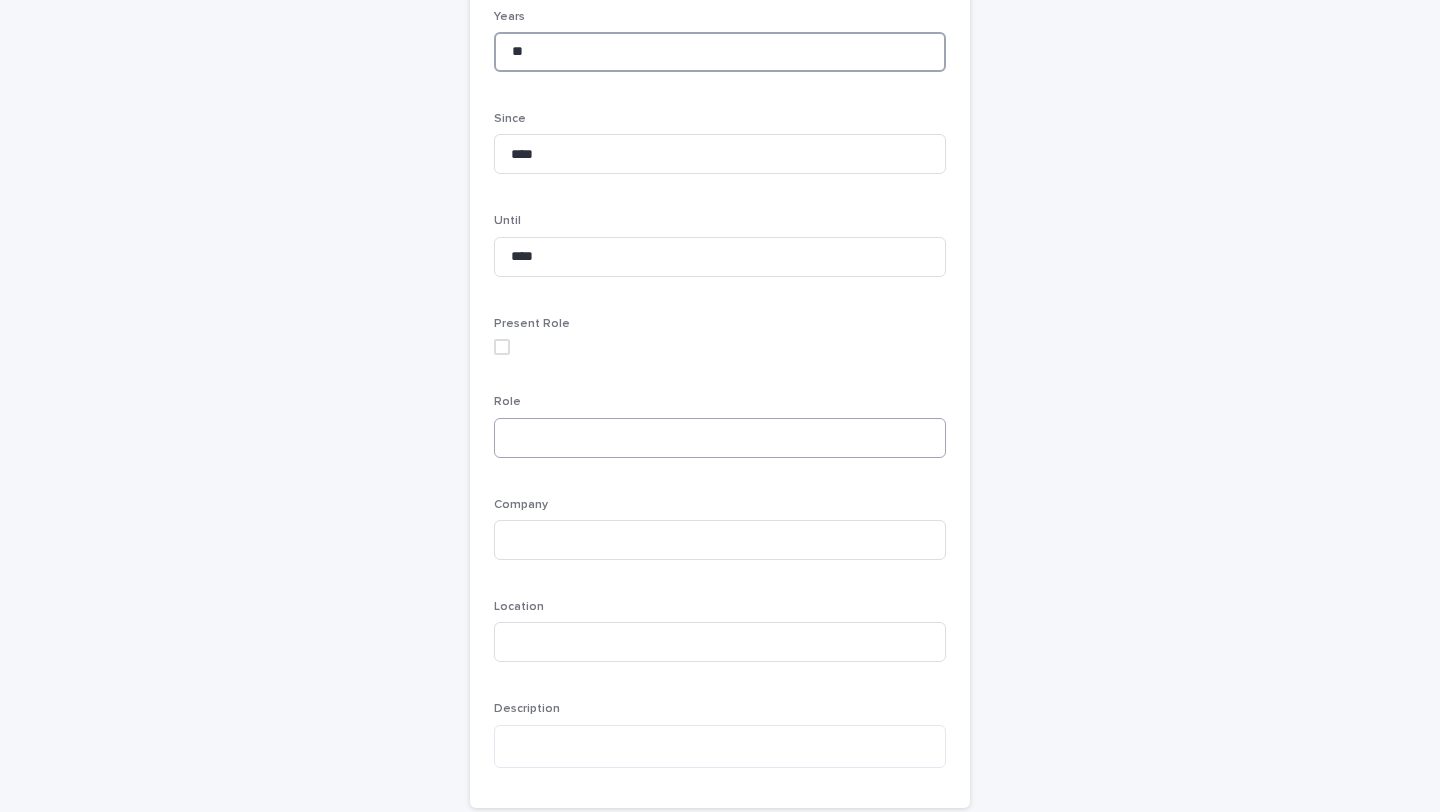 type on "**" 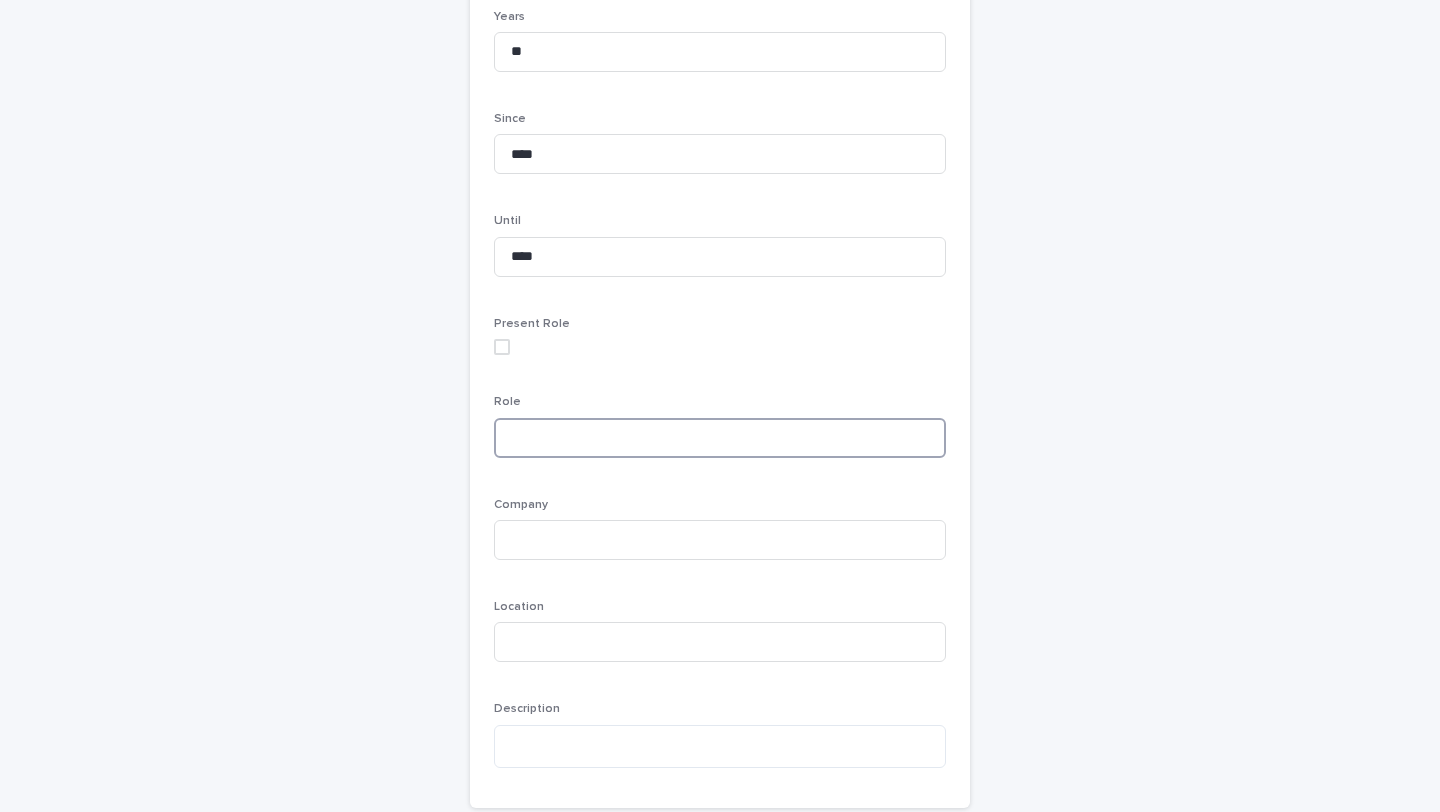 click at bounding box center [720, 438] 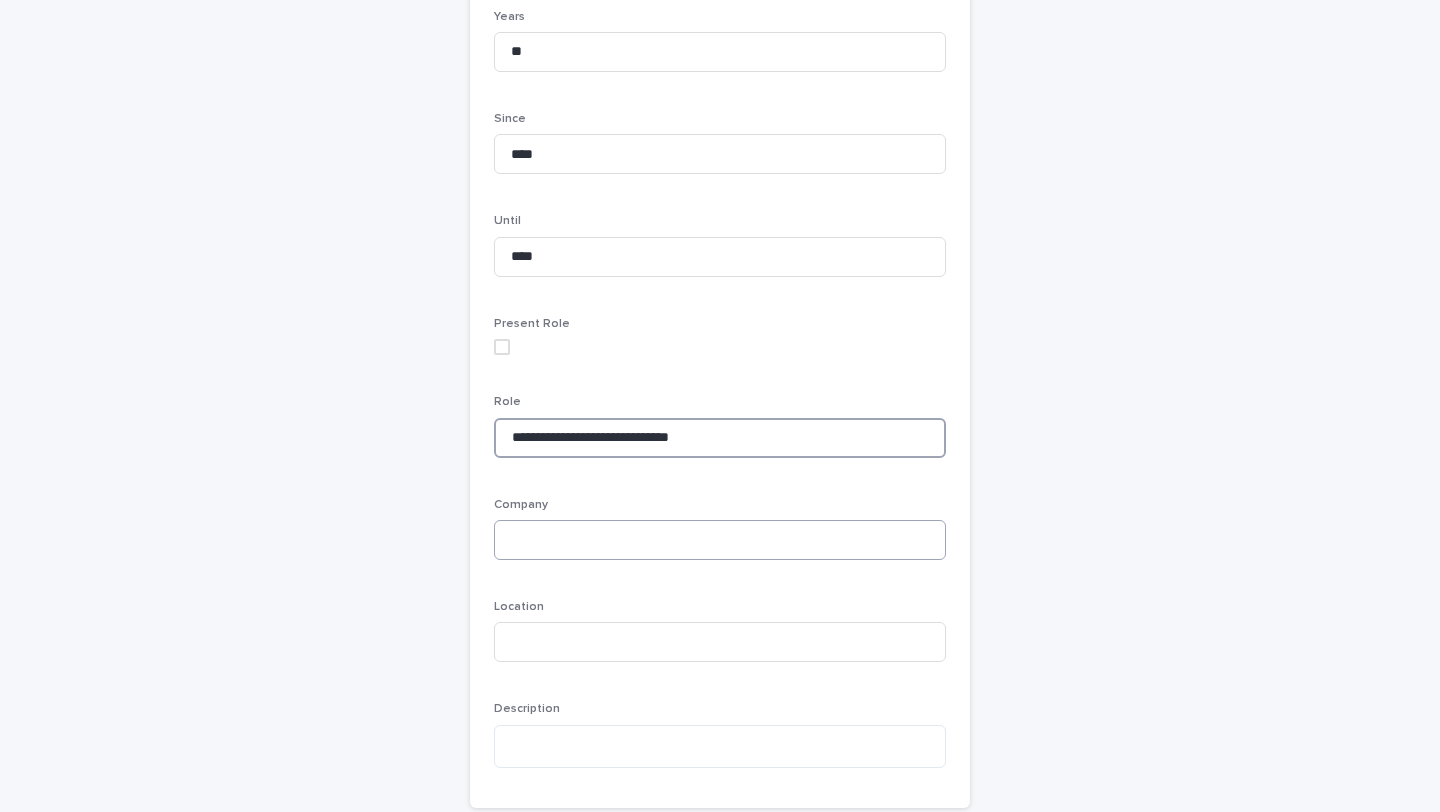 type on "**********" 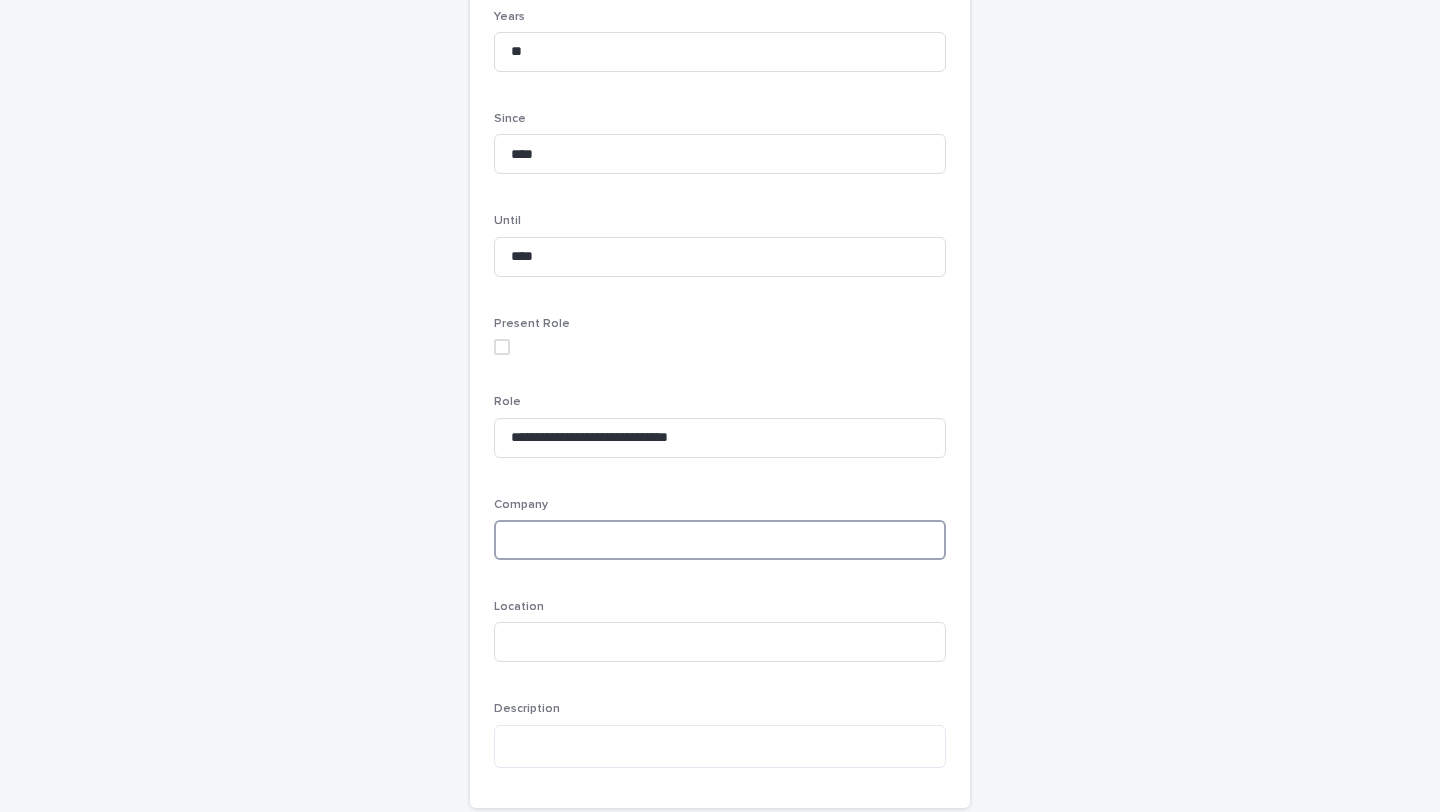 click at bounding box center (720, 540) 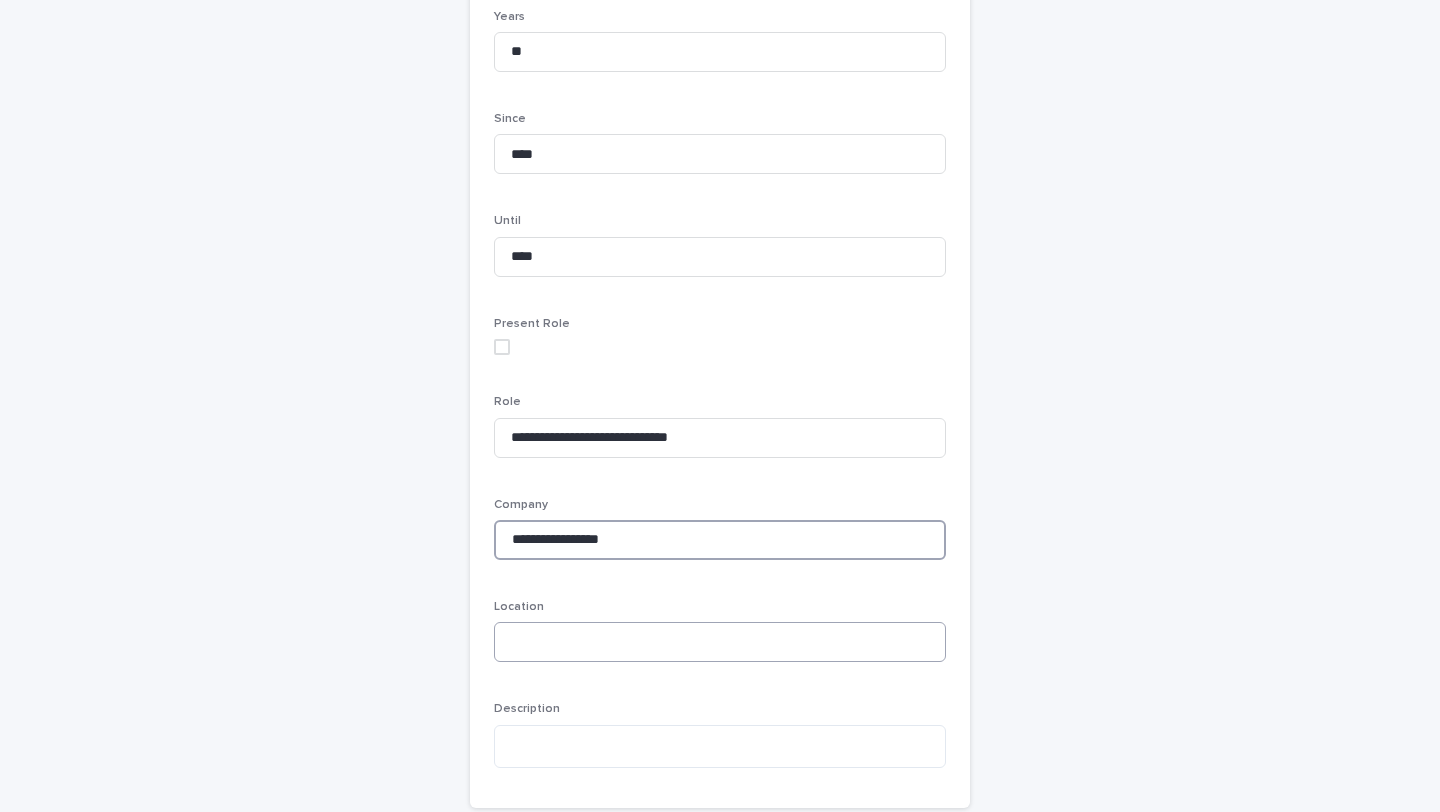 type on "**********" 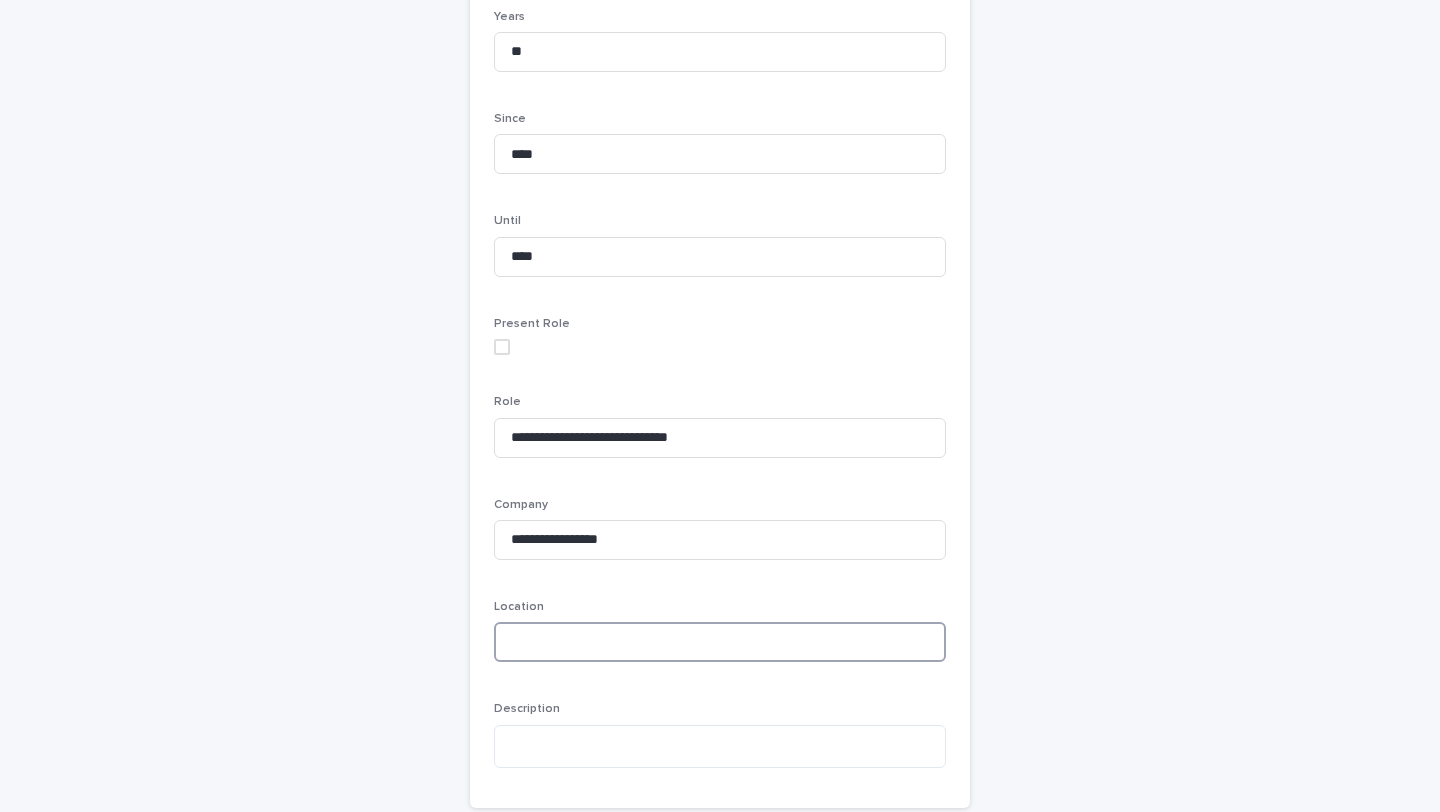 click at bounding box center [720, 642] 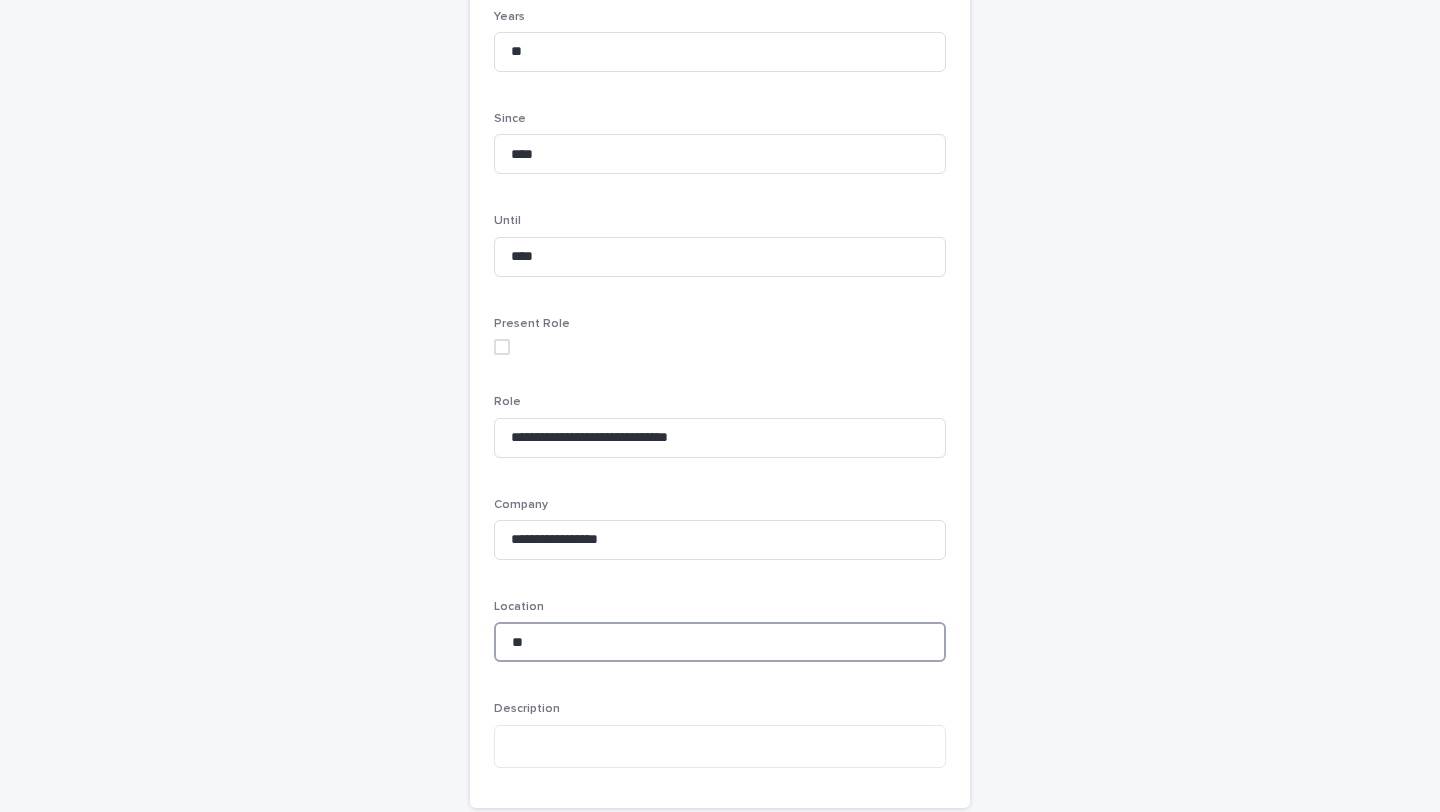 type on "*" 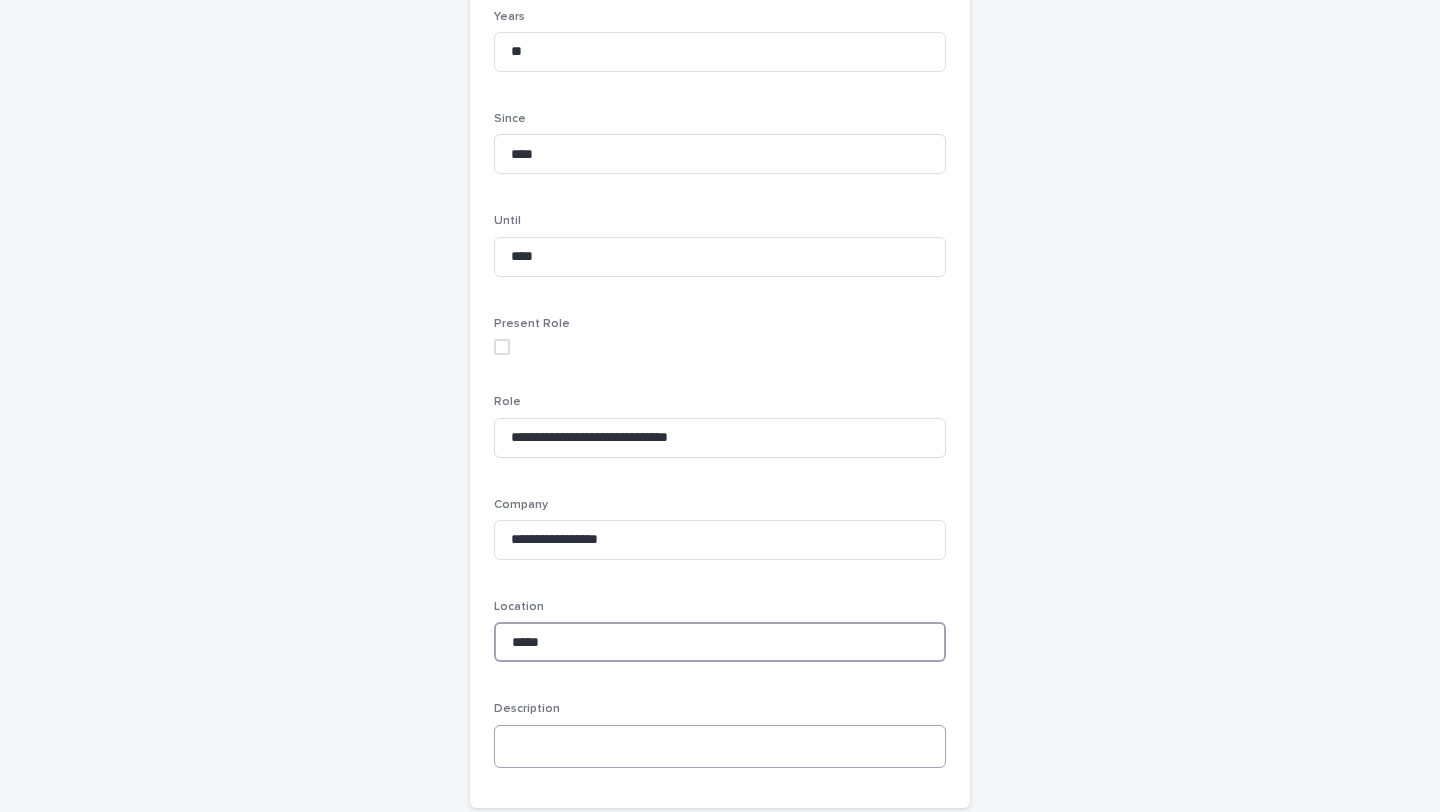 type on "*****" 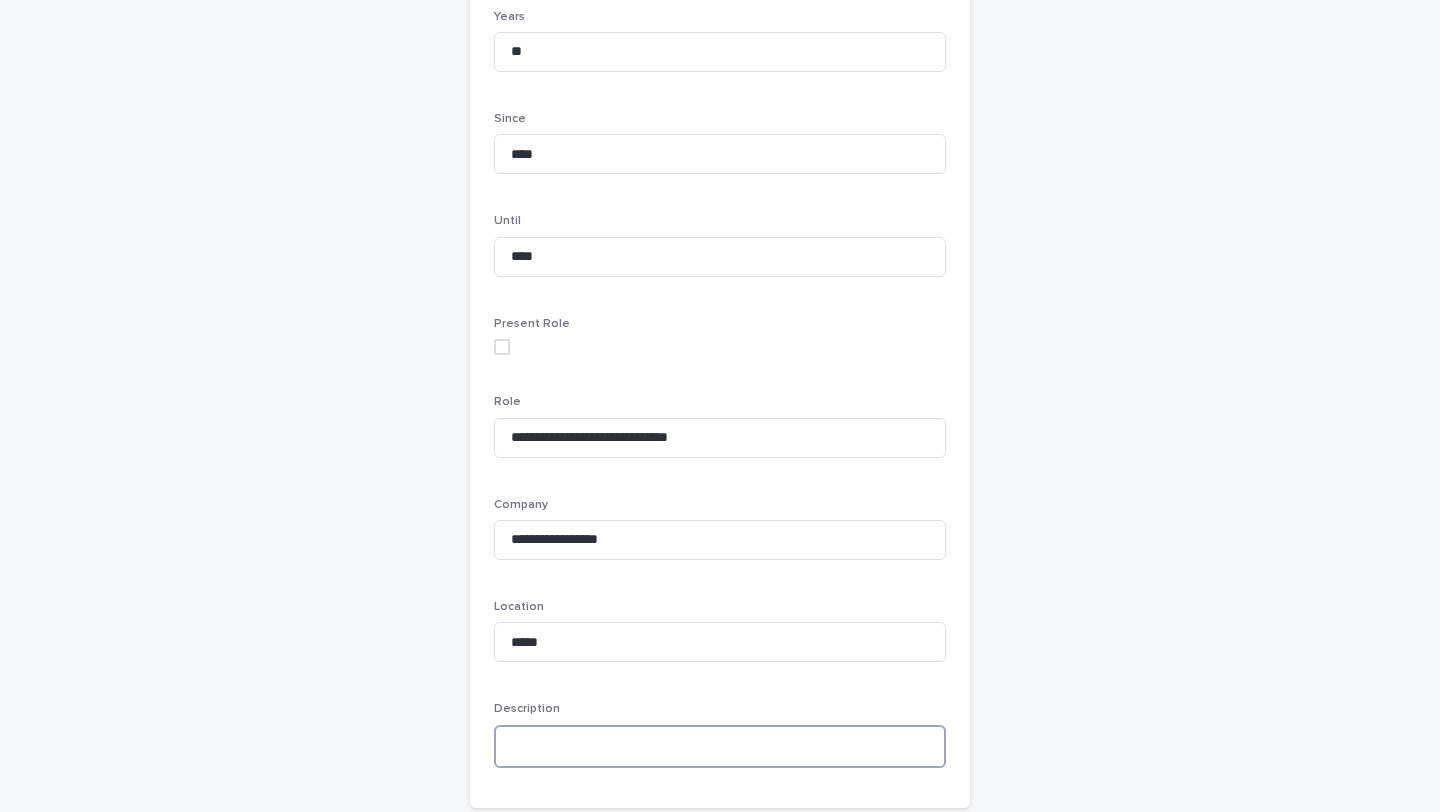 click at bounding box center (720, 746) 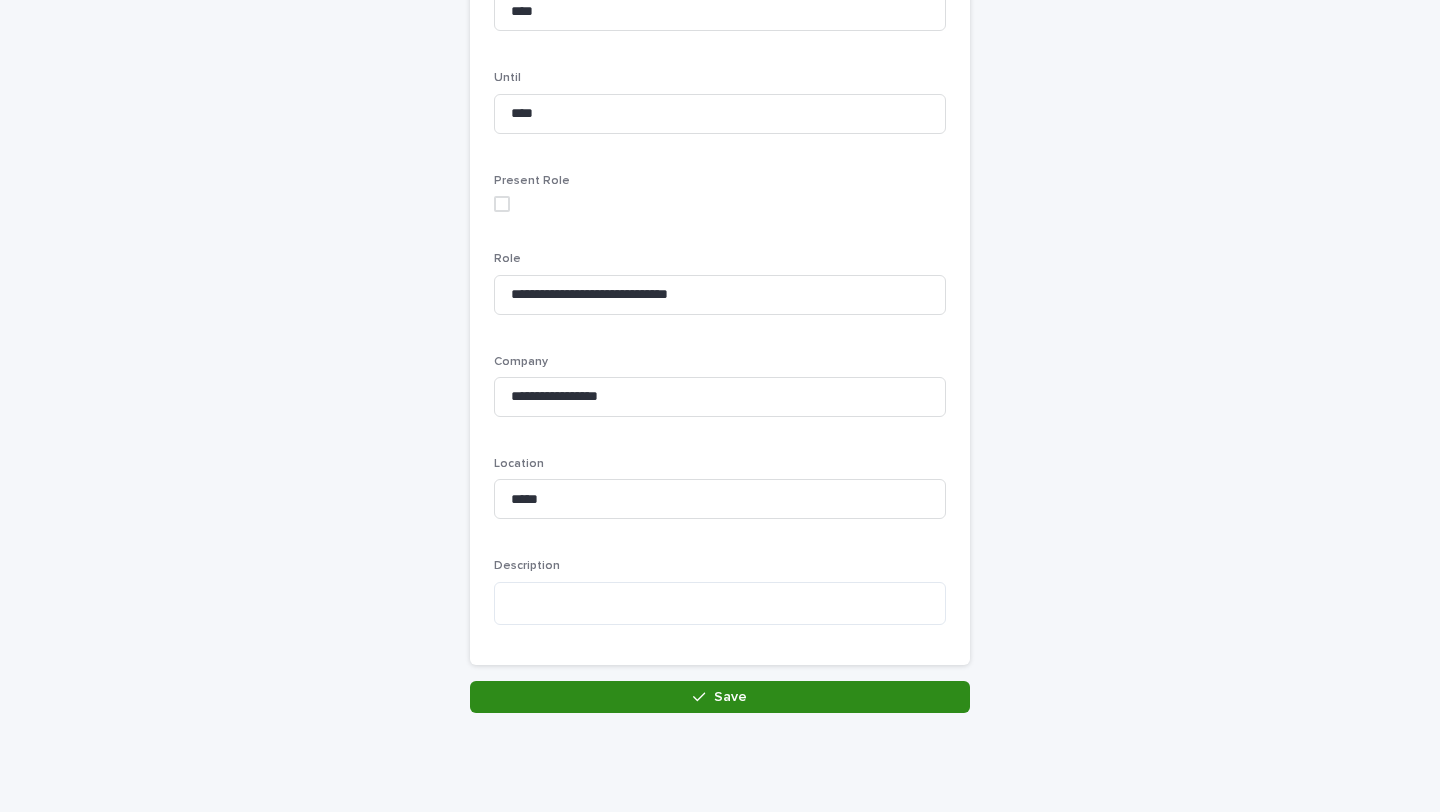 click on "Save" at bounding box center [720, 697] 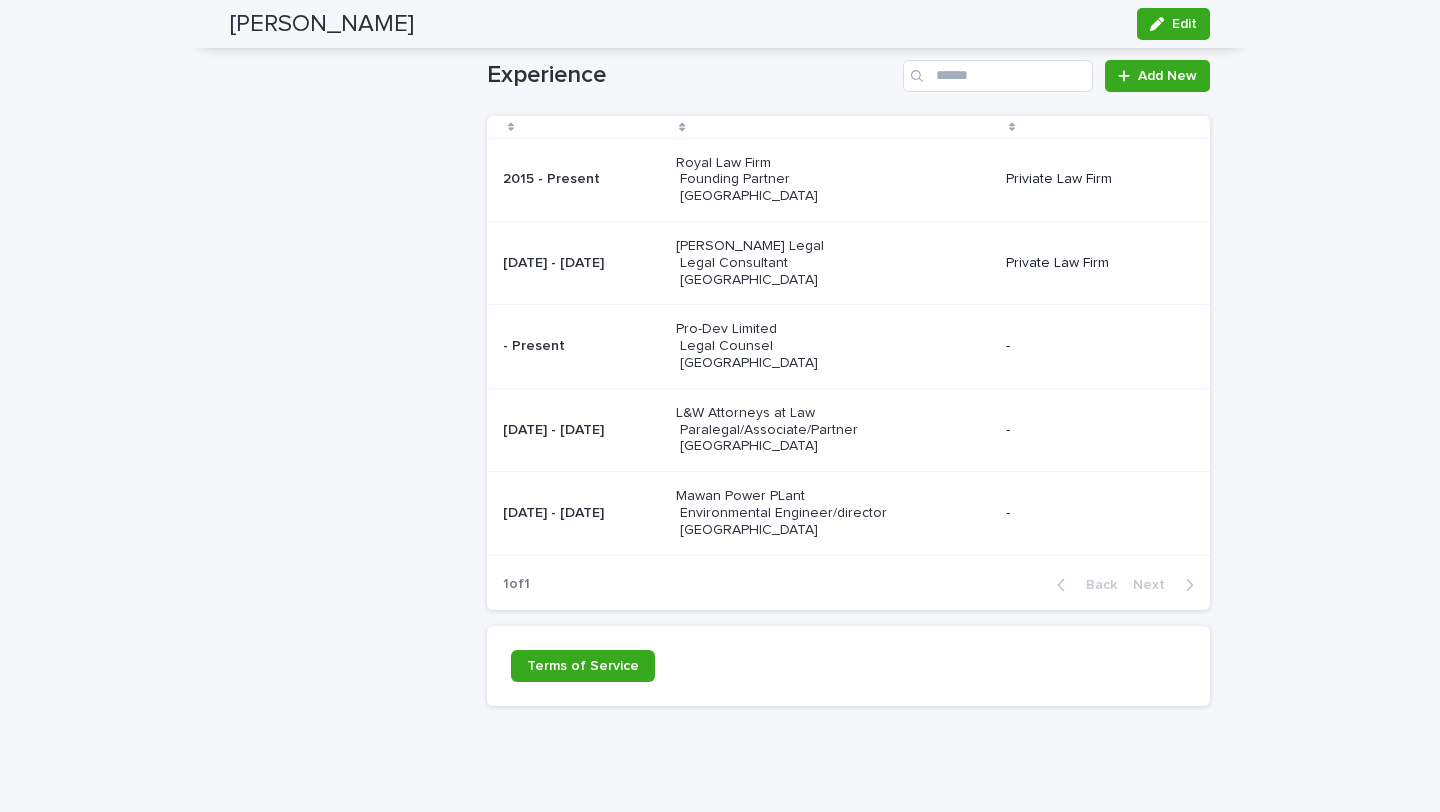scroll, scrollTop: 1853, scrollLeft: 0, axis: vertical 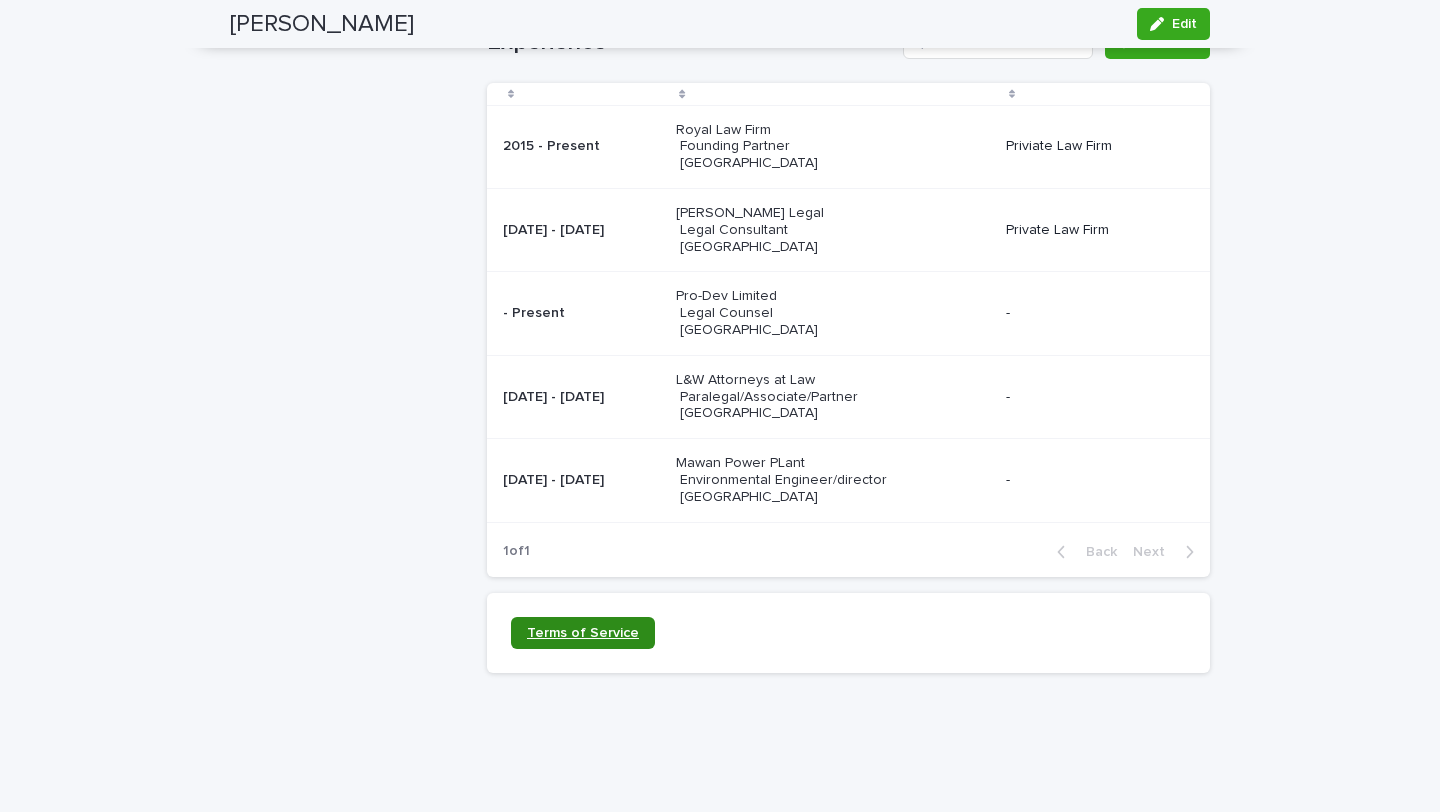 click on "Terms of Service" at bounding box center [583, 633] 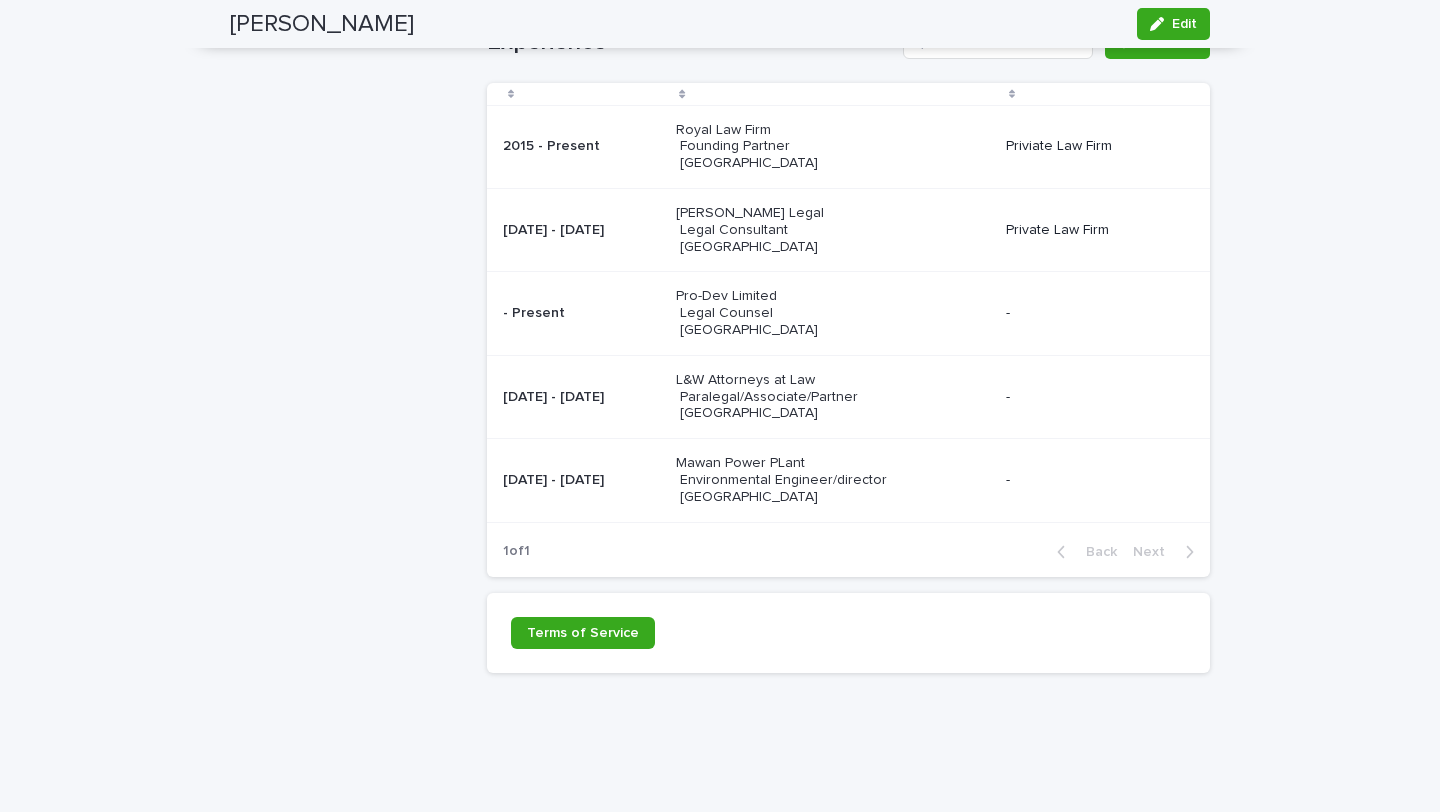 click on "**********" at bounding box center [720, -500] 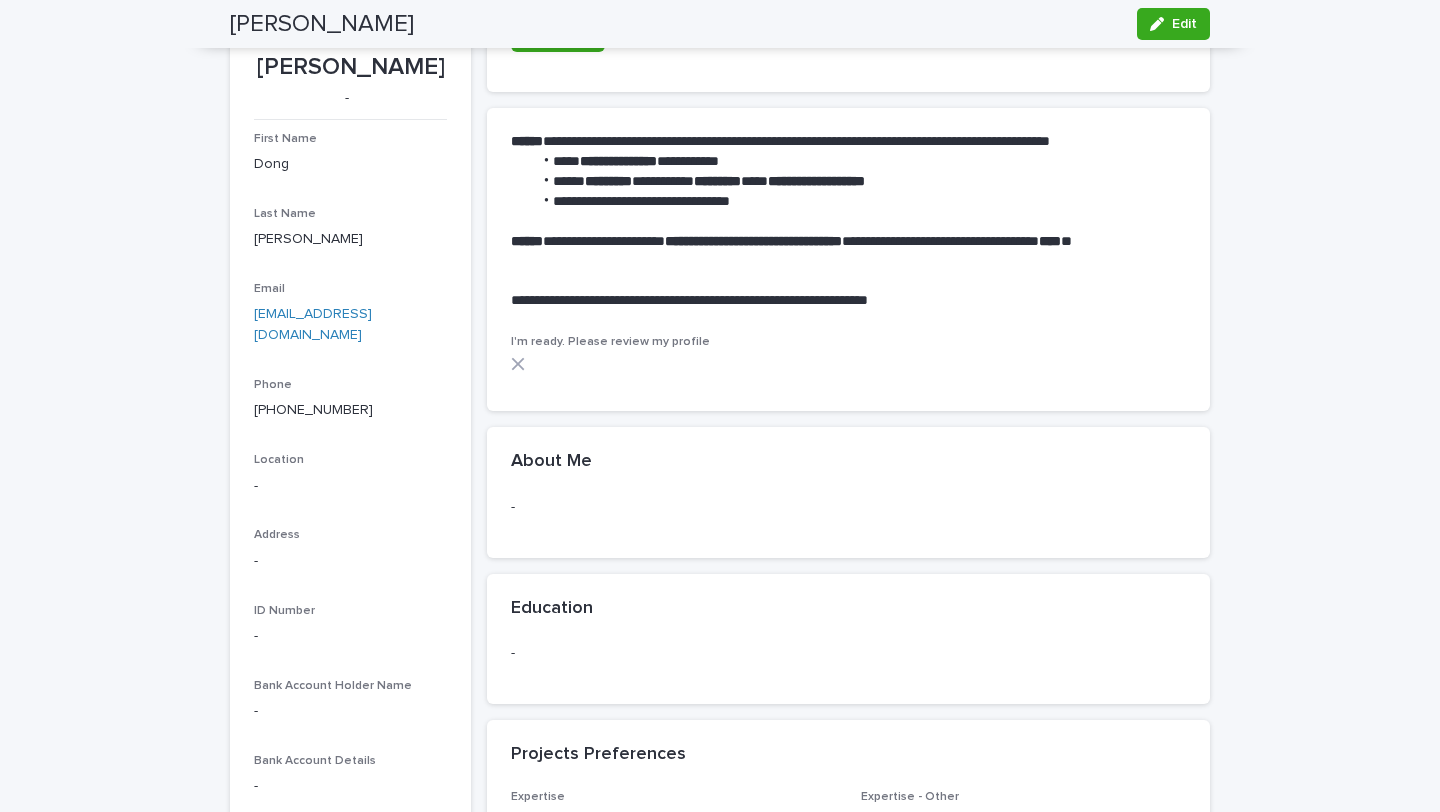 scroll, scrollTop: 0, scrollLeft: 0, axis: both 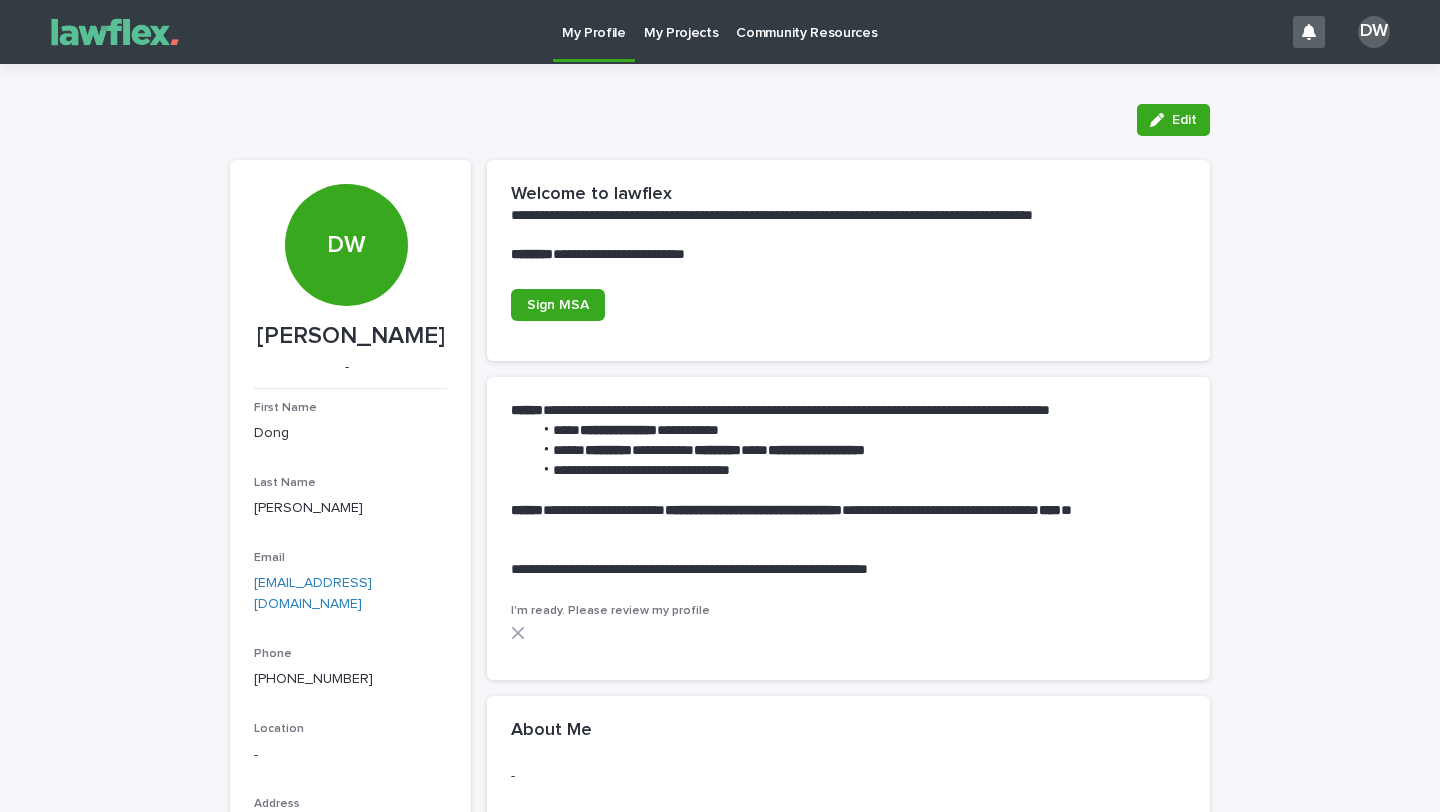 click on "My Projects" at bounding box center [681, 21] 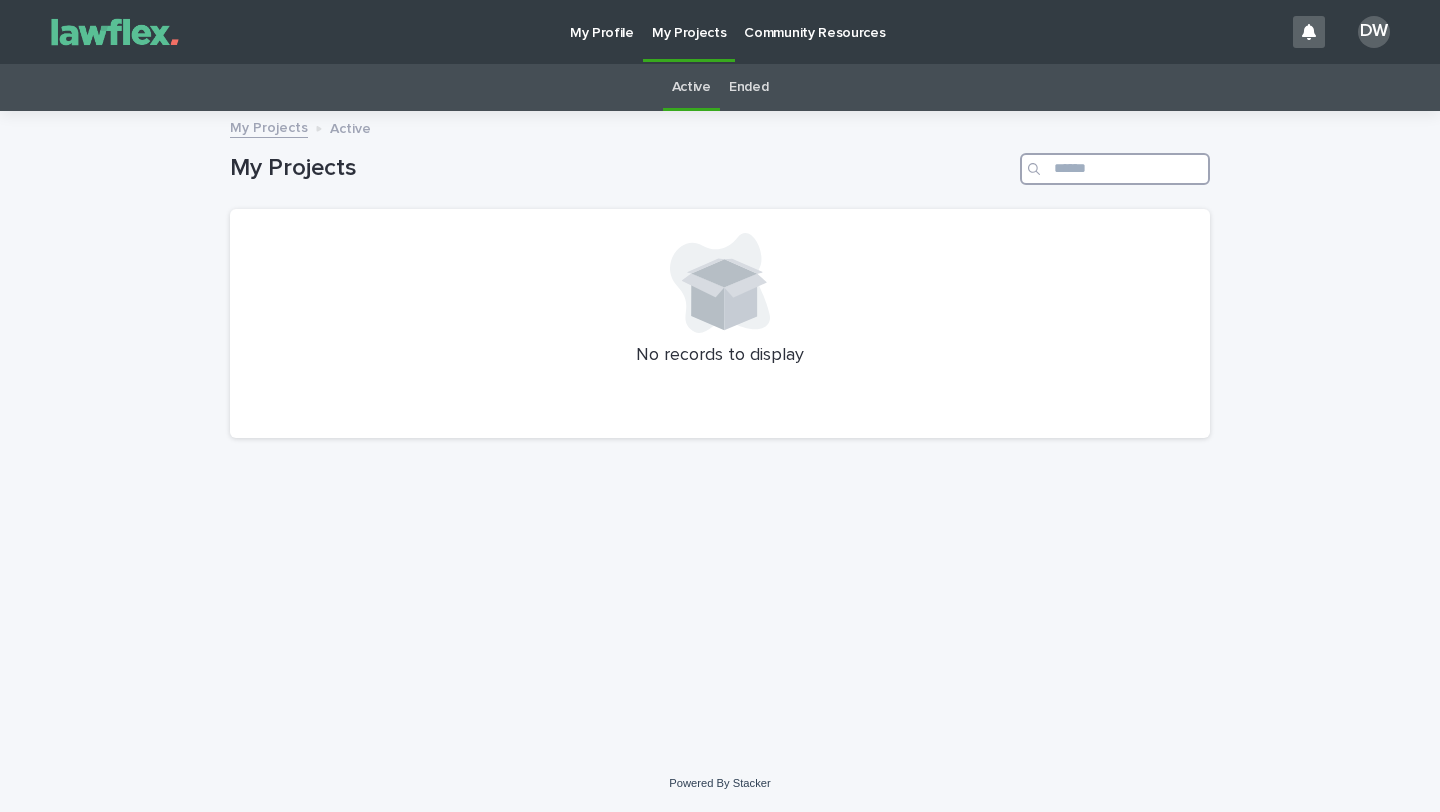 click at bounding box center [1115, 169] 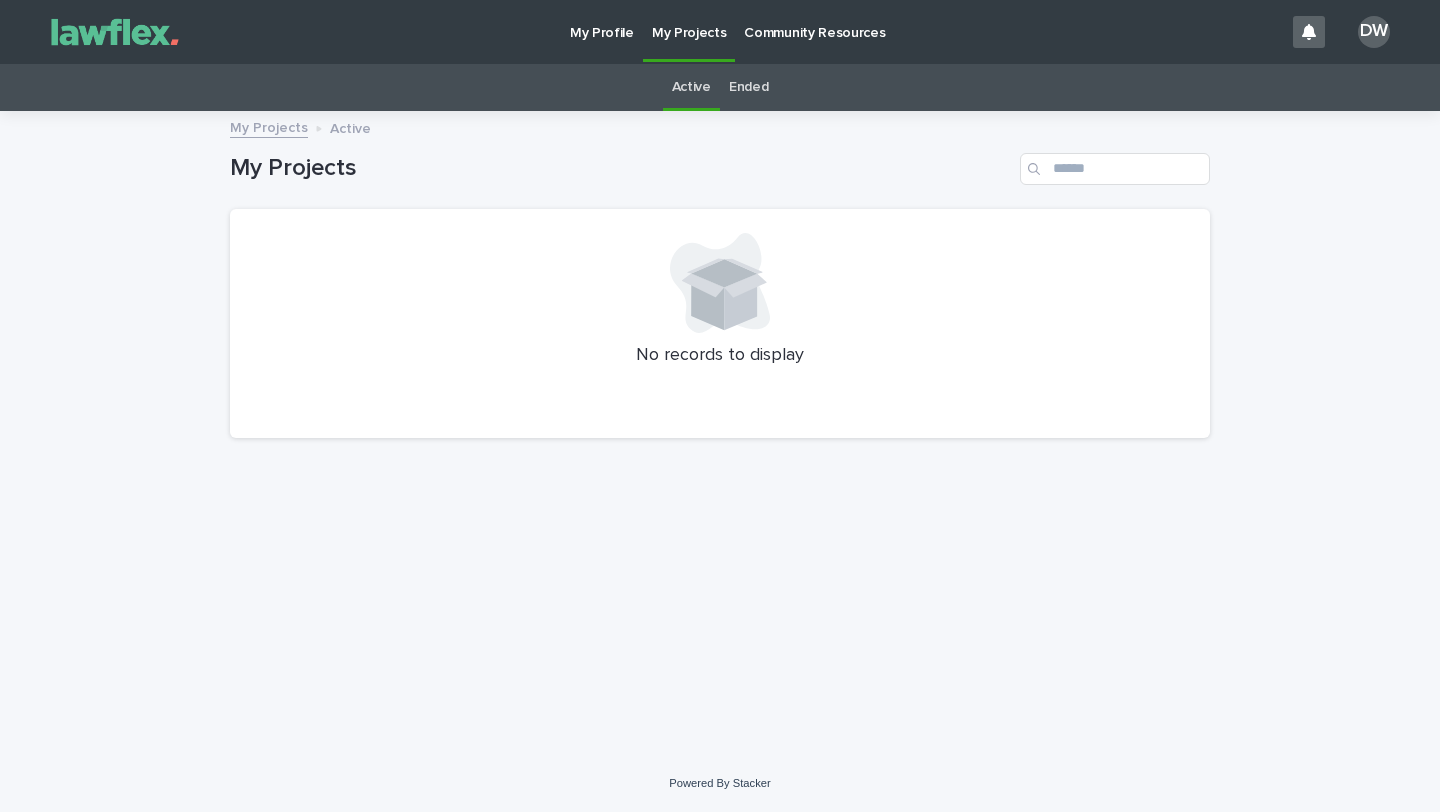 click at bounding box center (115, 32) 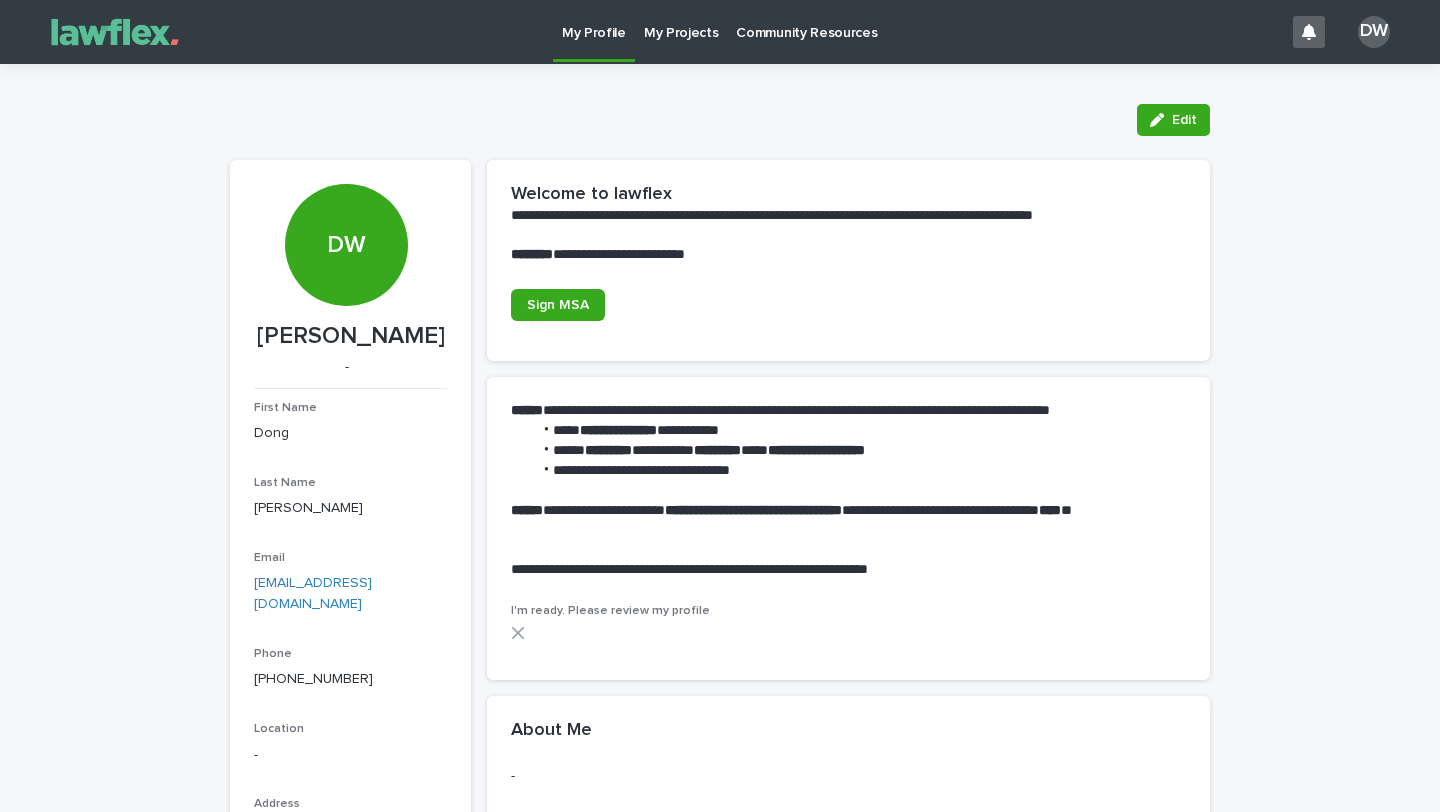 click on "Community Resources" at bounding box center (806, 21) 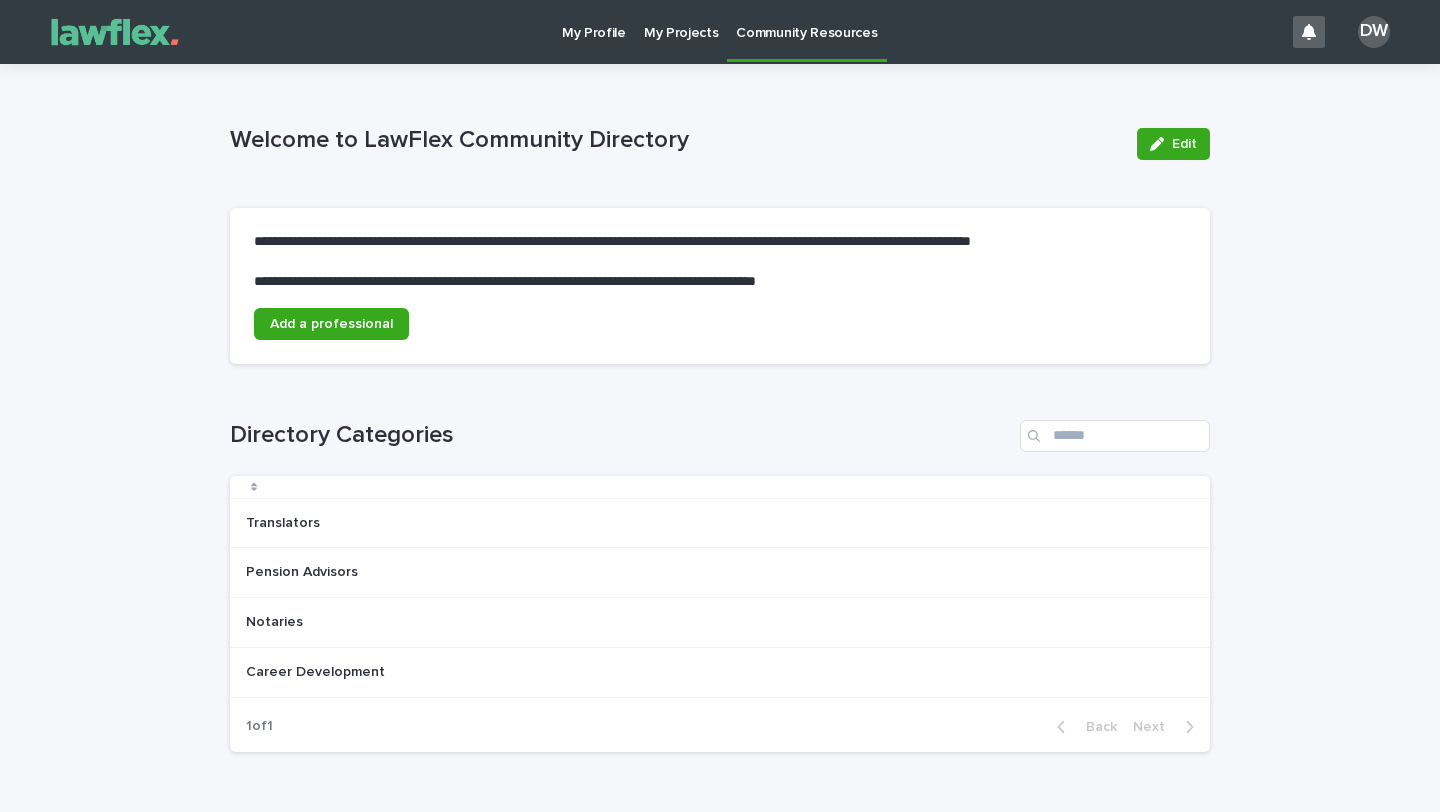 click on "DW" at bounding box center (1374, 32) 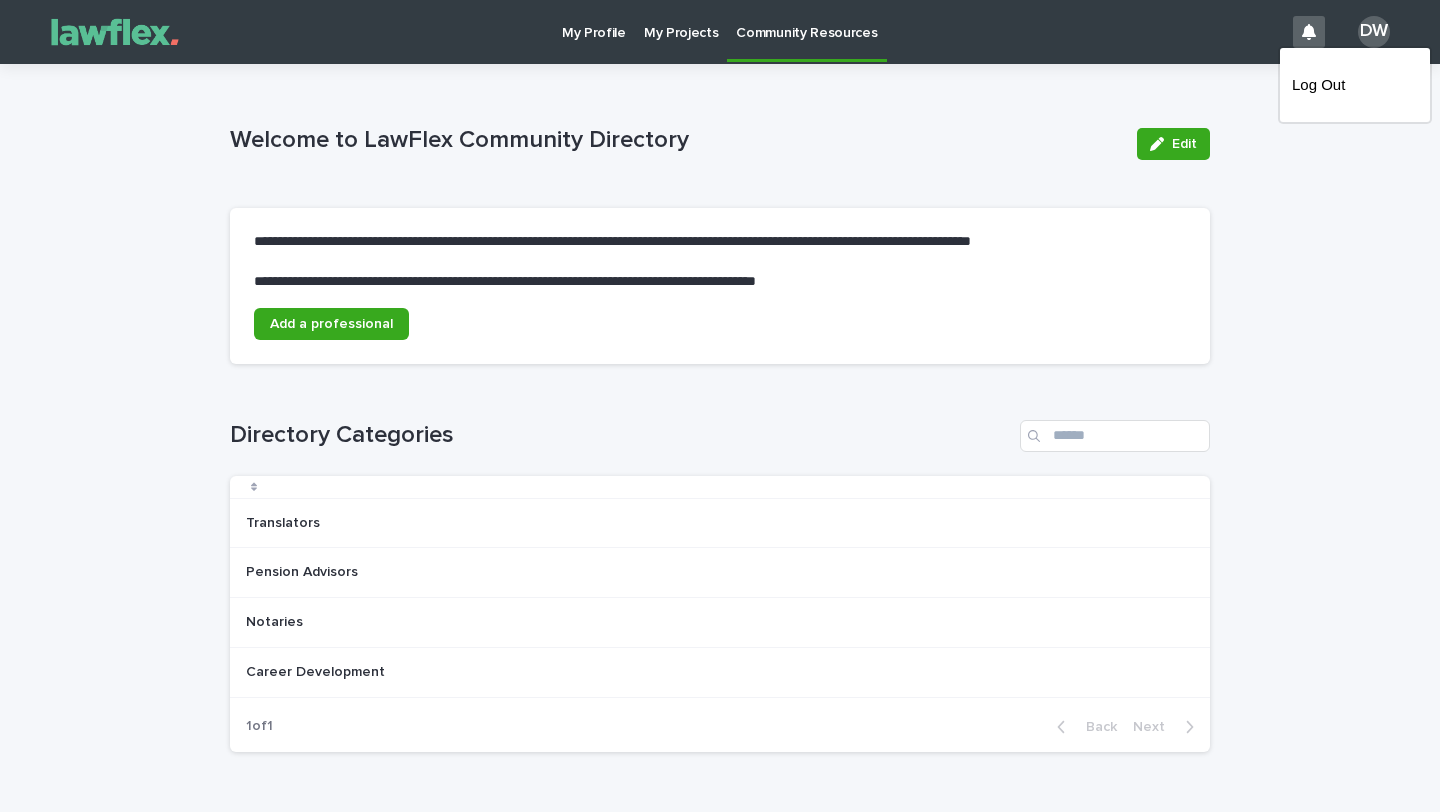 click at bounding box center (720, 32) 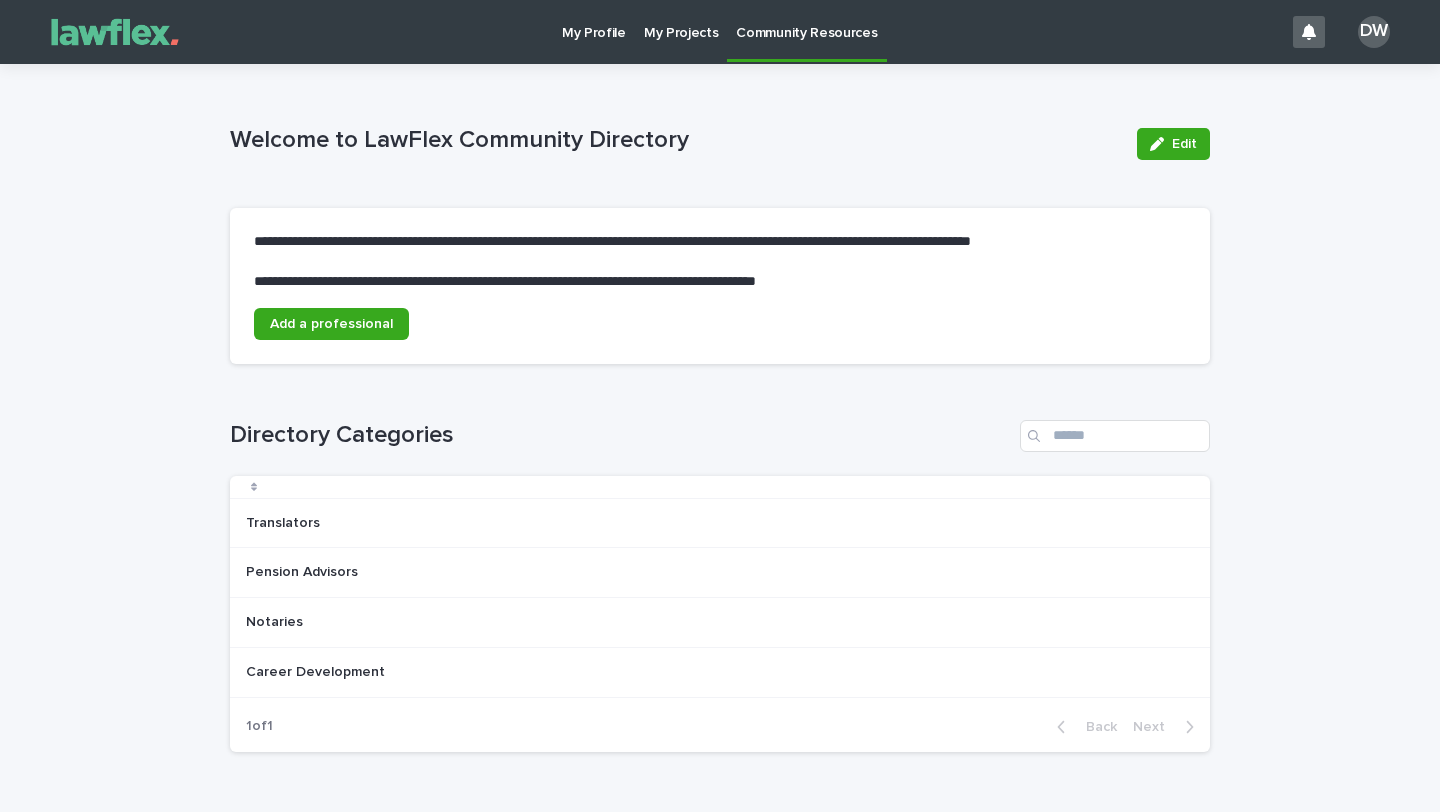 click on "My Profile" at bounding box center [594, 21] 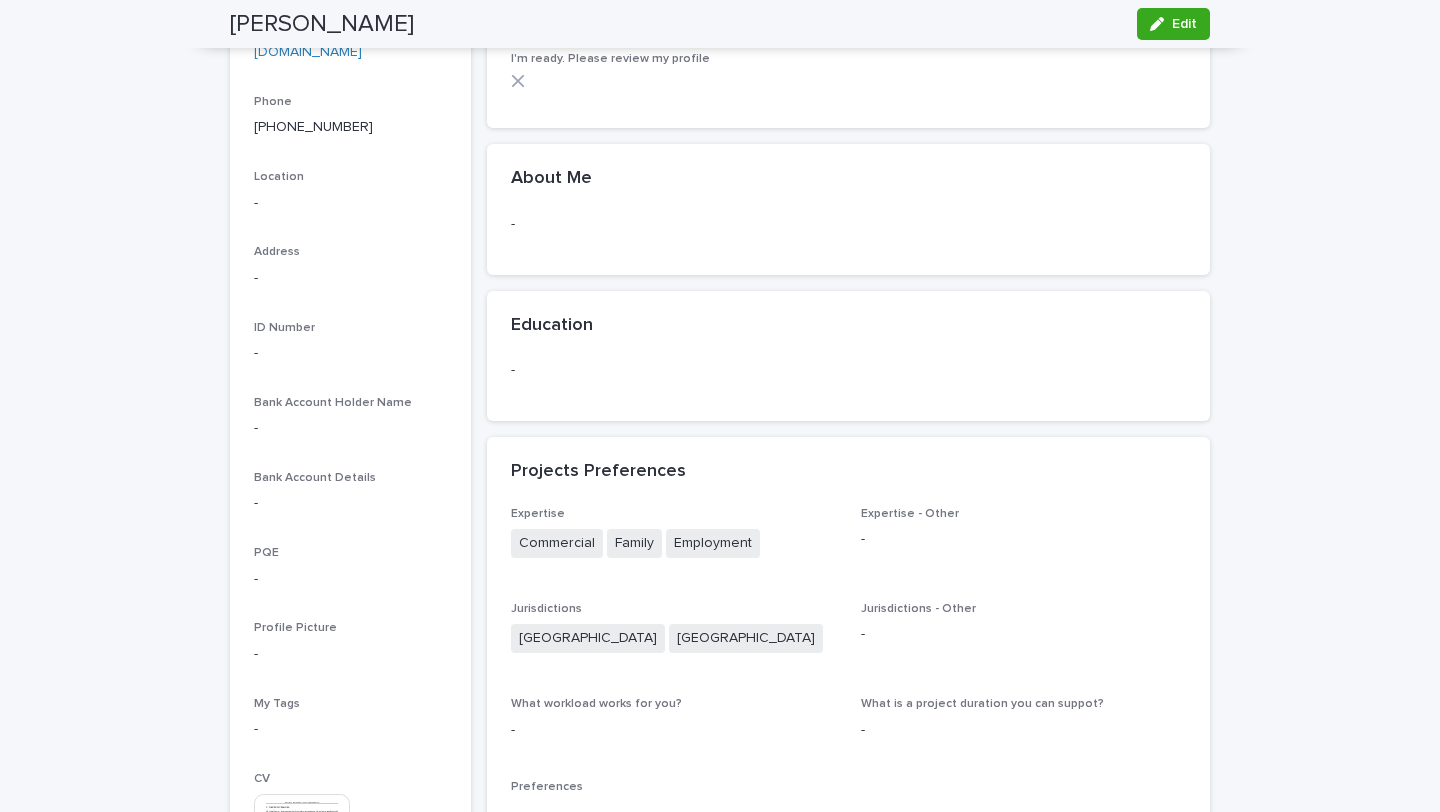 scroll, scrollTop: 539, scrollLeft: 0, axis: vertical 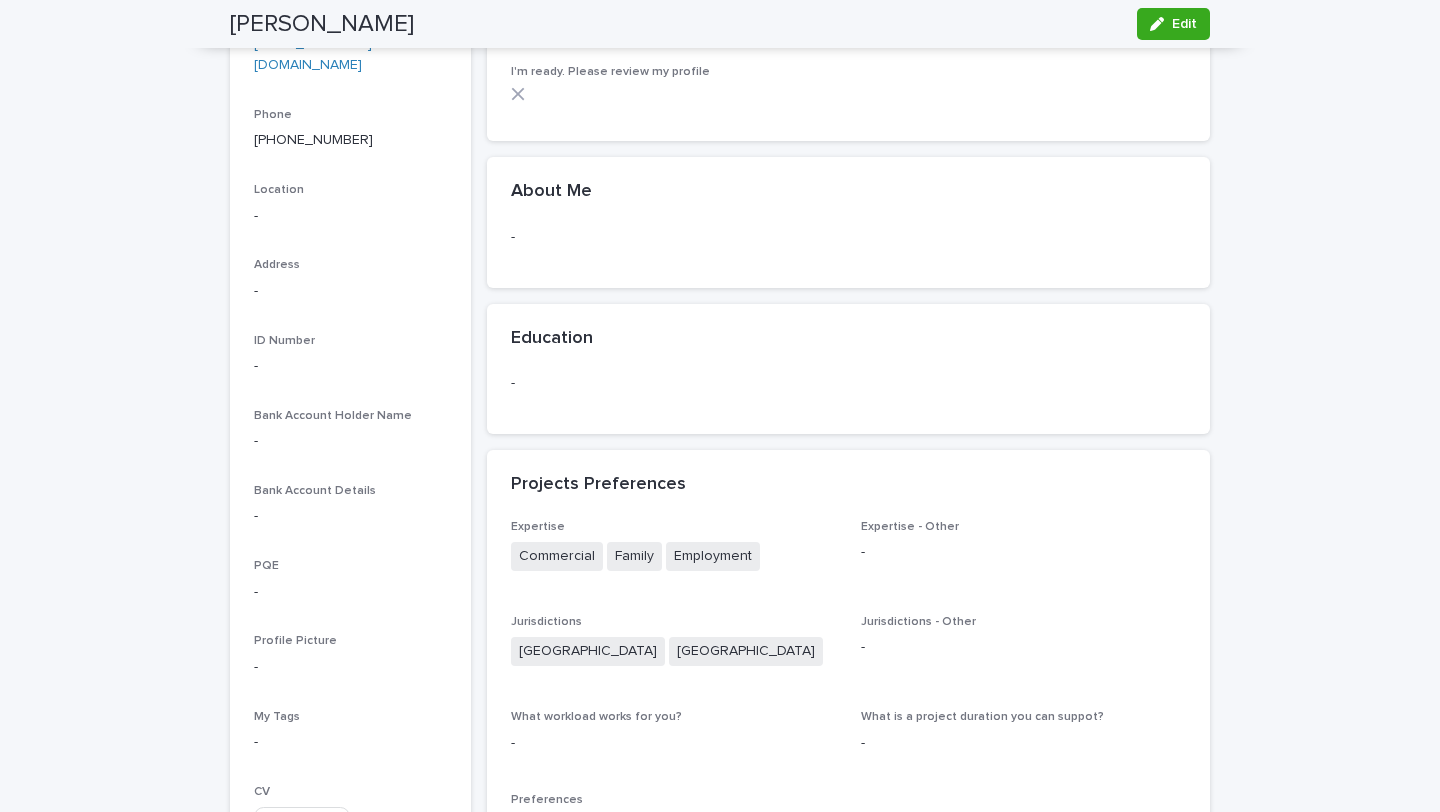 click on "About Me" at bounding box center (848, 192) 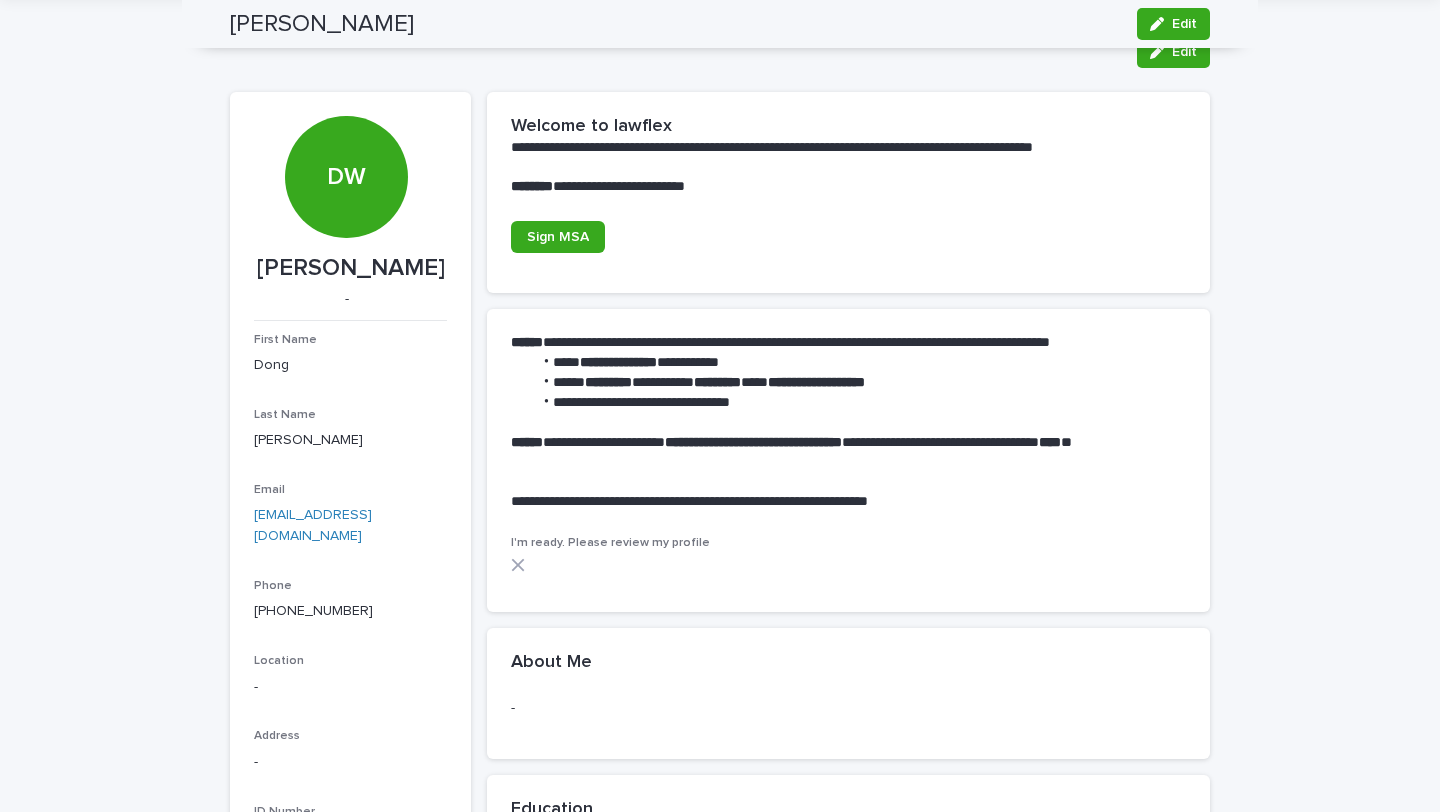 scroll, scrollTop: 0, scrollLeft: 0, axis: both 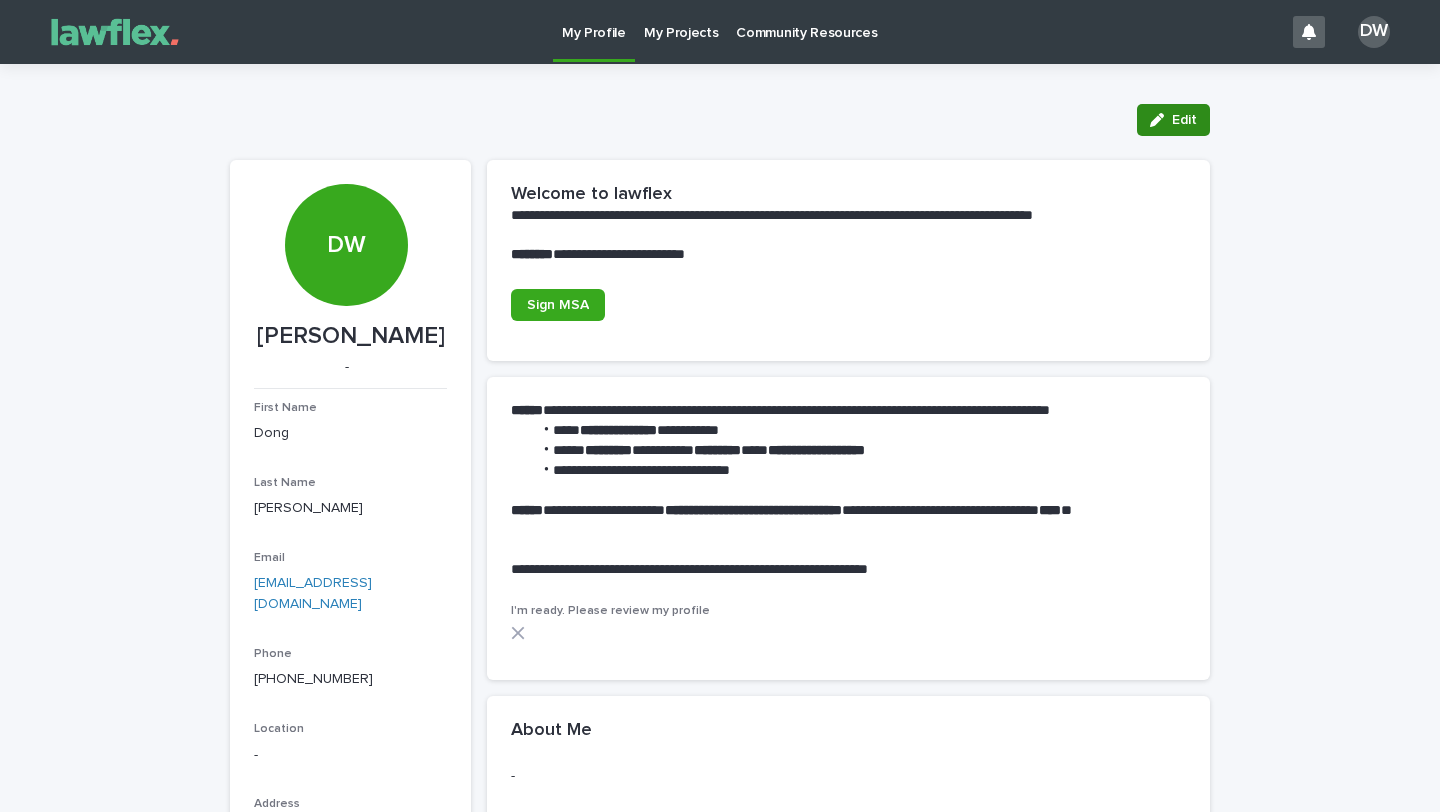 click 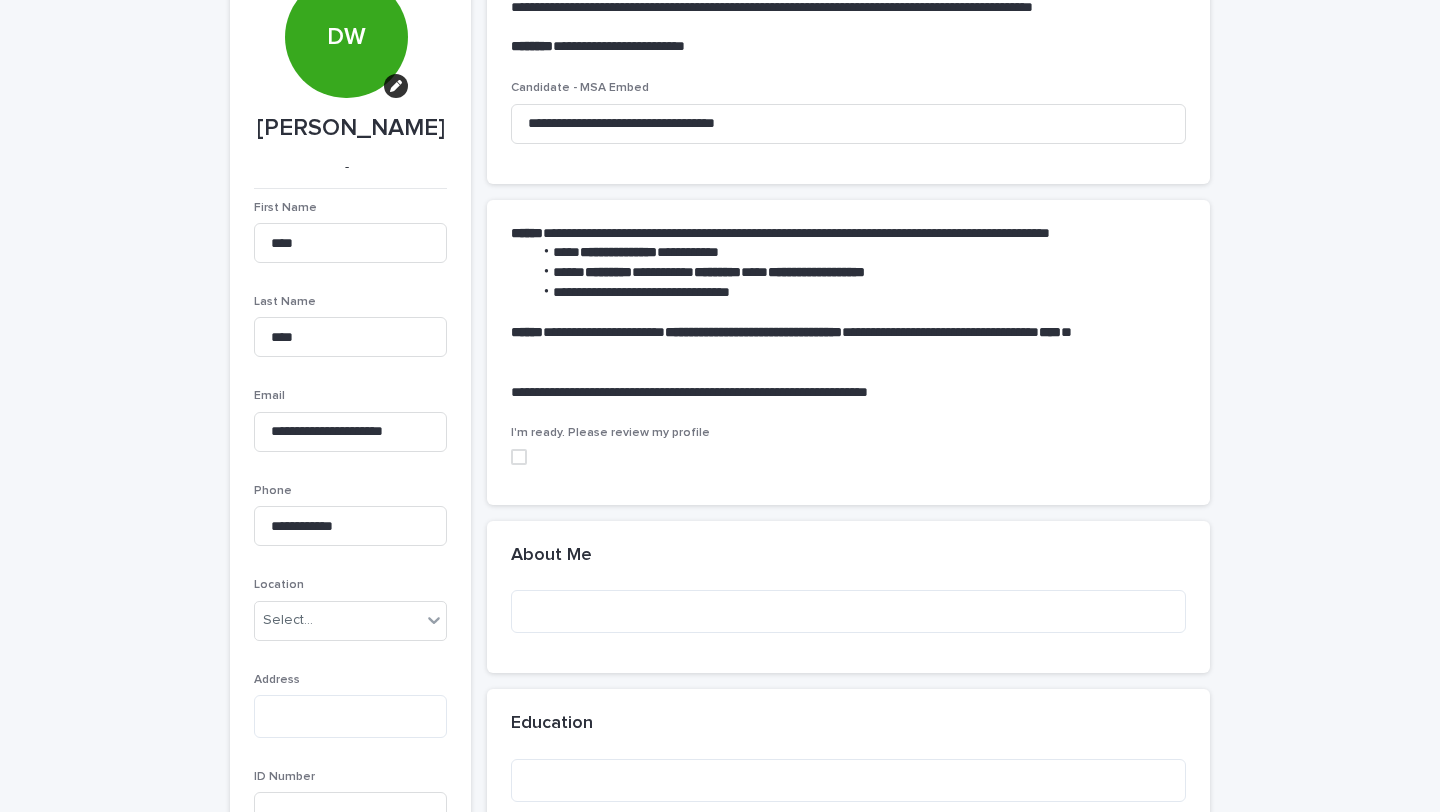 scroll, scrollTop: 294, scrollLeft: 0, axis: vertical 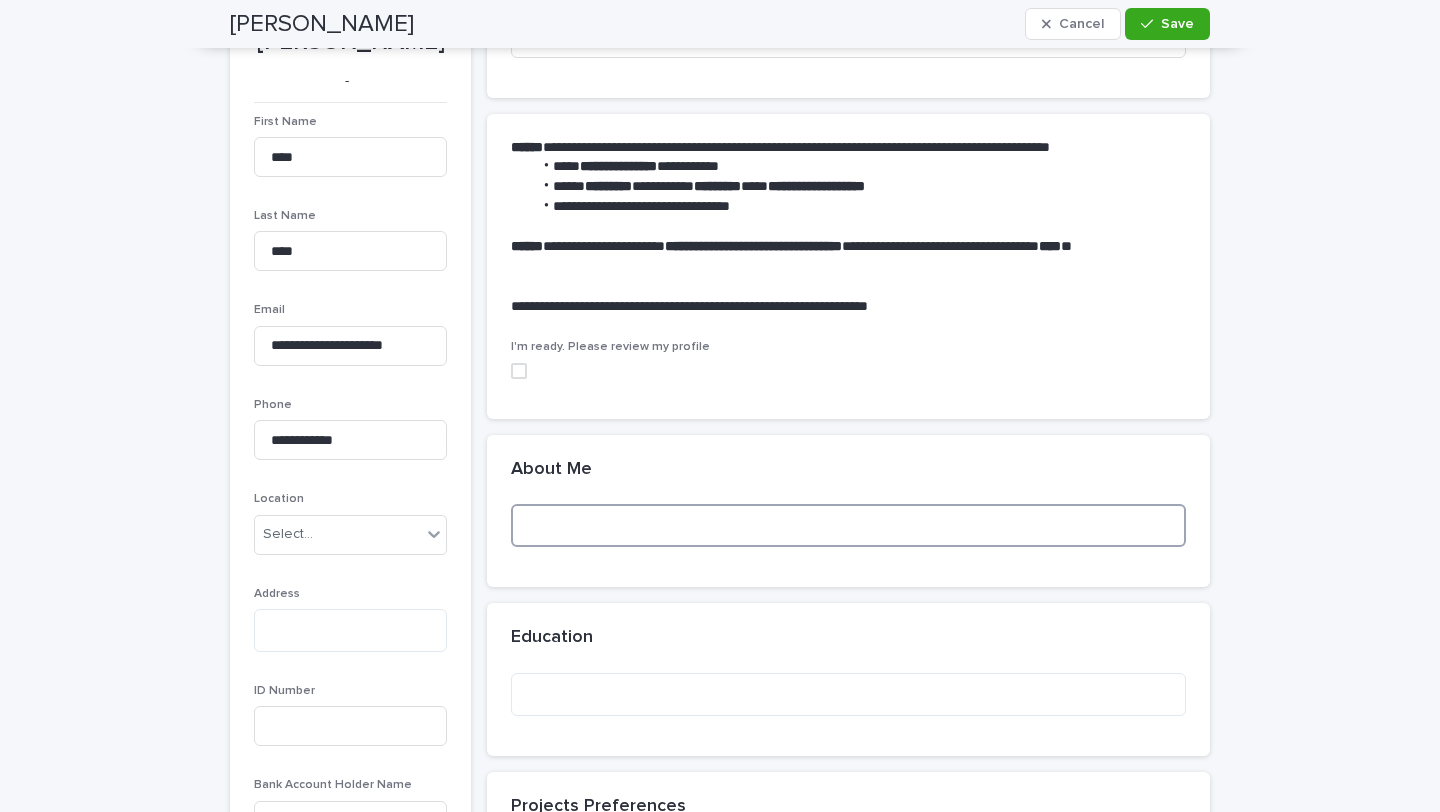 click at bounding box center [848, 525] 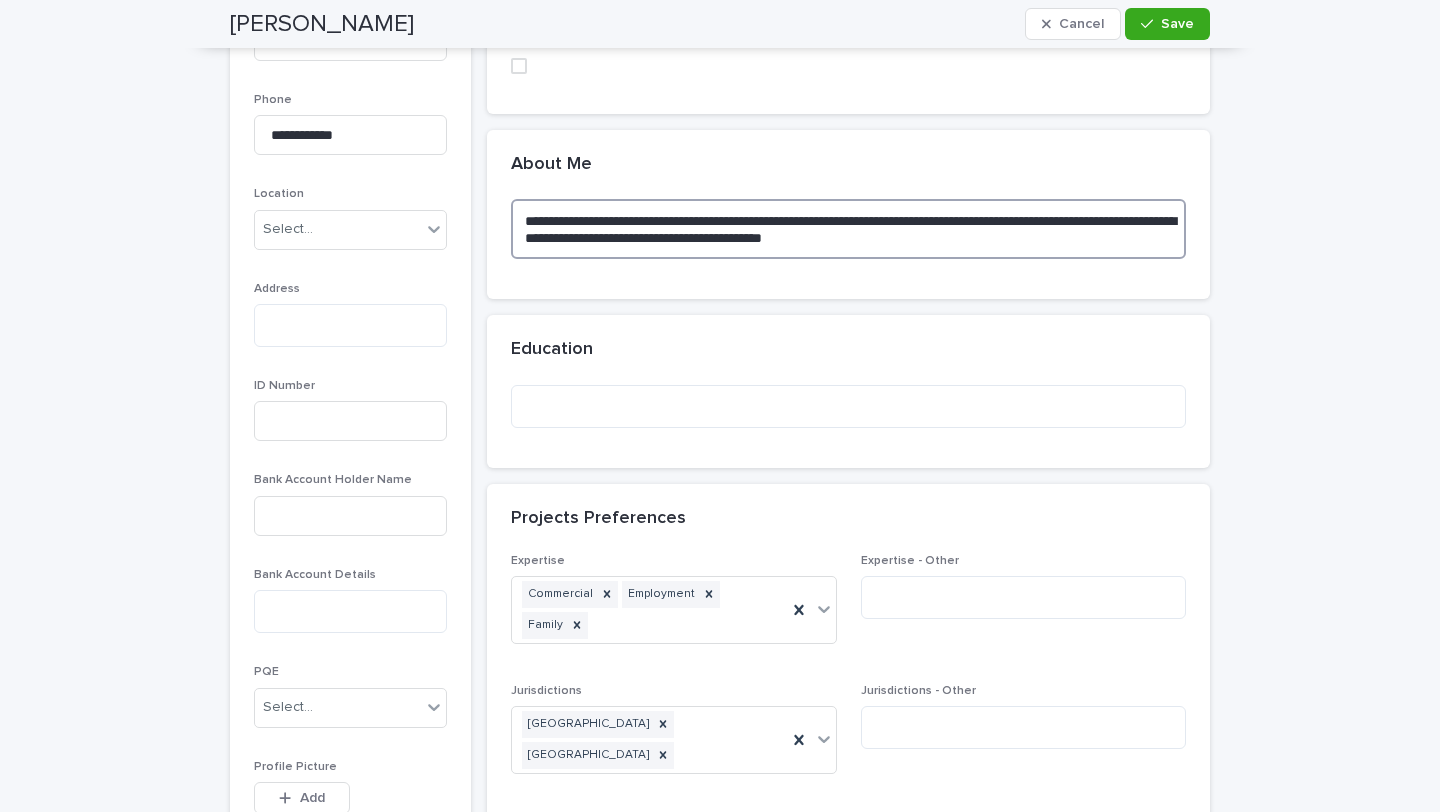 scroll, scrollTop: 579, scrollLeft: 0, axis: vertical 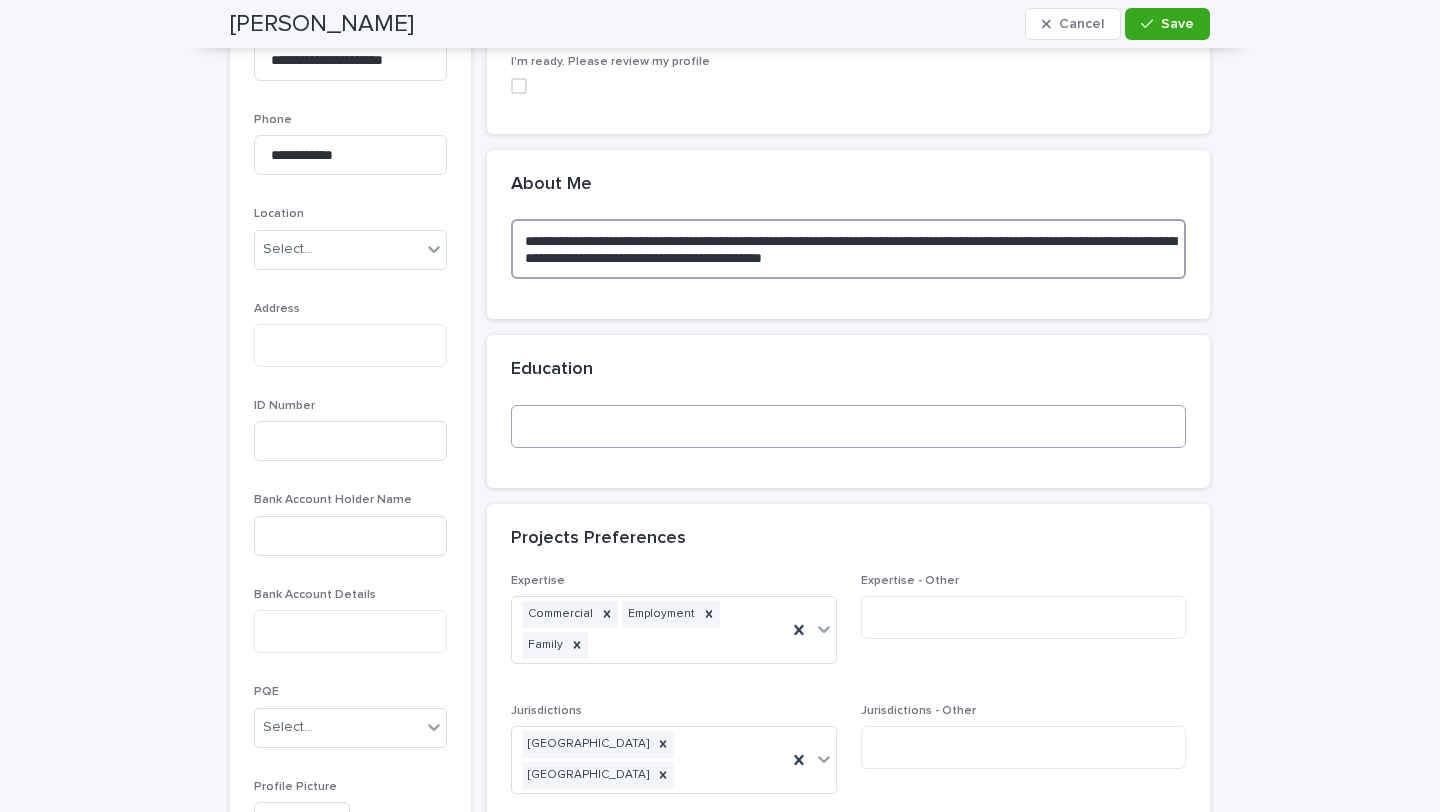 type on "**********" 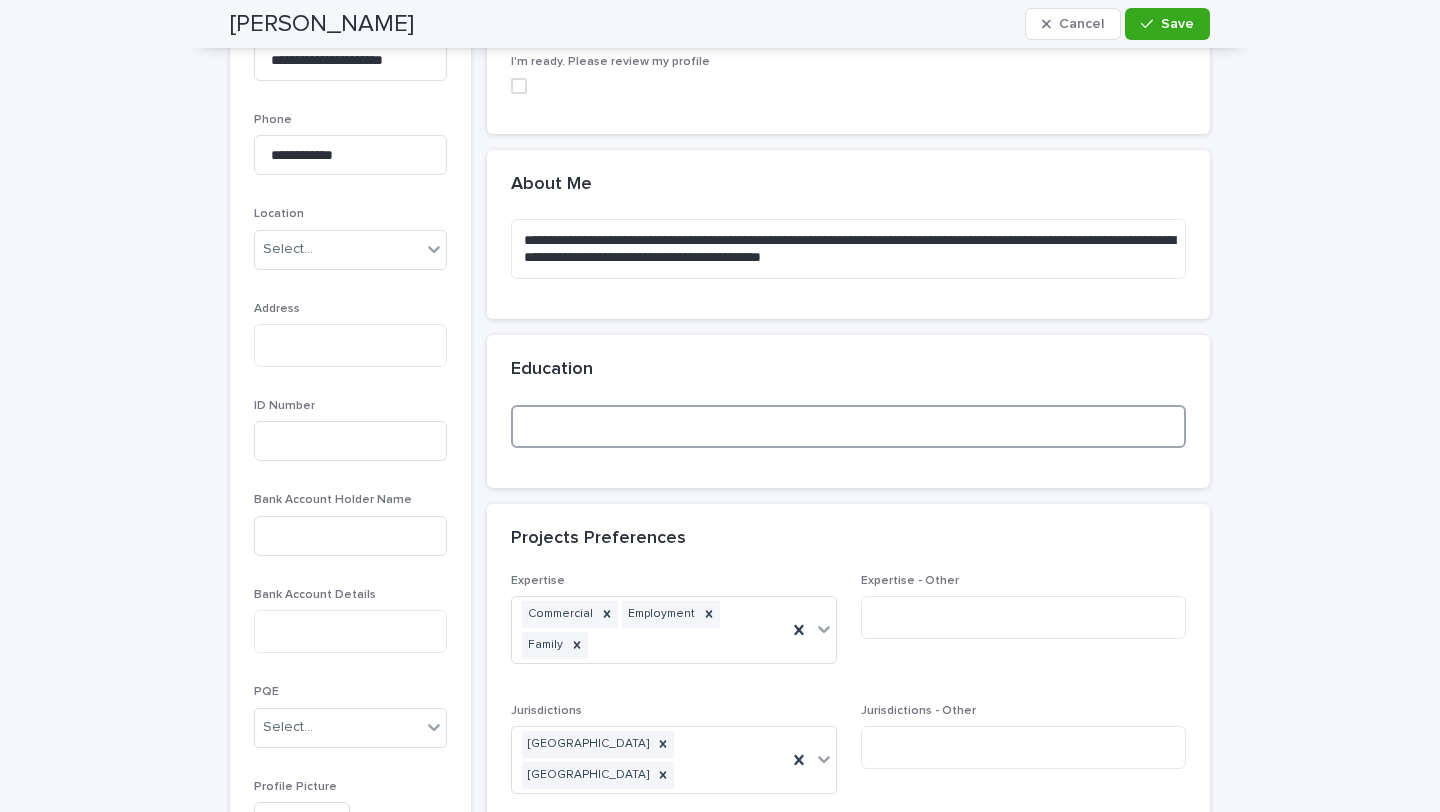 click at bounding box center (848, 426) 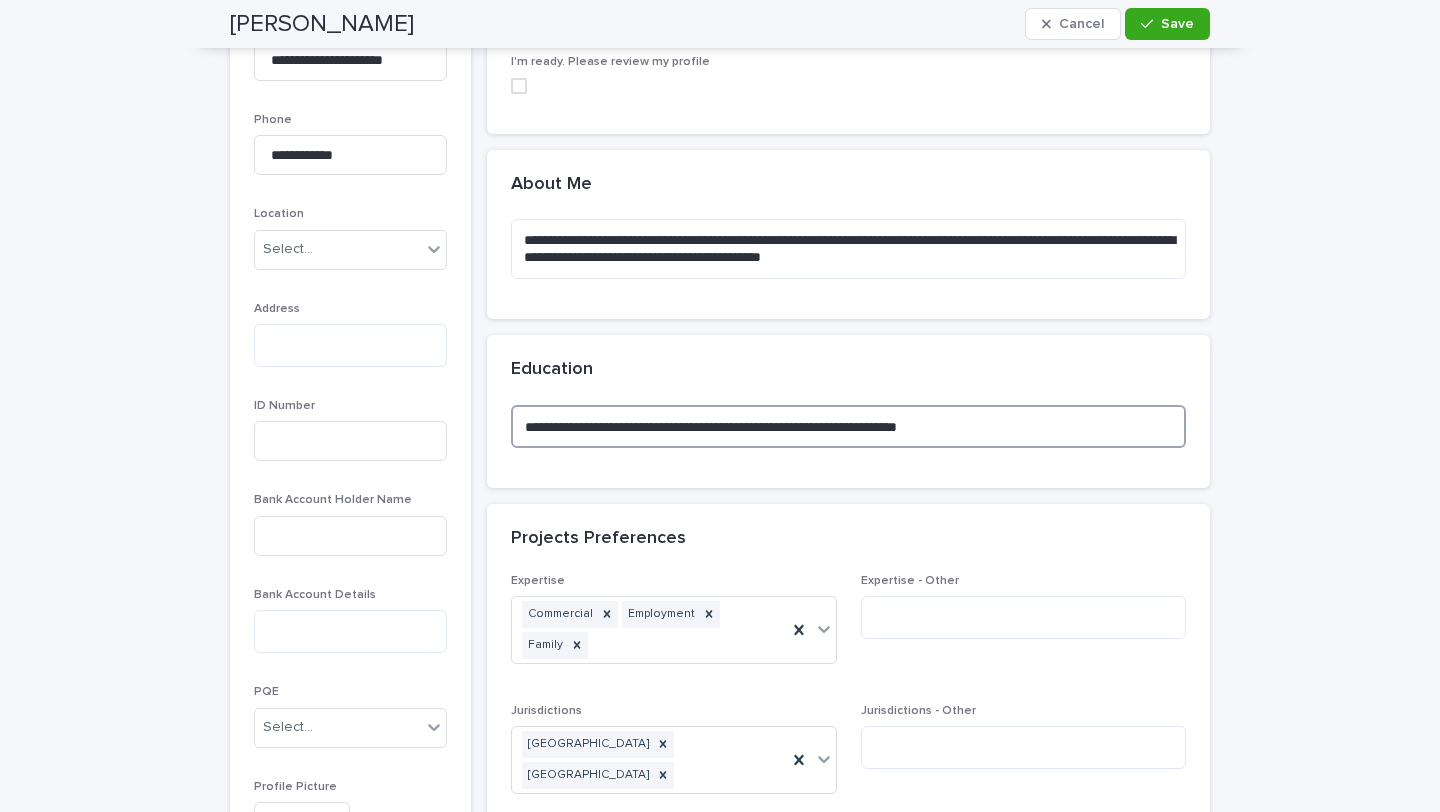 click on "**********" at bounding box center [848, 426] 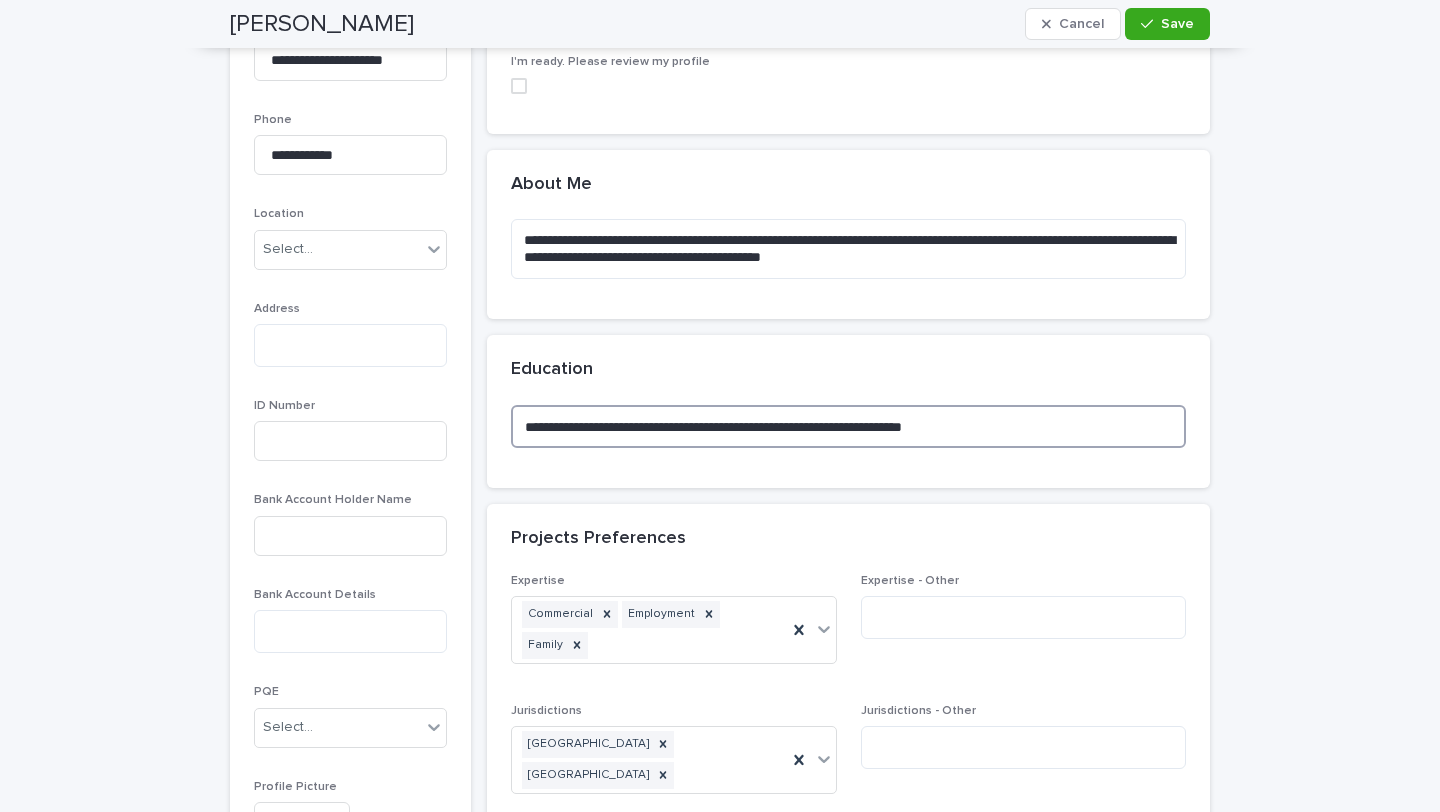 click on "**********" at bounding box center (848, 426) 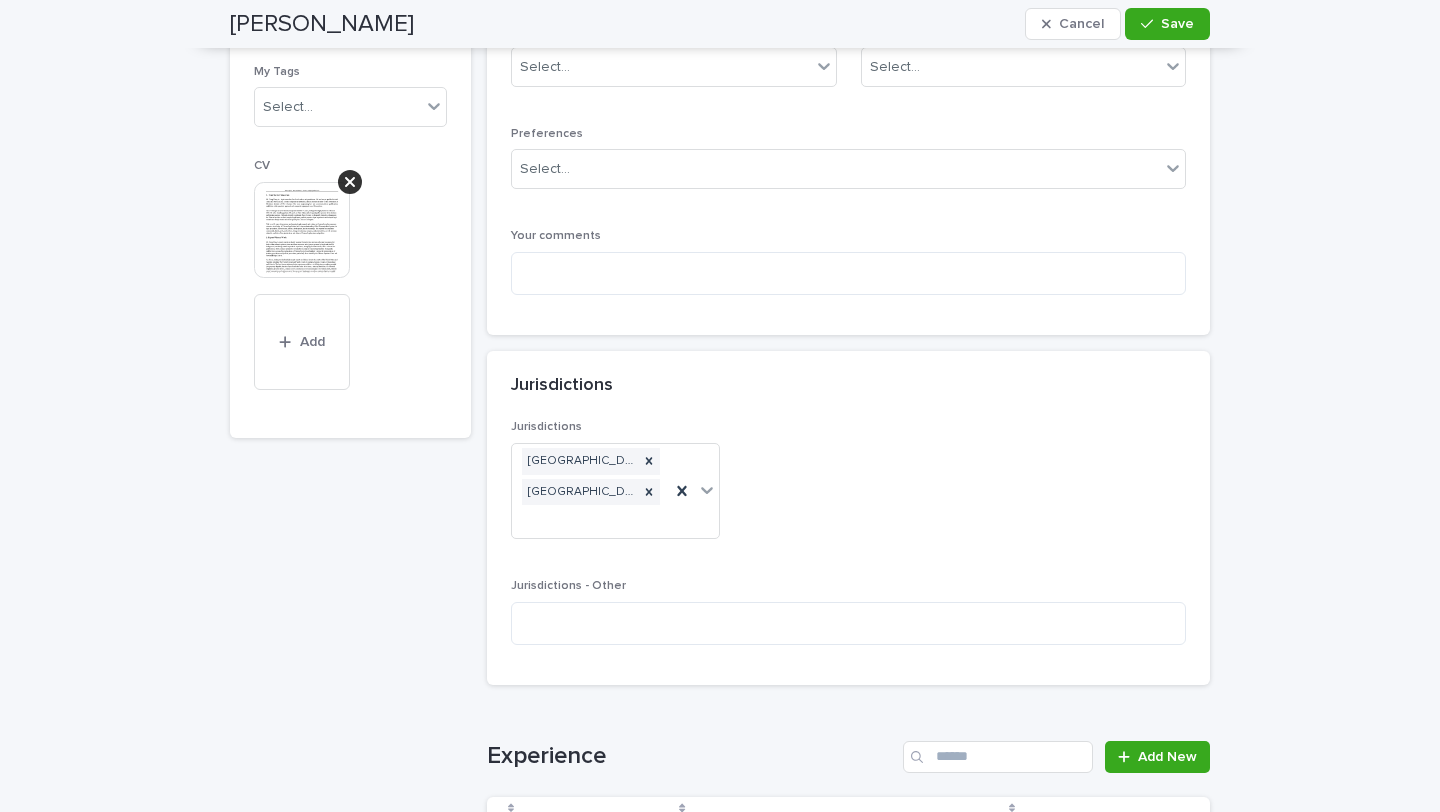 scroll, scrollTop: 1391, scrollLeft: 0, axis: vertical 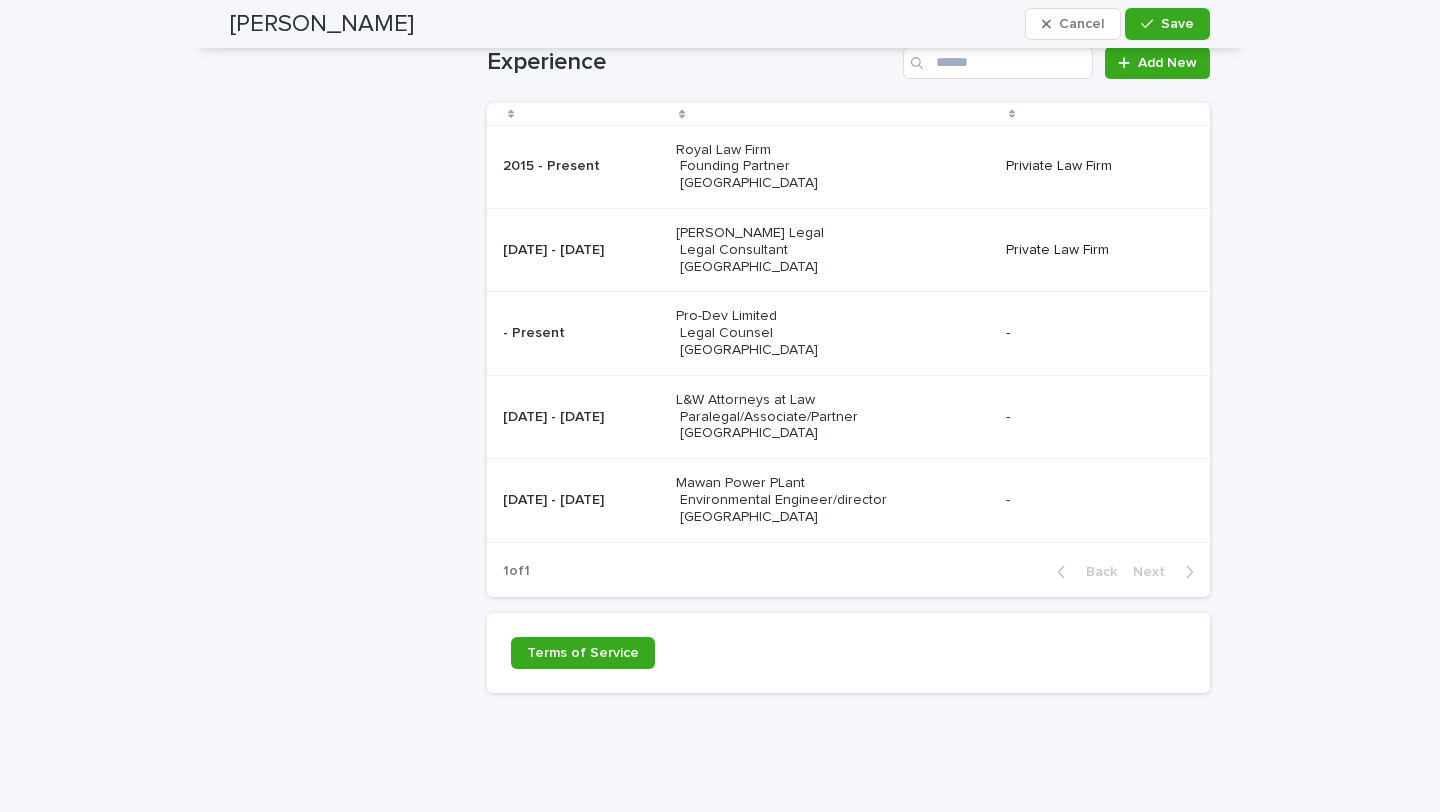type on "**********" 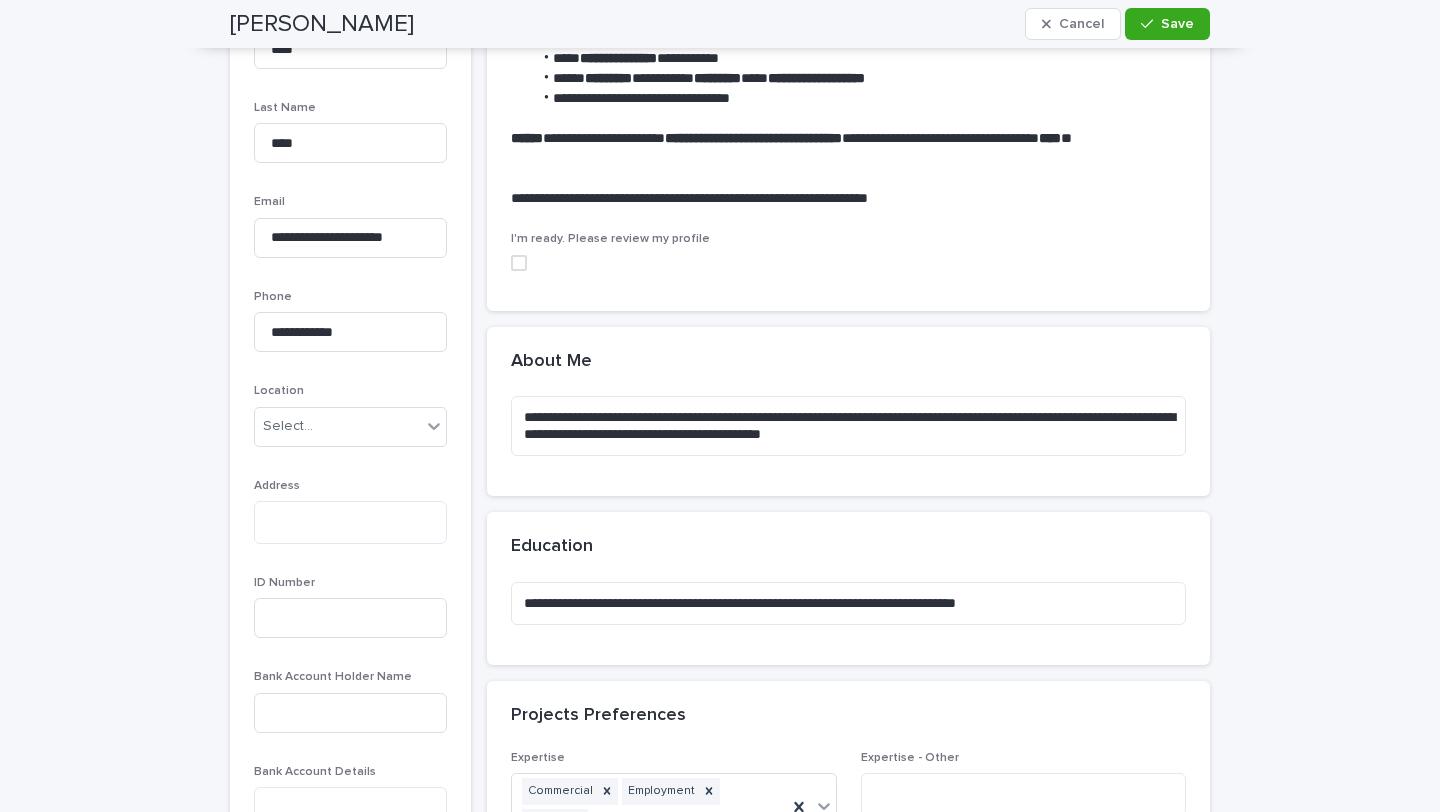 scroll, scrollTop: 0, scrollLeft: 0, axis: both 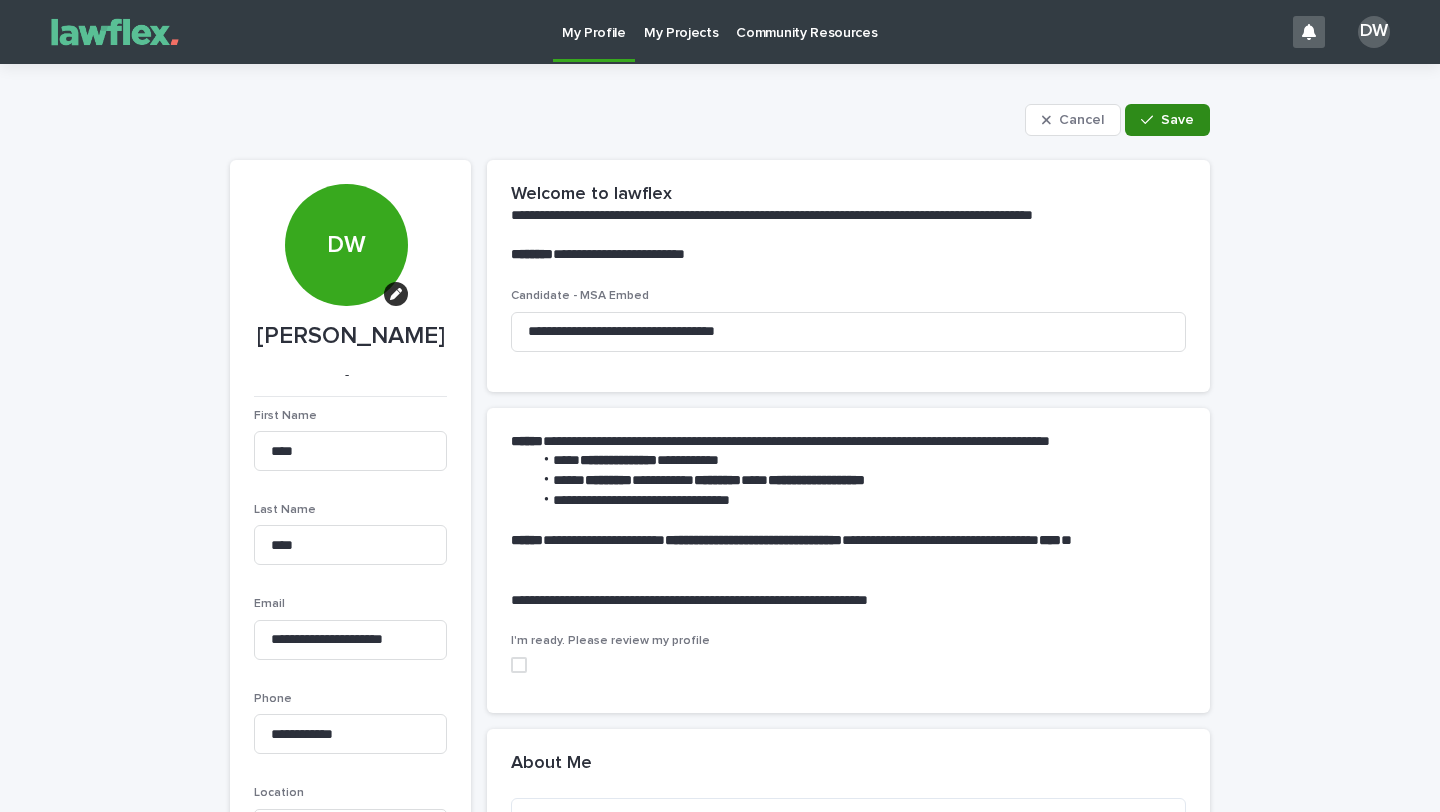 click on "Save" at bounding box center [1177, 120] 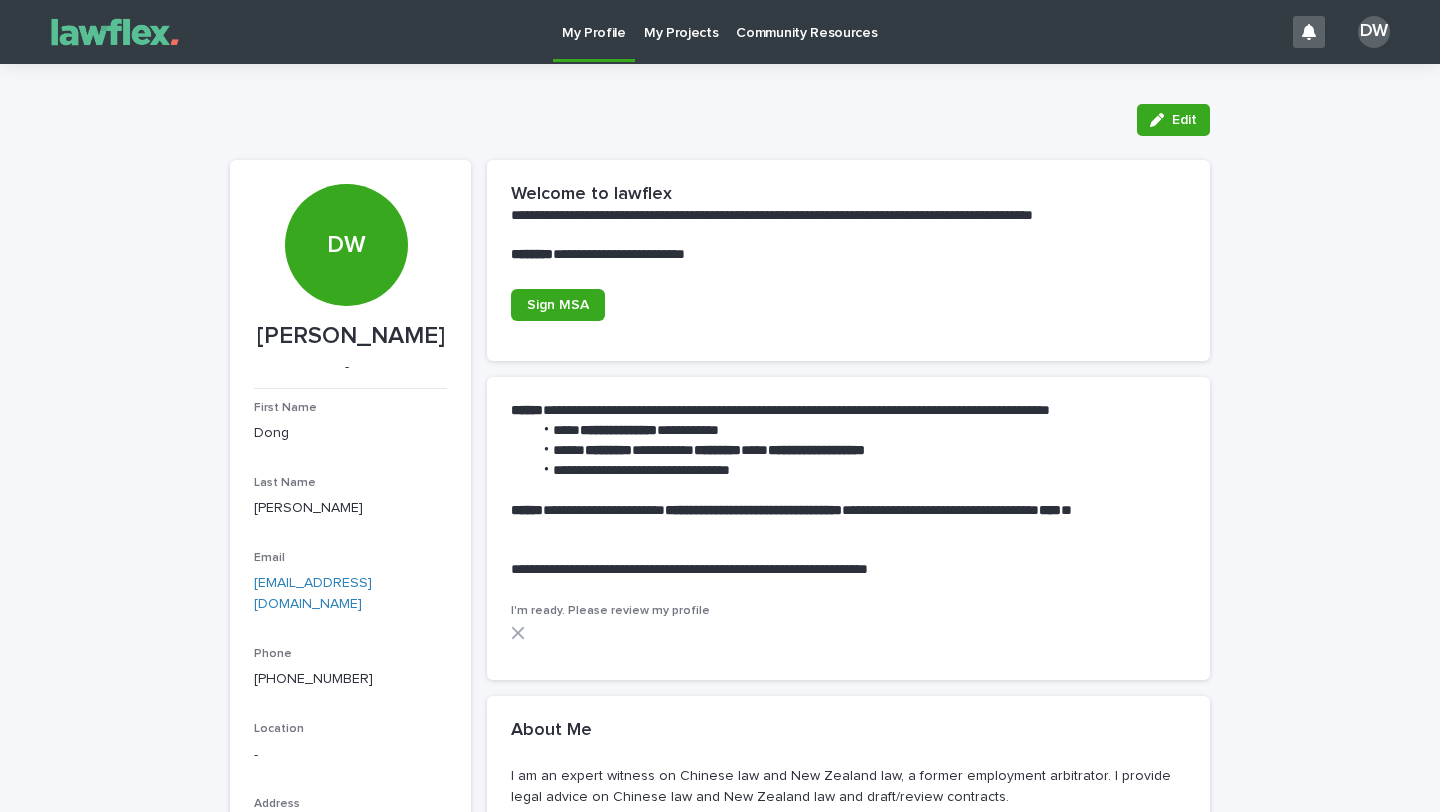 click on "-" at bounding box center (350, 755) 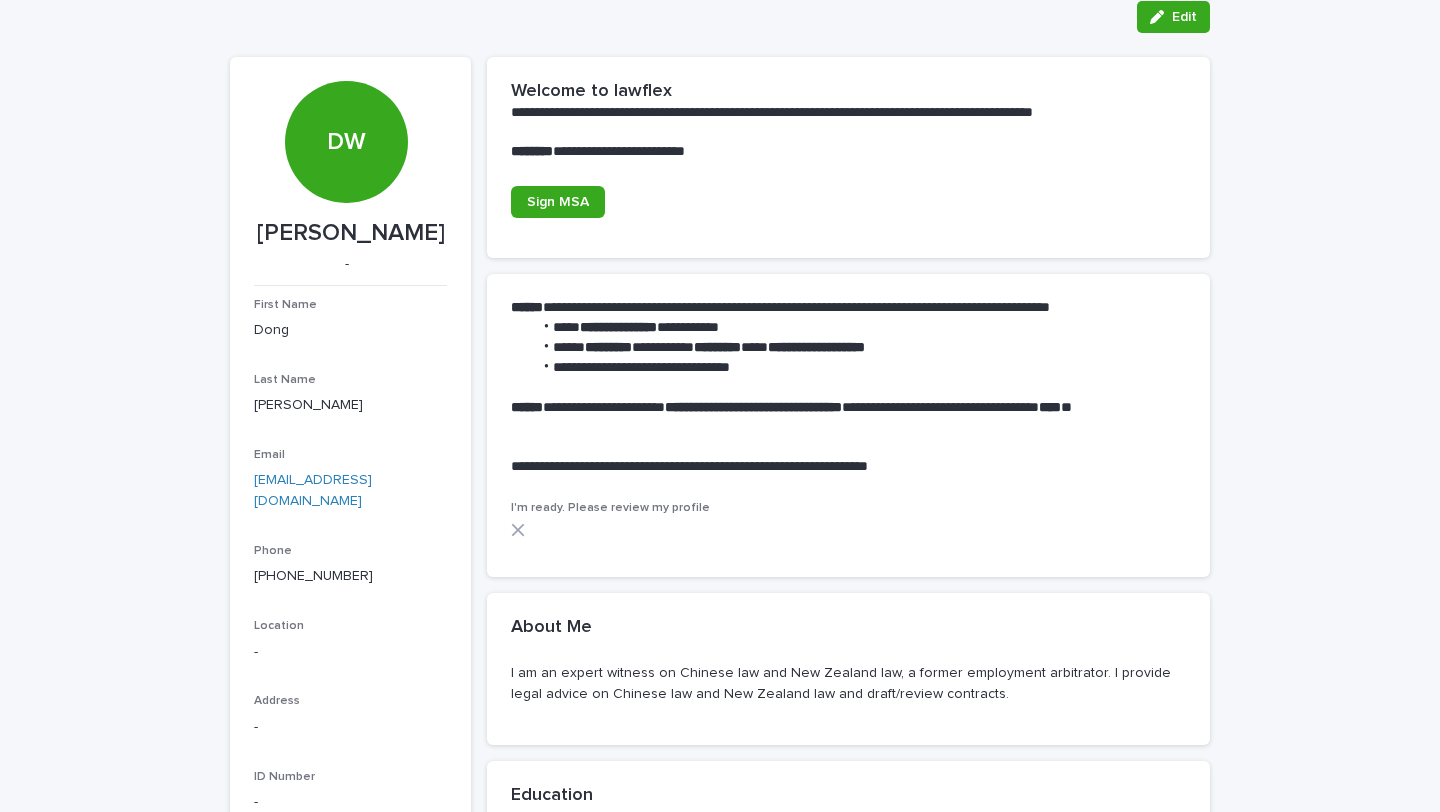 scroll, scrollTop: 160, scrollLeft: 0, axis: vertical 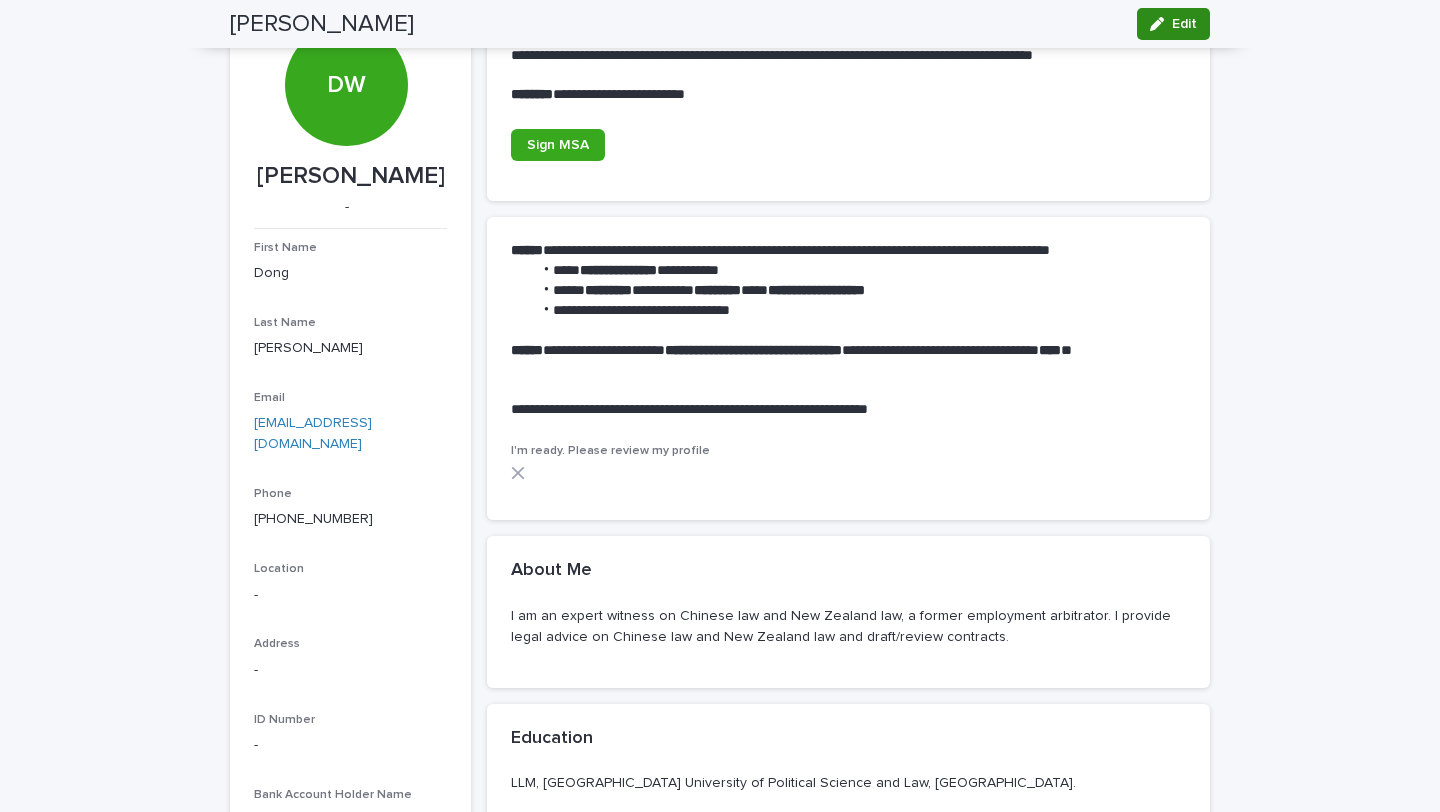 click on "Edit" at bounding box center [1184, 24] 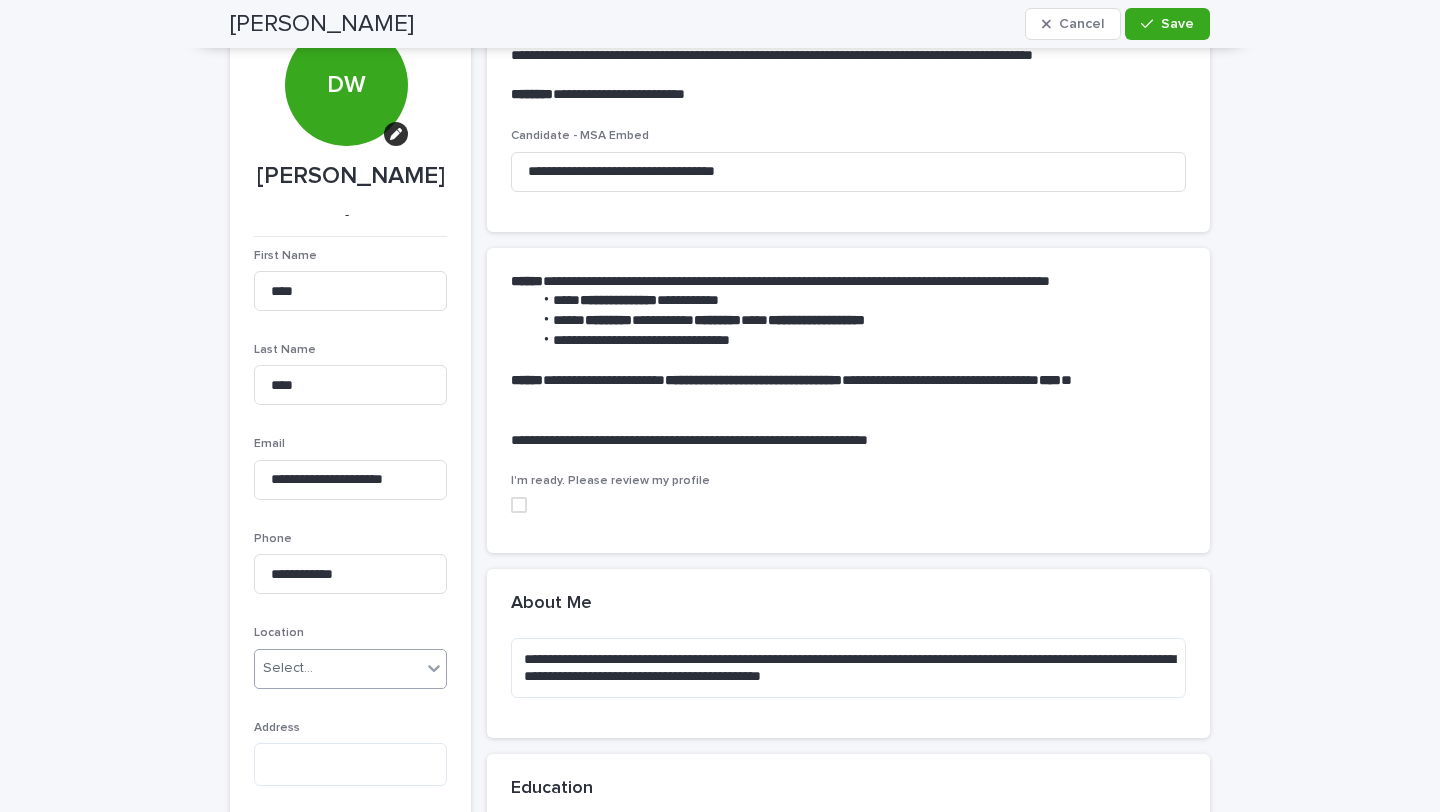 click on "Select..." at bounding box center [288, 668] 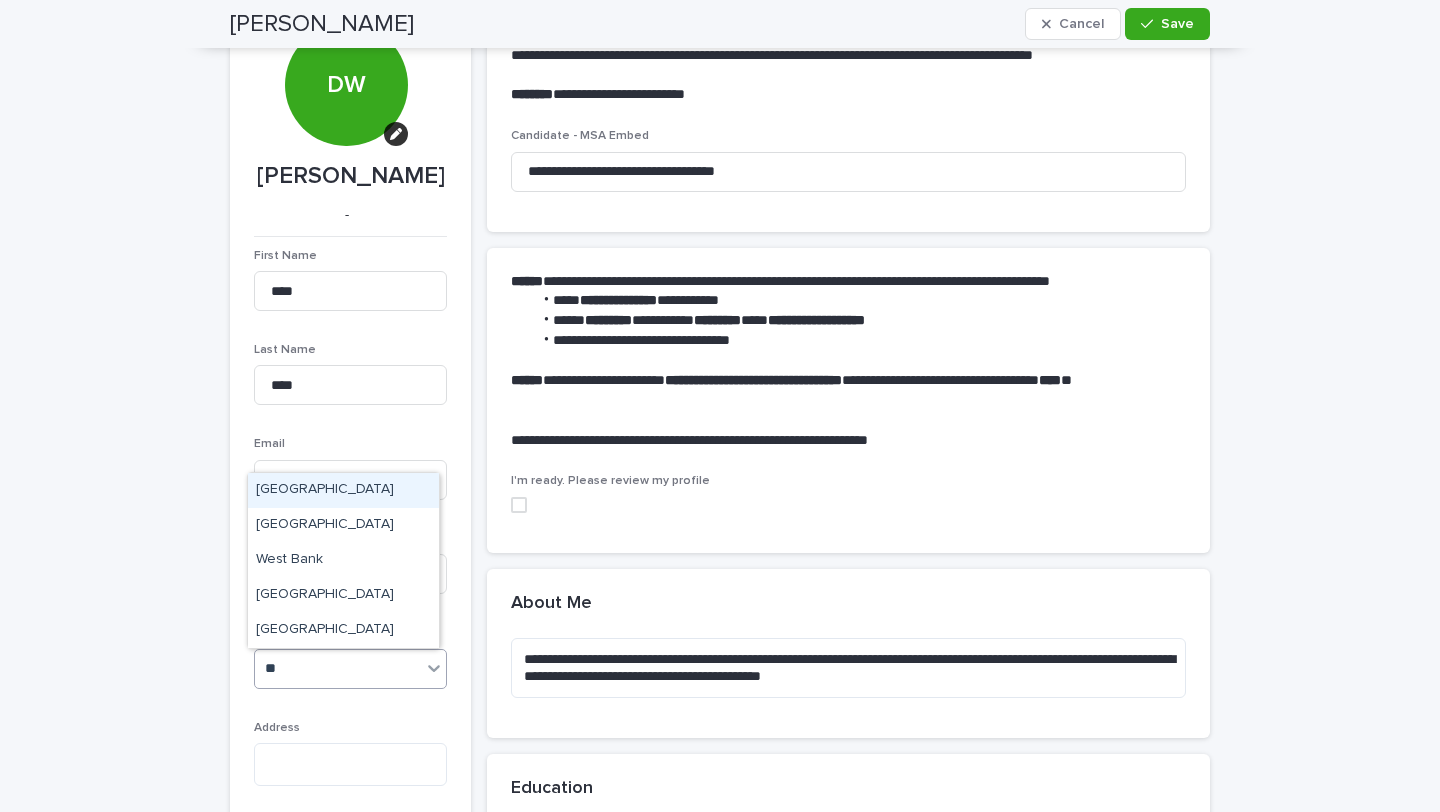 type on "*" 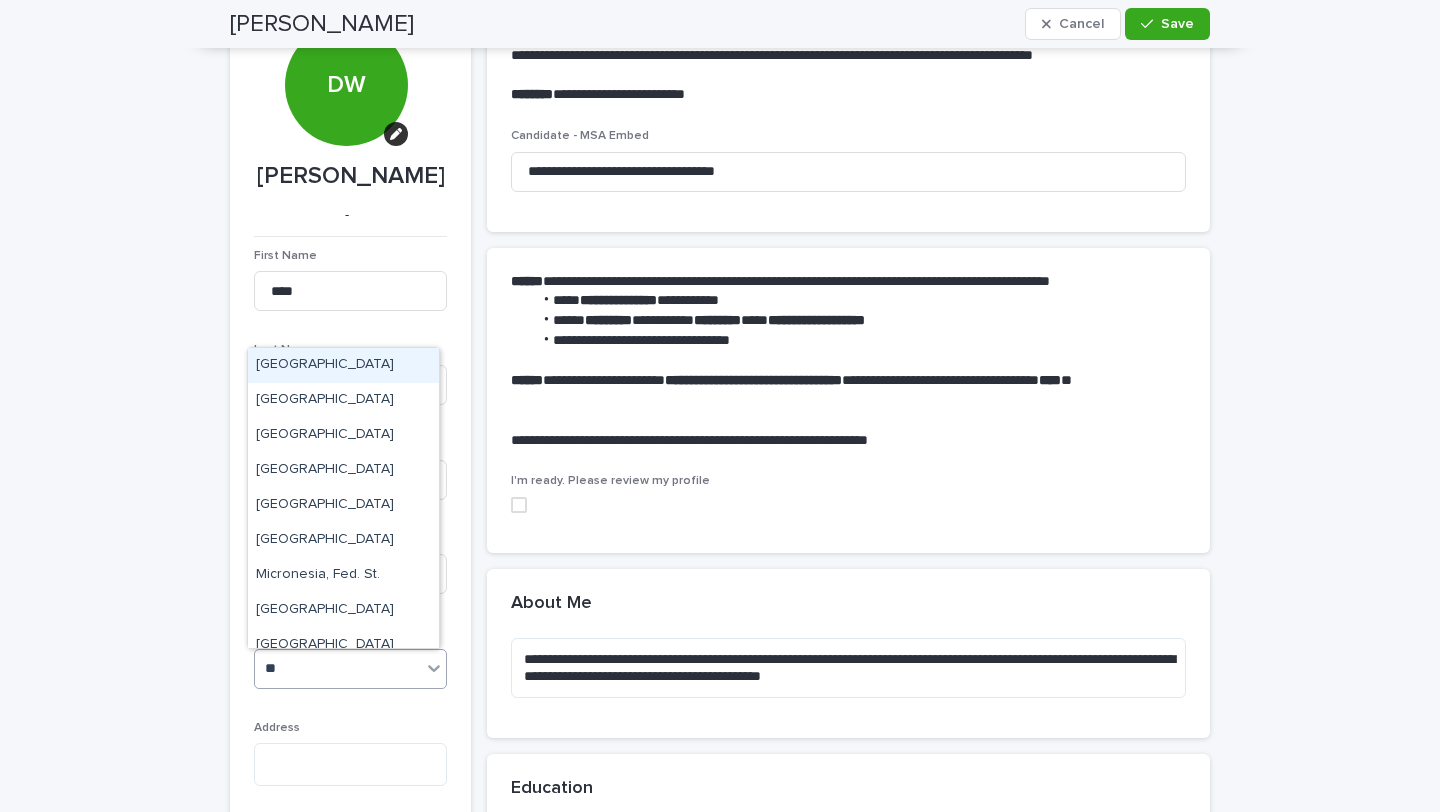 type on "***" 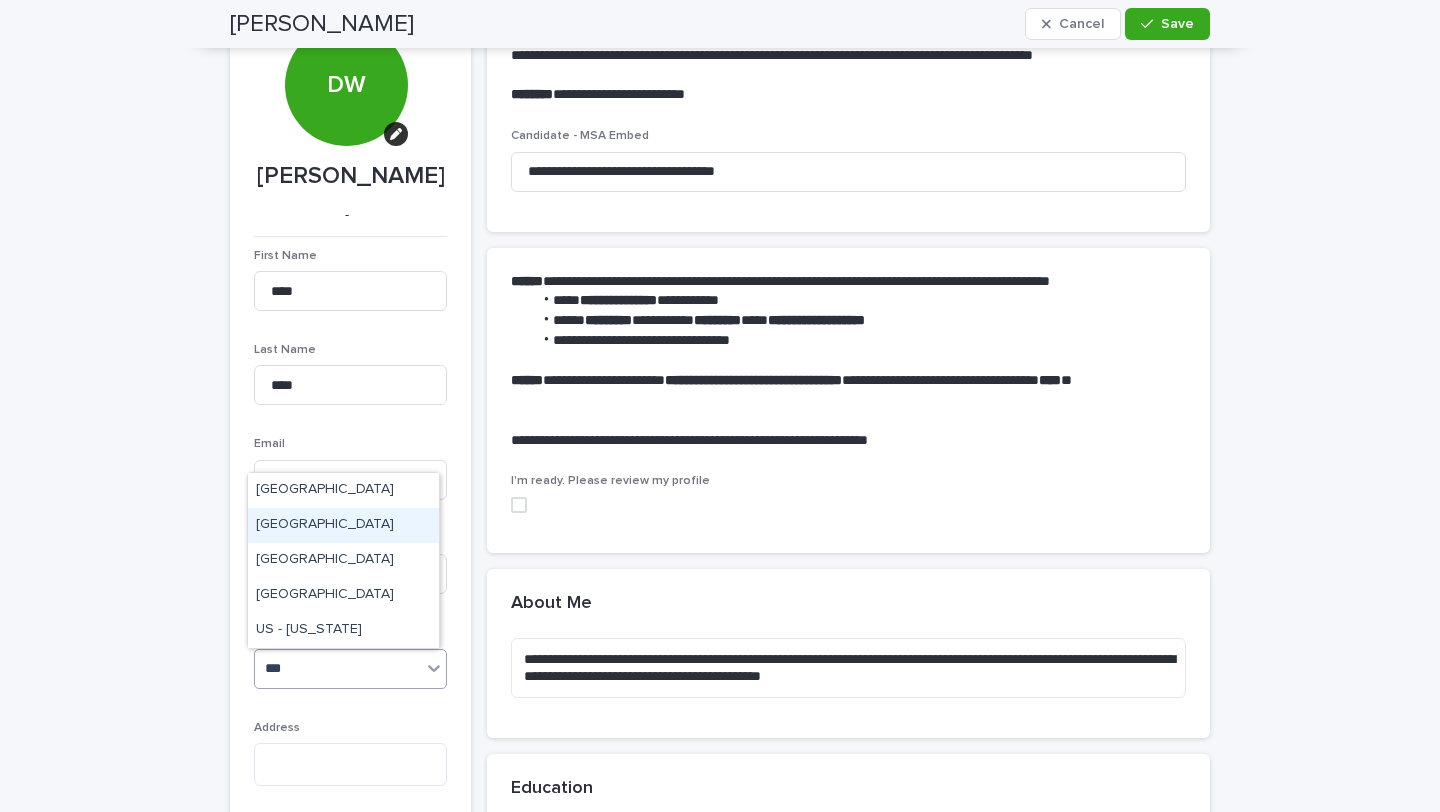 click on "[GEOGRAPHIC_DATA]" at bounding box center (343, 525) 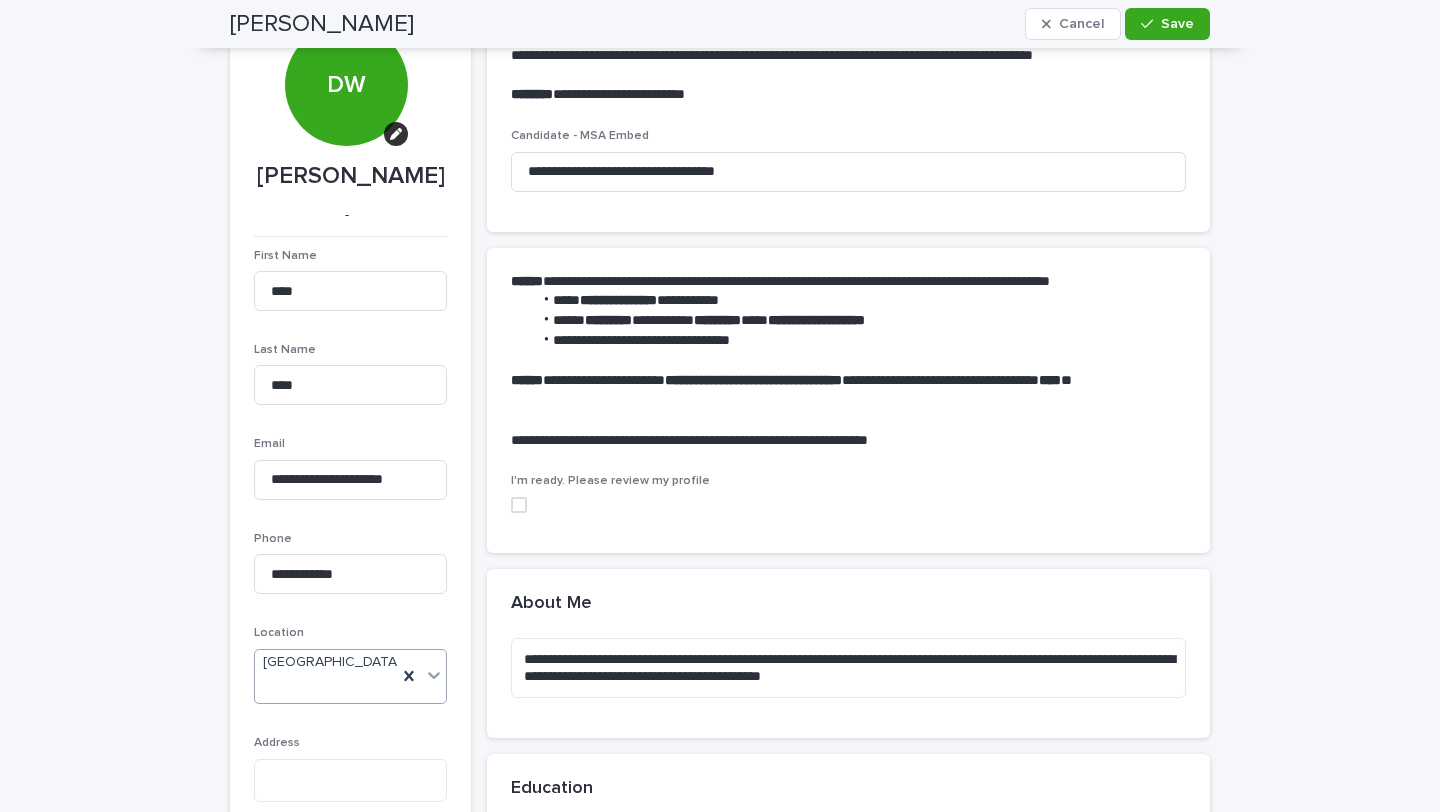 click on "**********" at bounding box center (720, 1317) 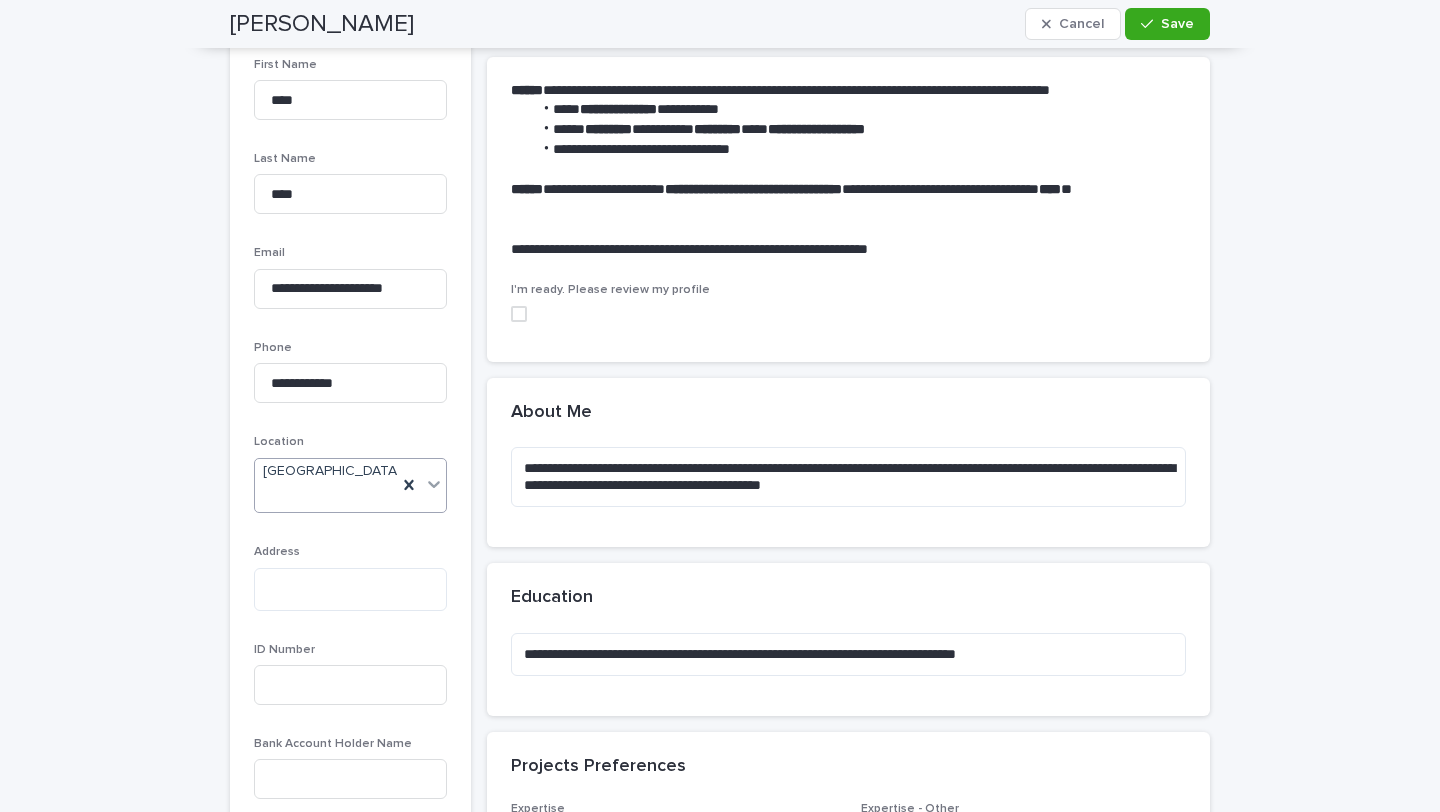 scroll, scrollTop: 360, scrollLeft: 0, axis: vertical 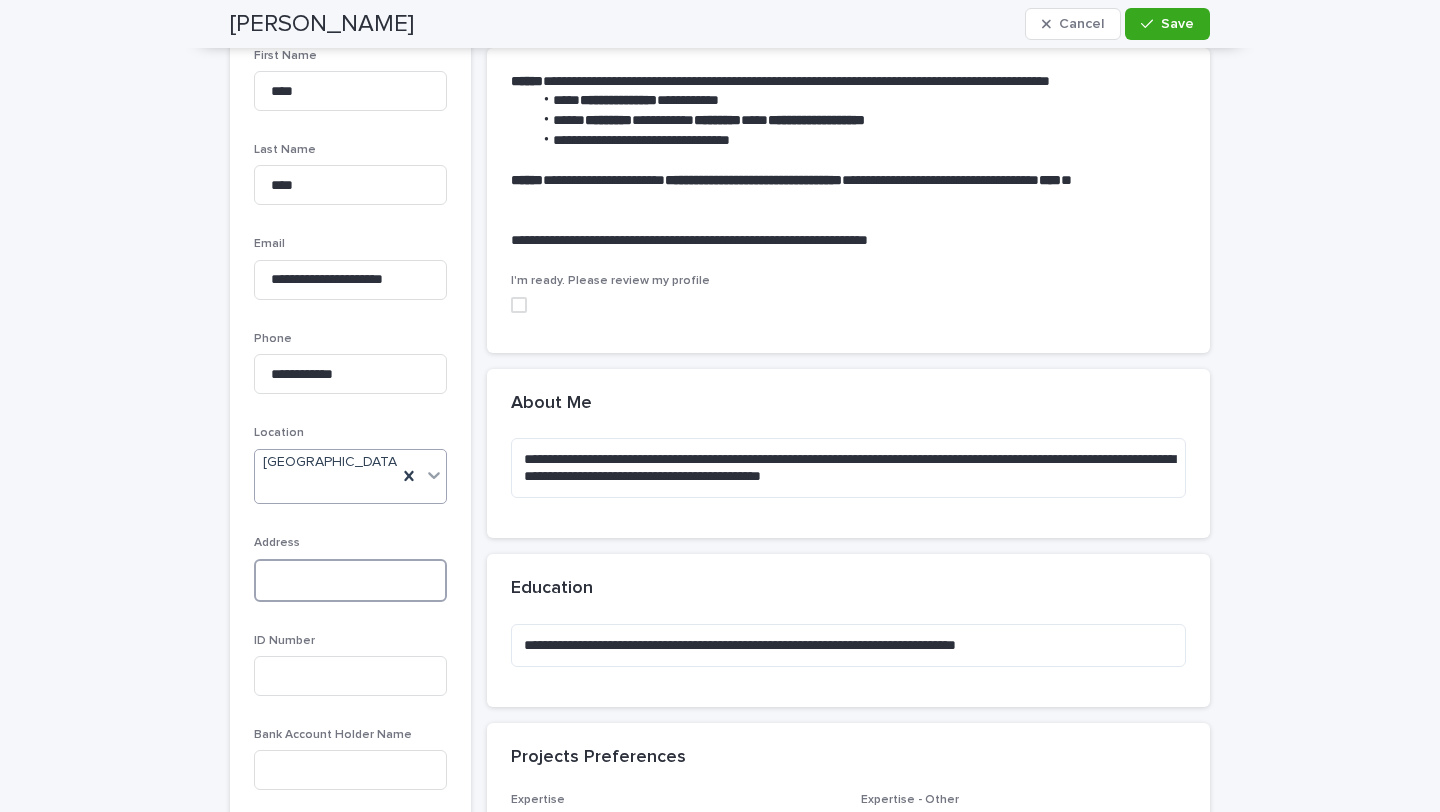 click at bounding box center (350, 580) 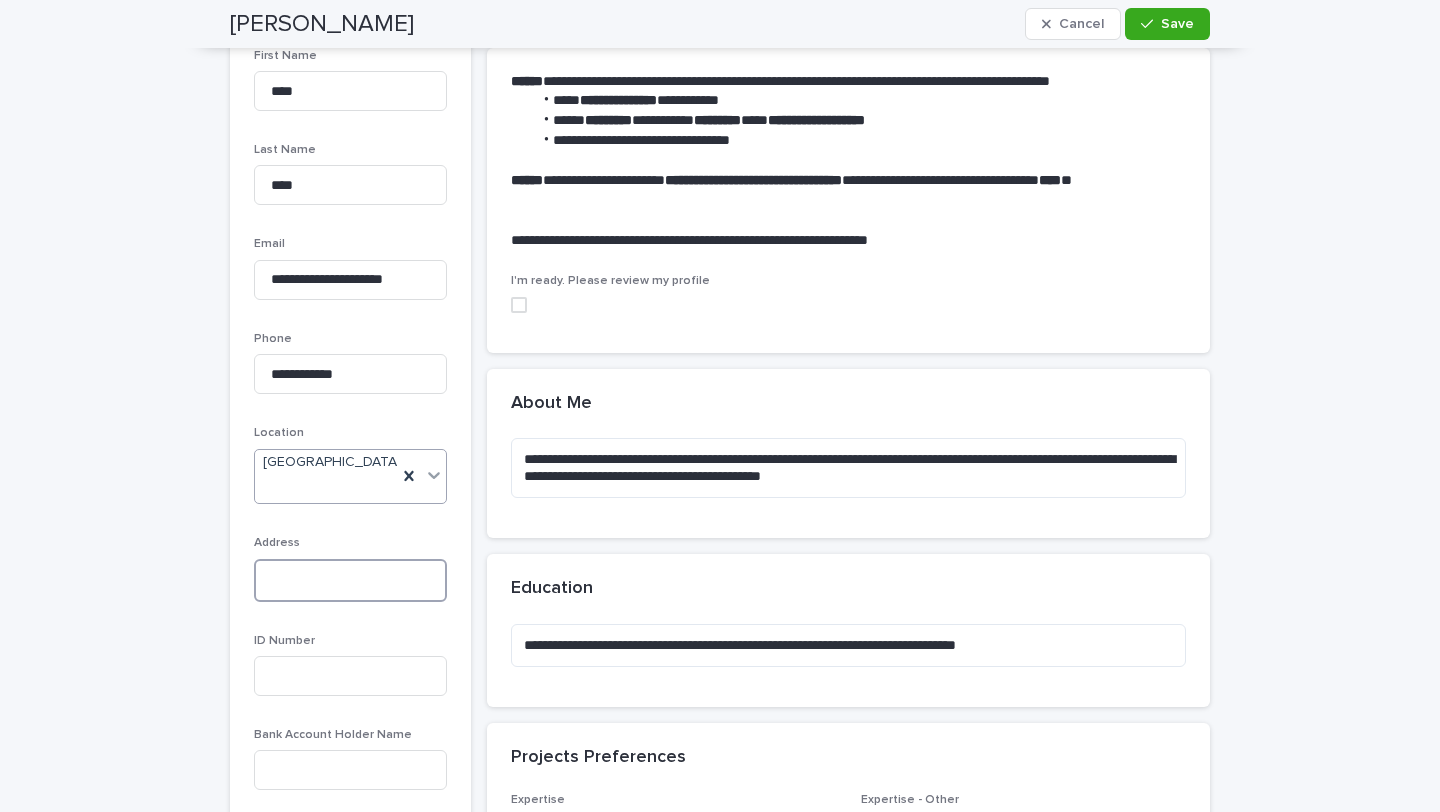type on "**********" 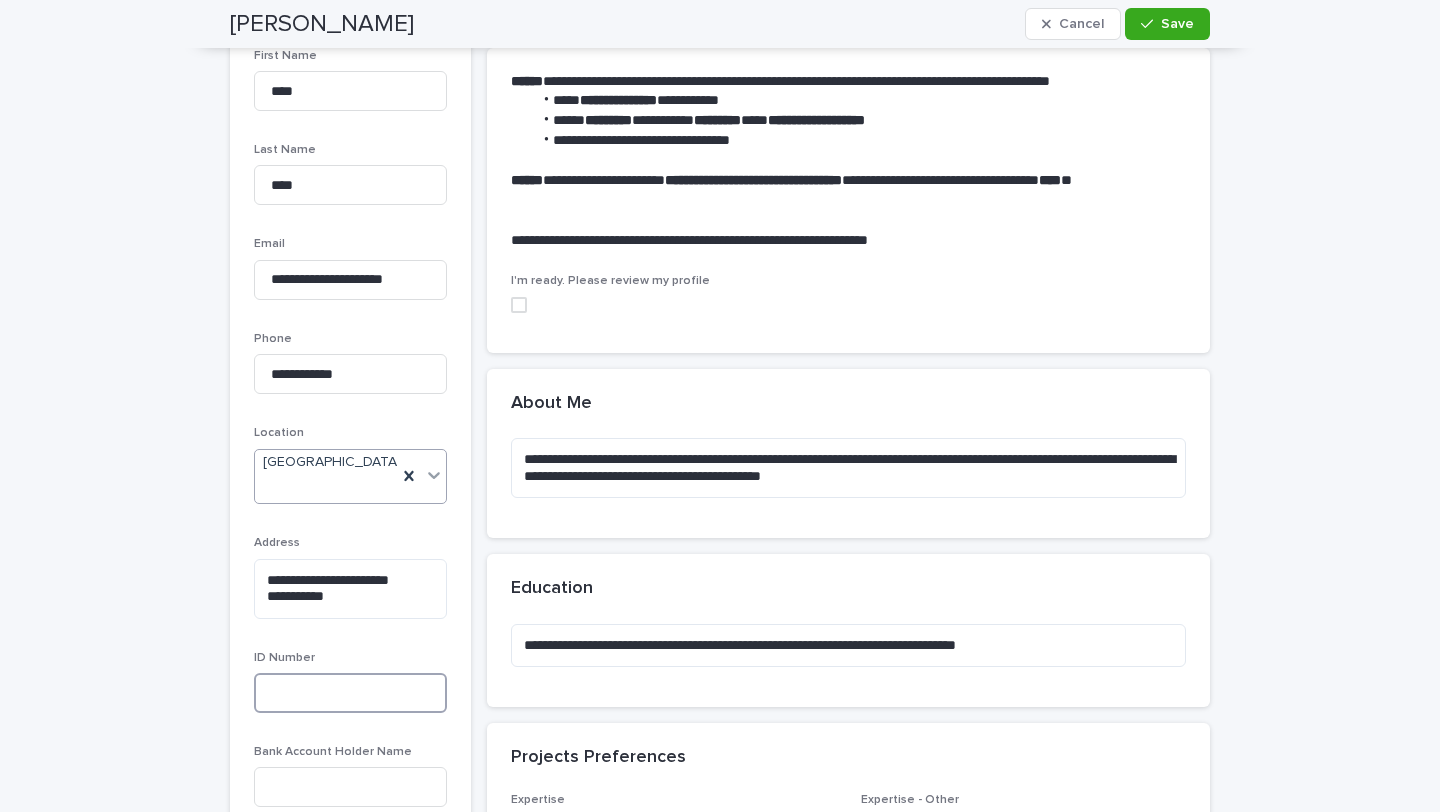 click at bounding box center [350, 693] 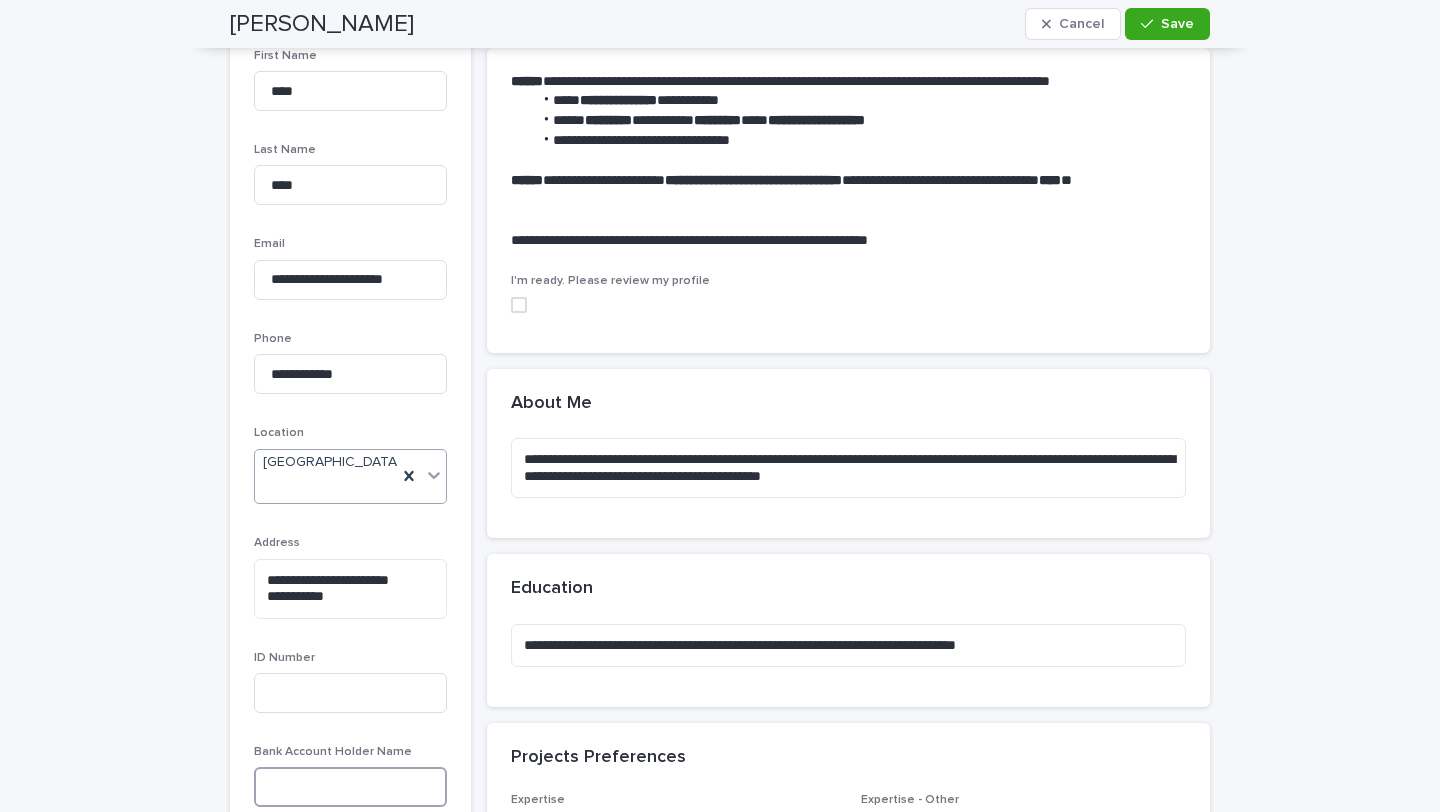 click at bounding box center (350, 787) 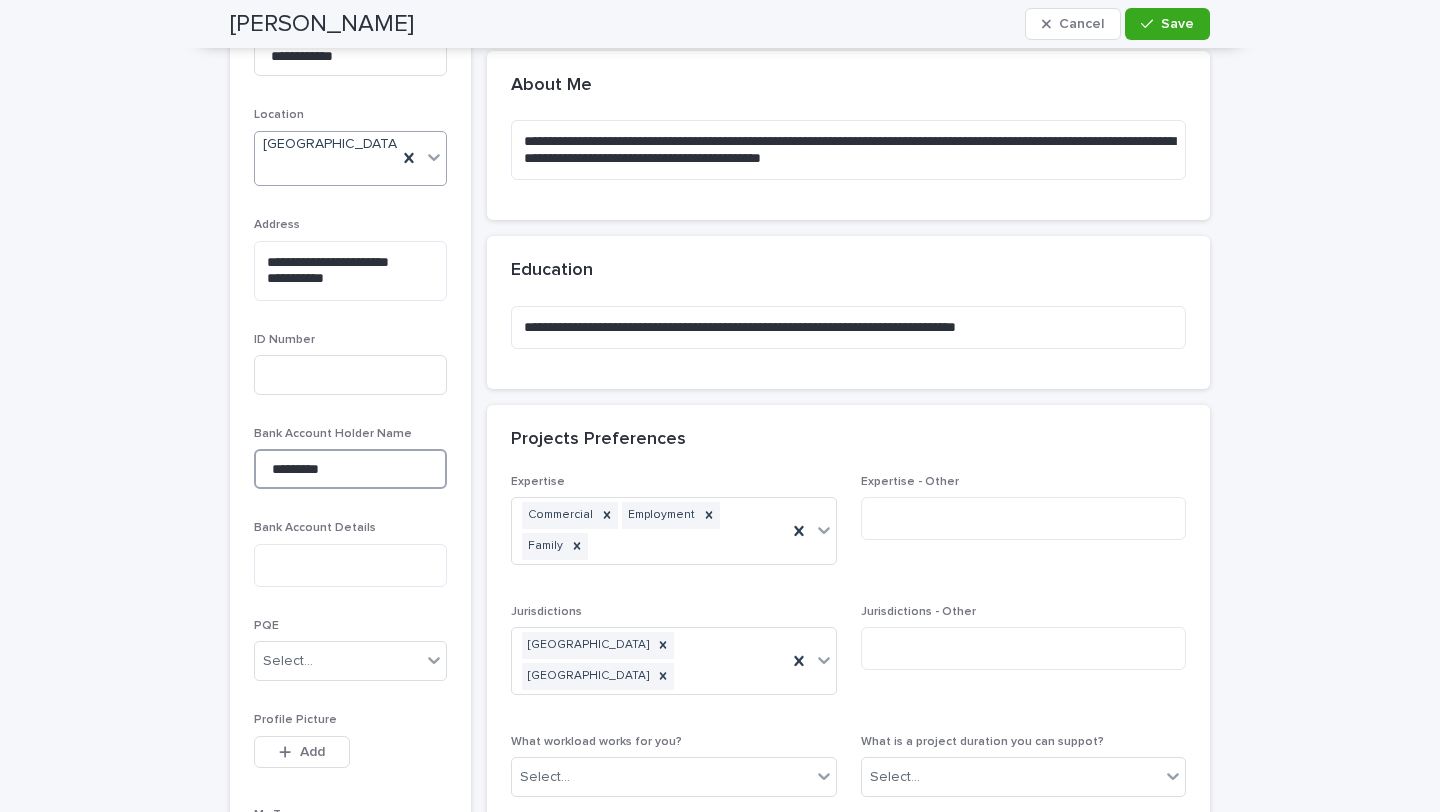 scroll, scrollTop: 682, scrollLeft: 0, axis: vertical 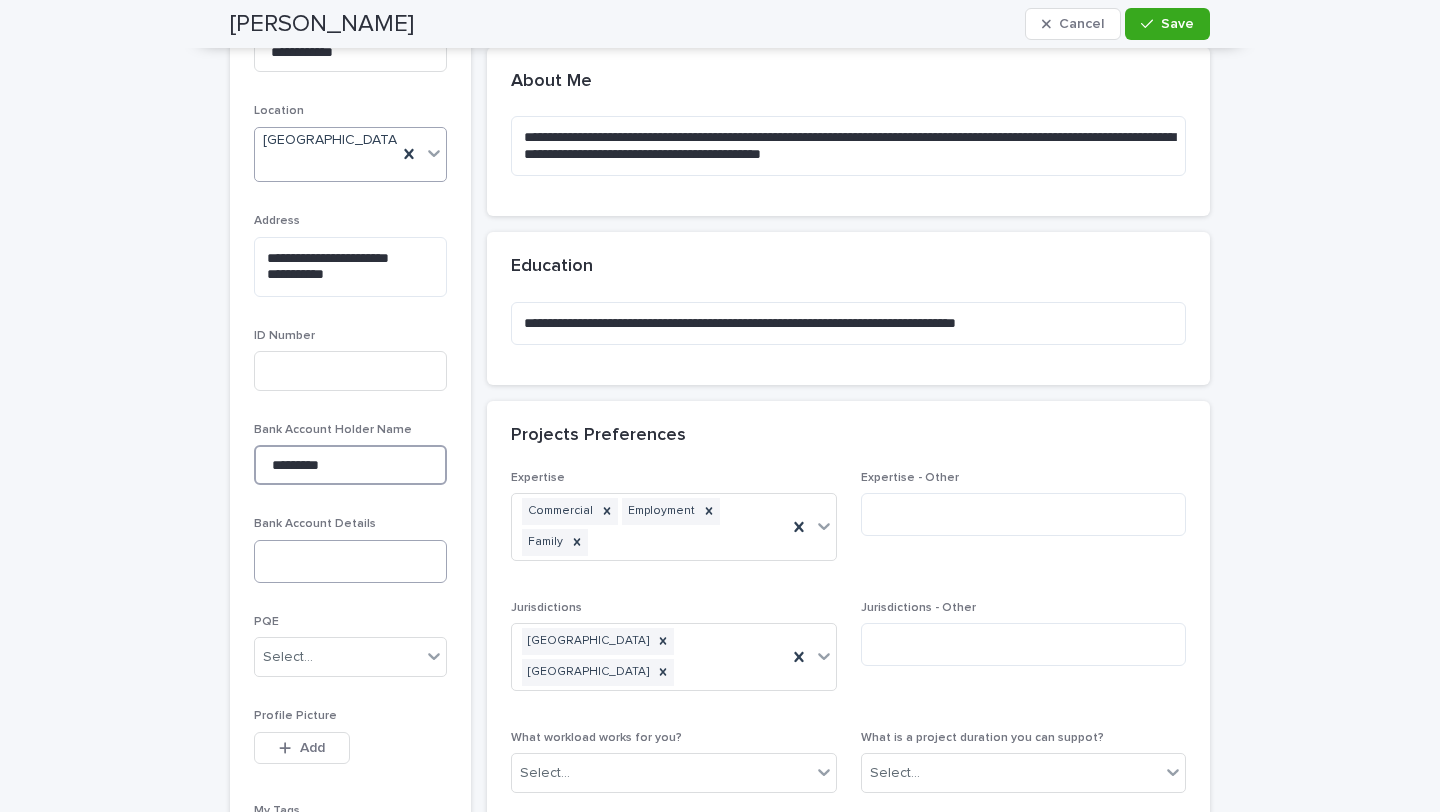 type on "*********" 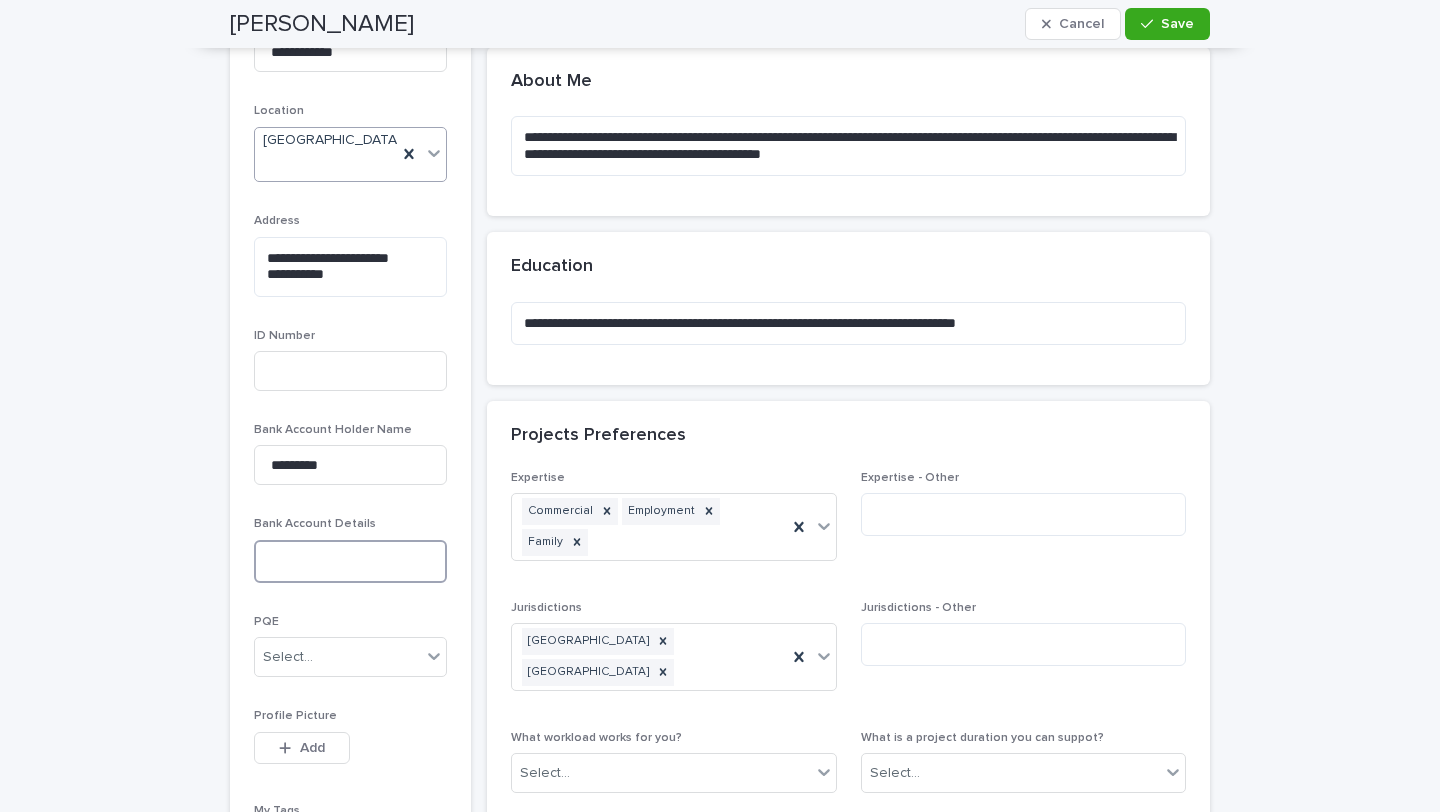 click at bounding box center (350, 561) 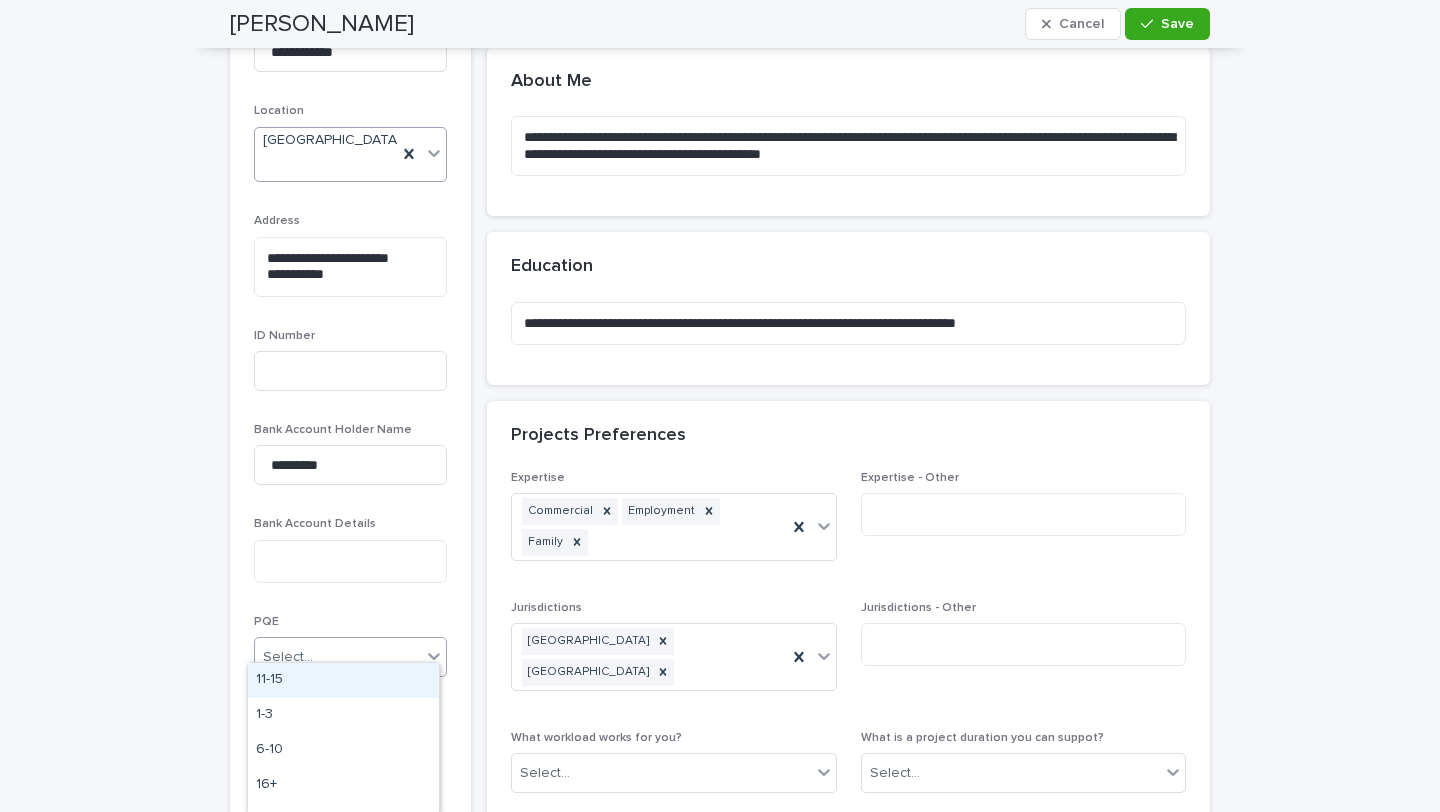 click on "Select..." at bounding box center (338, 657) 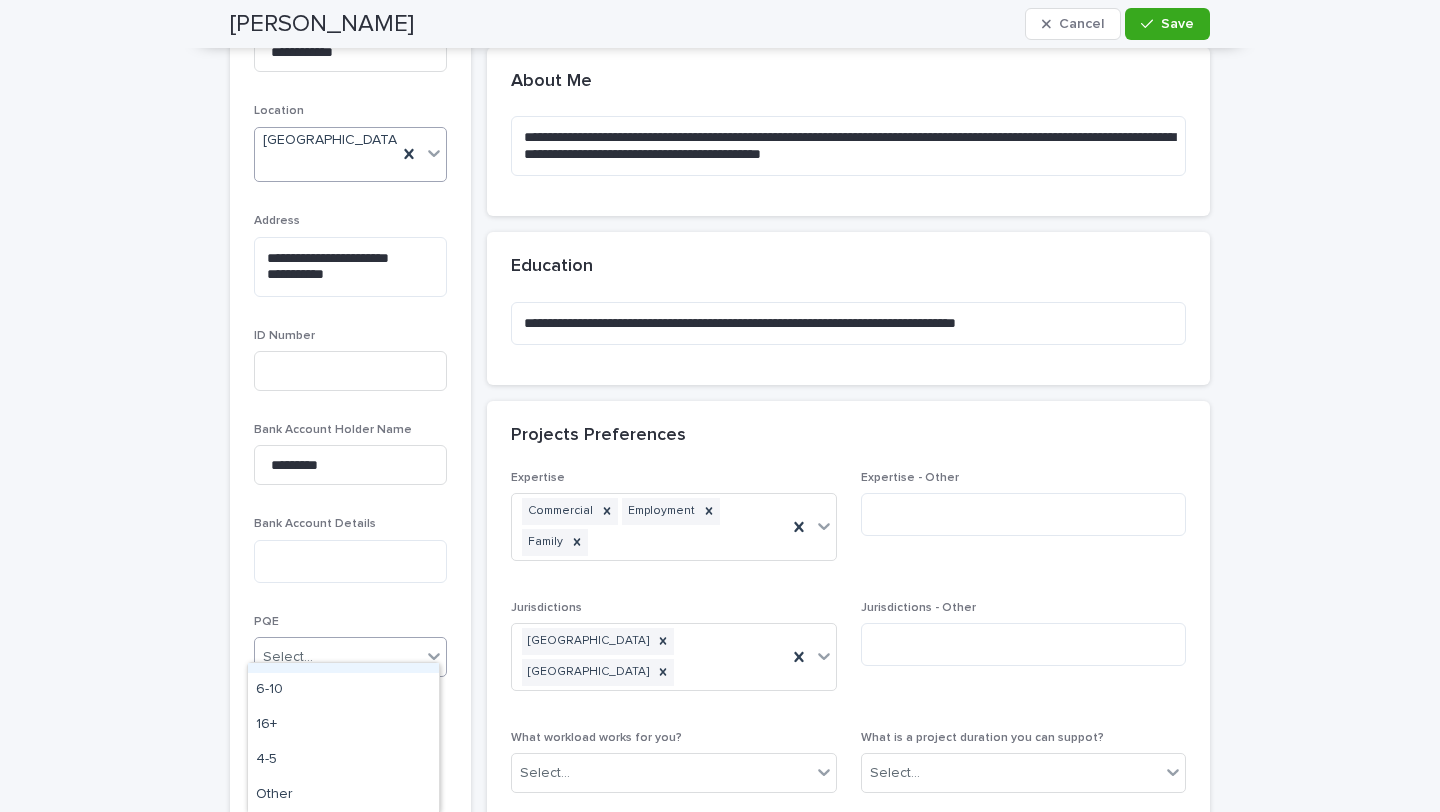 scroll, scrollTop: 82, scrollLeft: 0, axis: vertical 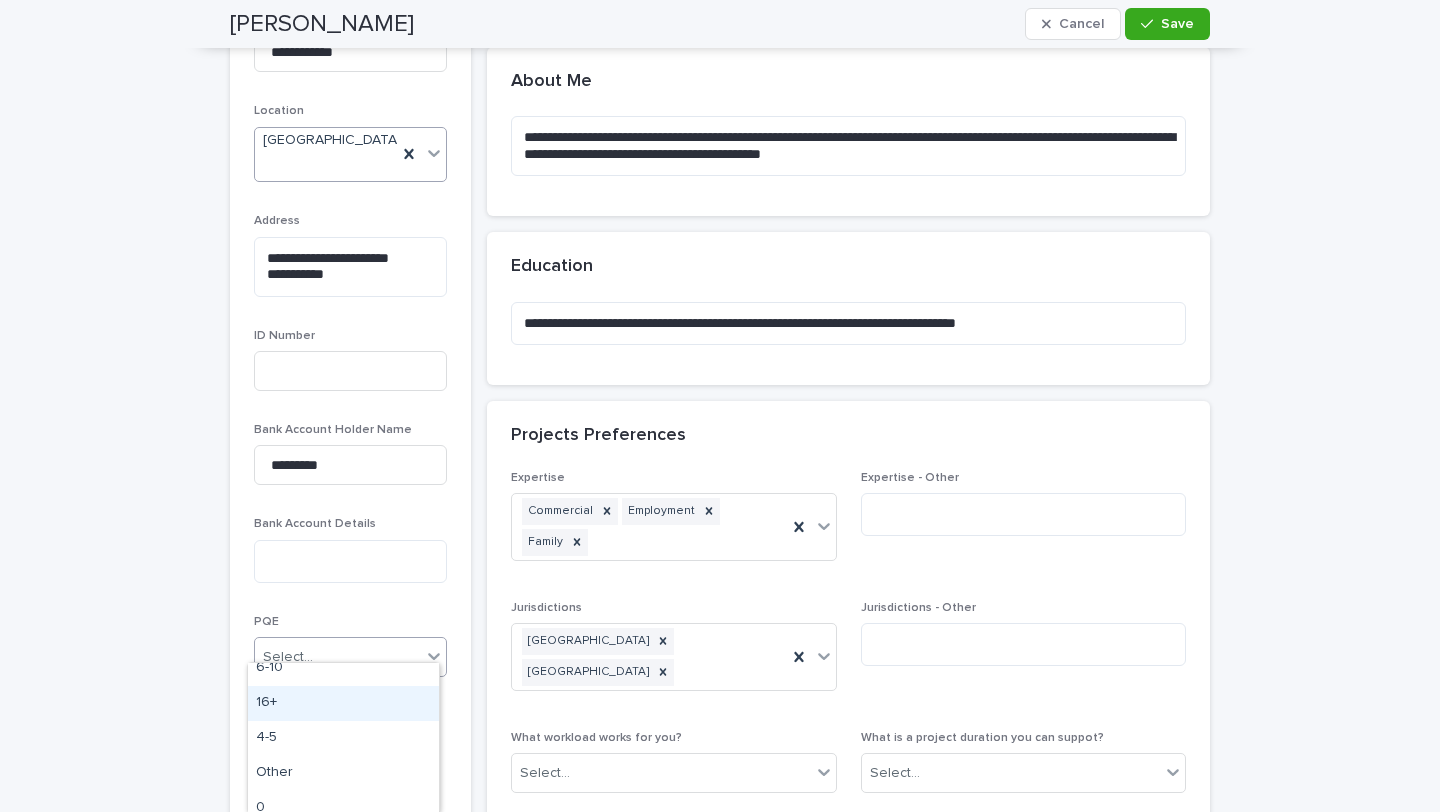 click on "16+" at bounding box center (343, 703) 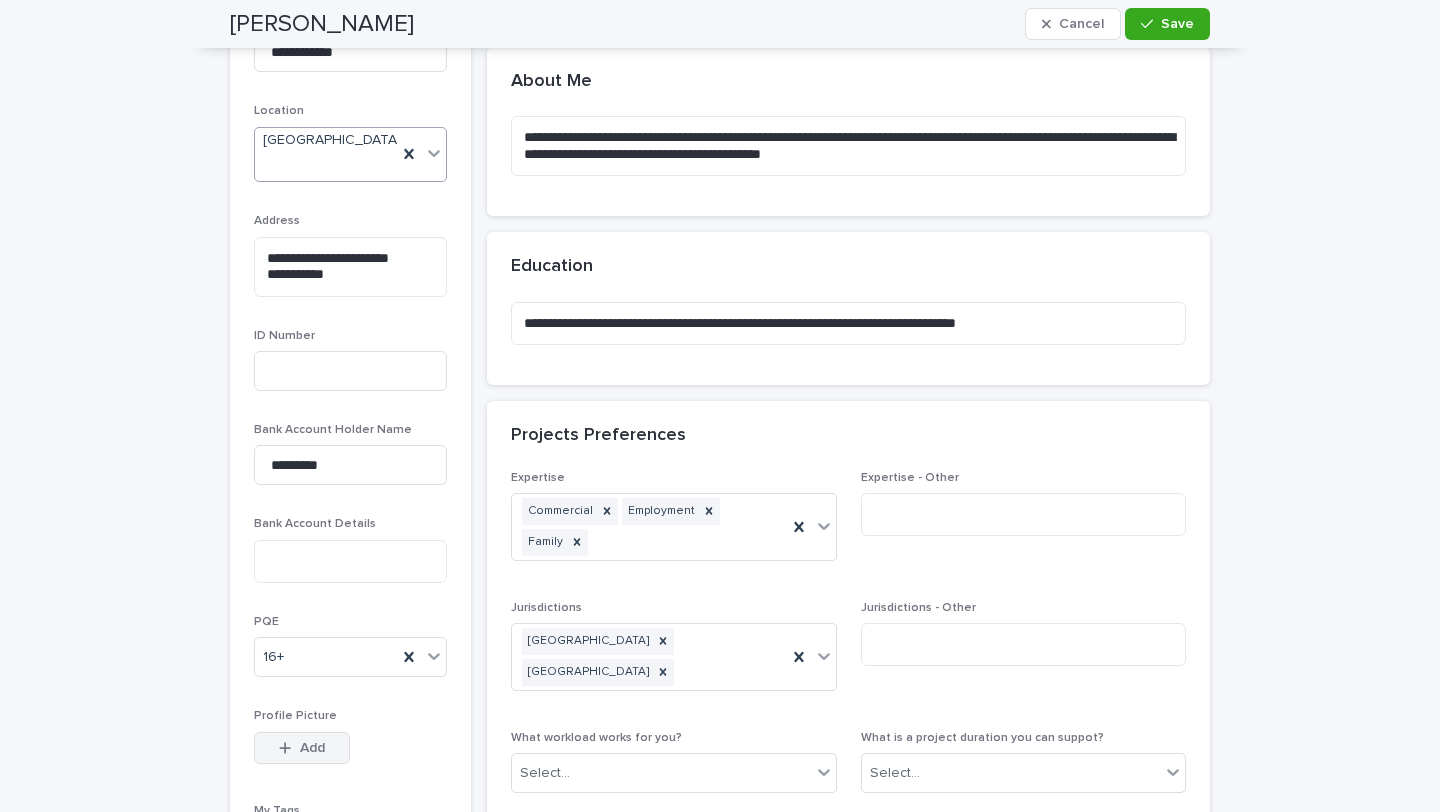 click 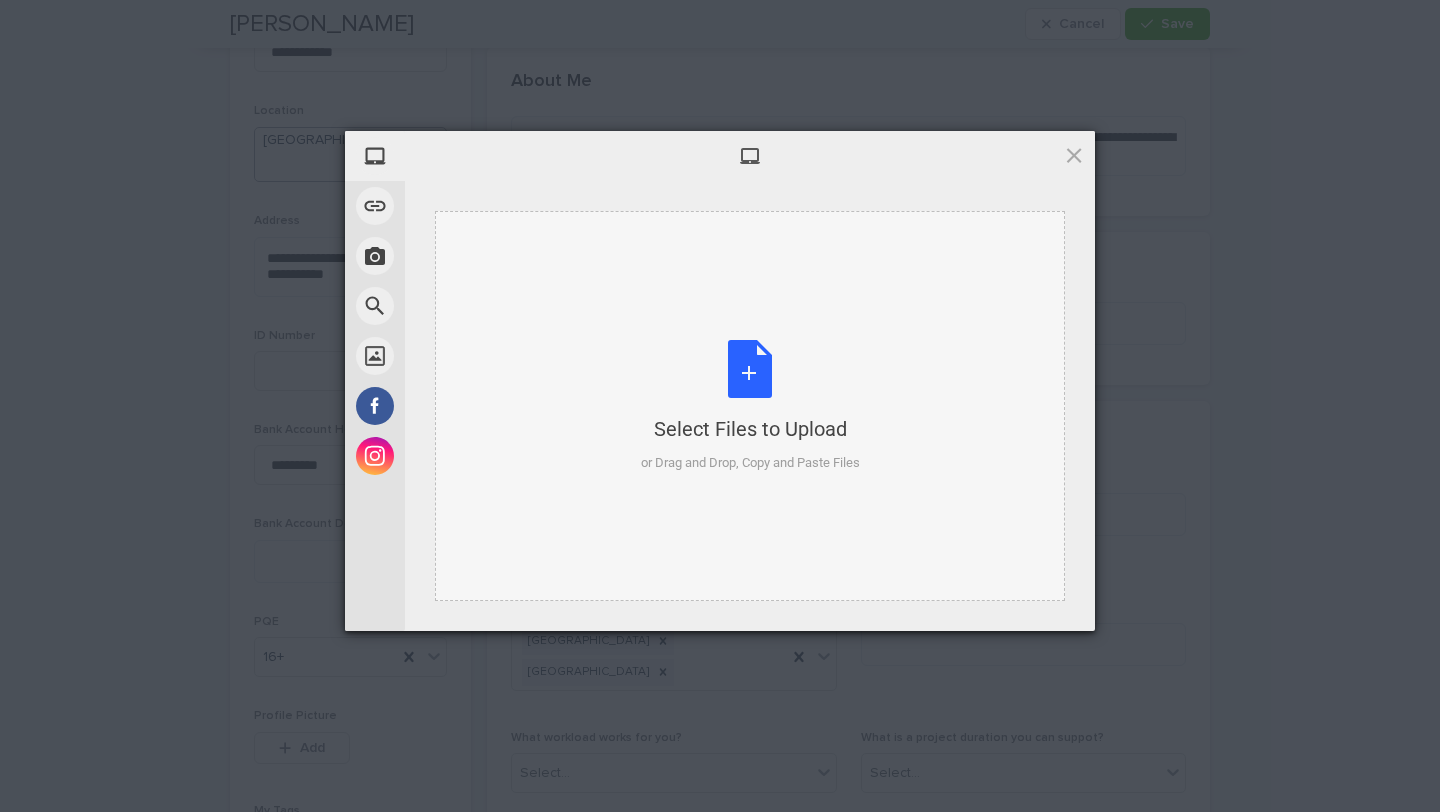click on "Select Files to Upload
or Drag and Drop, Copy and Paste Files" at bounding box center [750, 406] 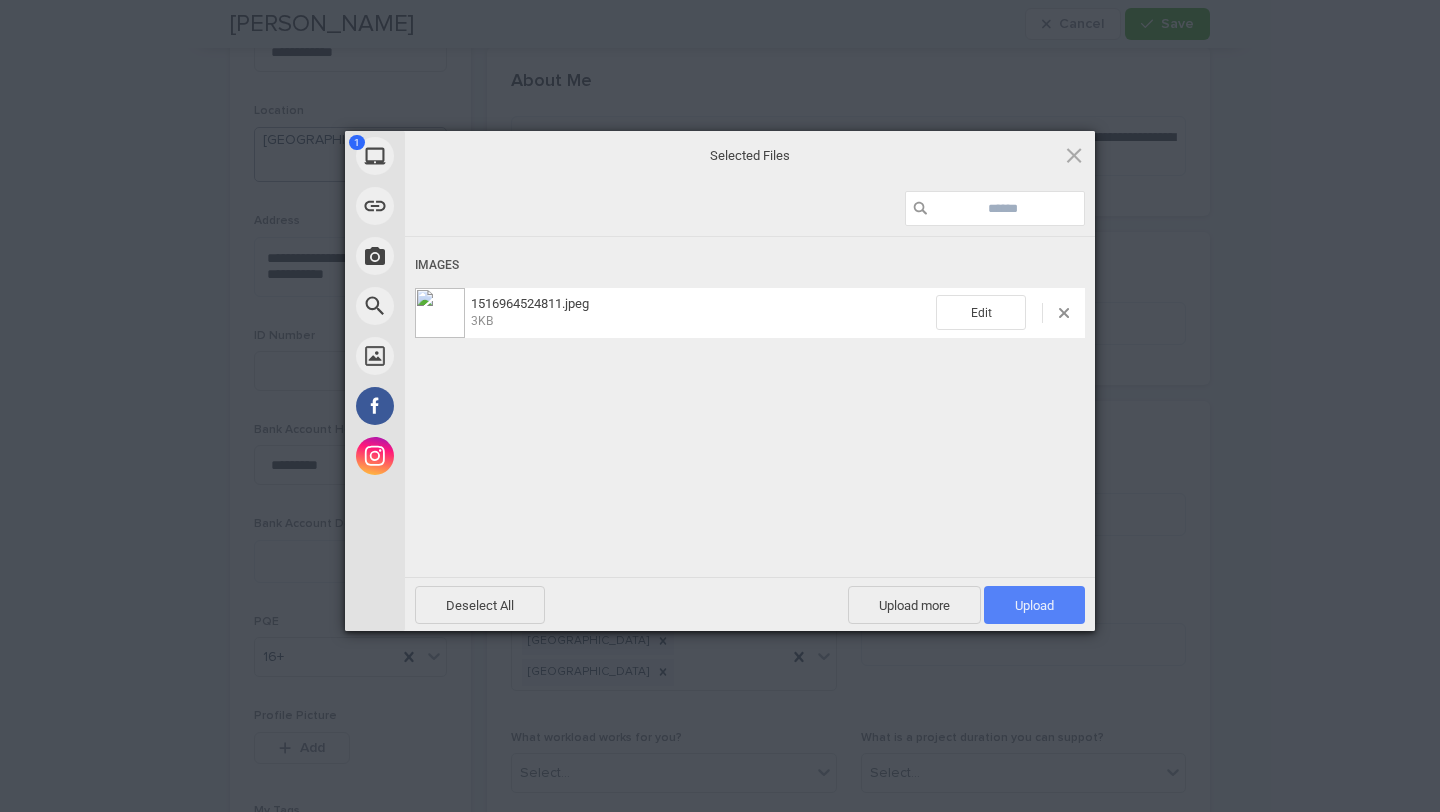 click on "Upload
1" at bounding box center (1034, 605) 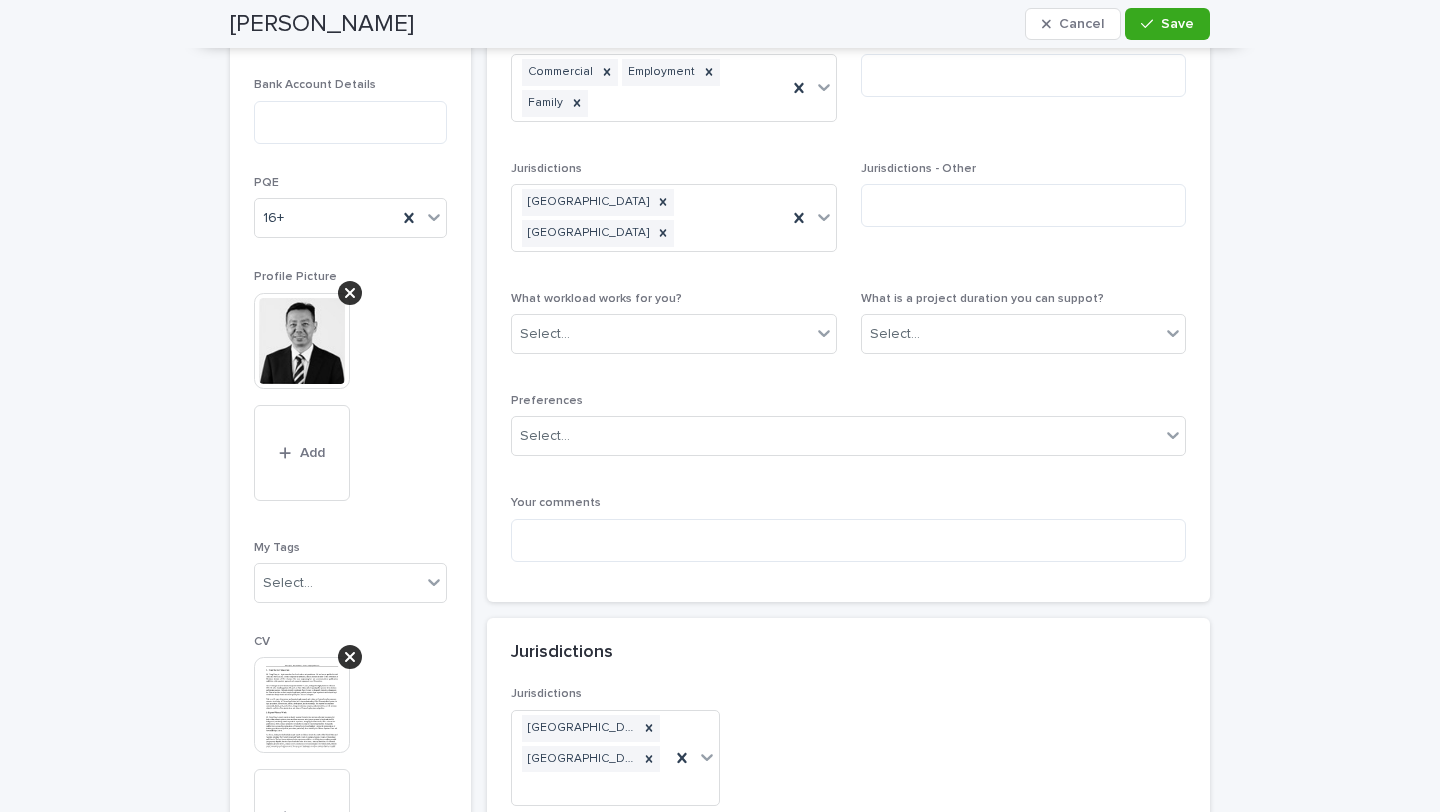 scroll, scrollTop: 1196, scrollLeft: 0, axis: vertical 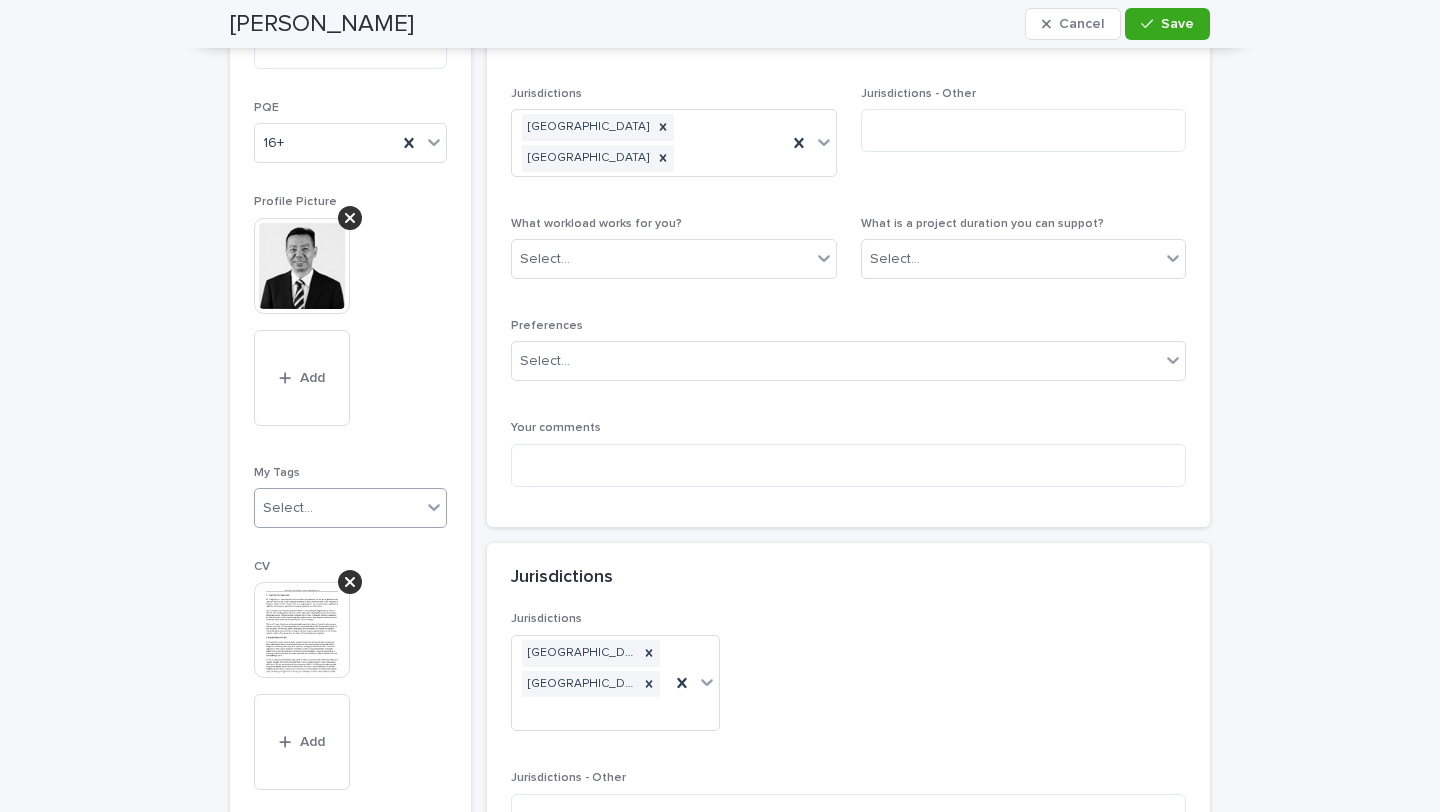 click on "Select..." at bounding box center (338, 508) 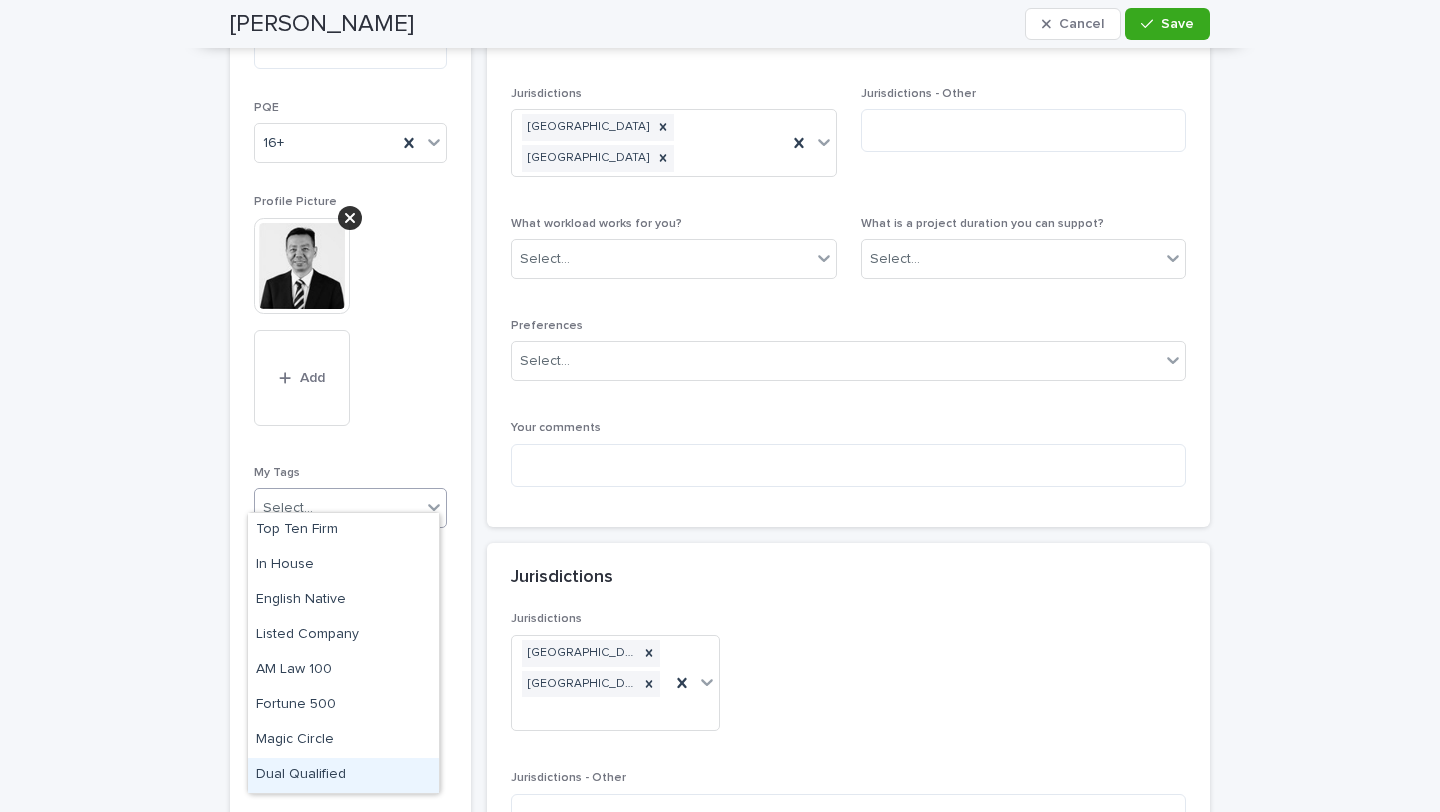 click on "Dual Qualified" at bounding box center (343, 775) 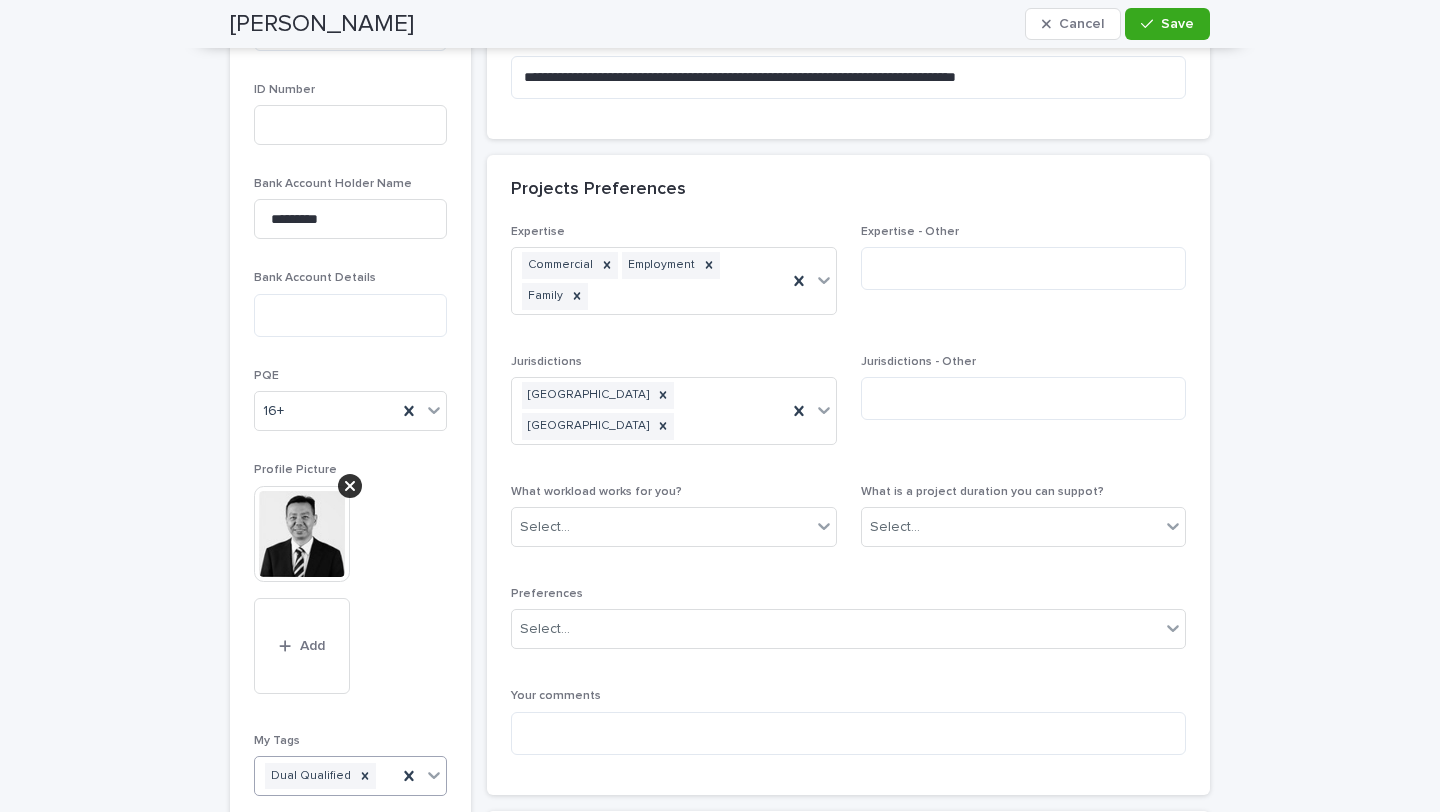 scroll, scrollTop: 851, scrollLeft: 0, axis: vertical 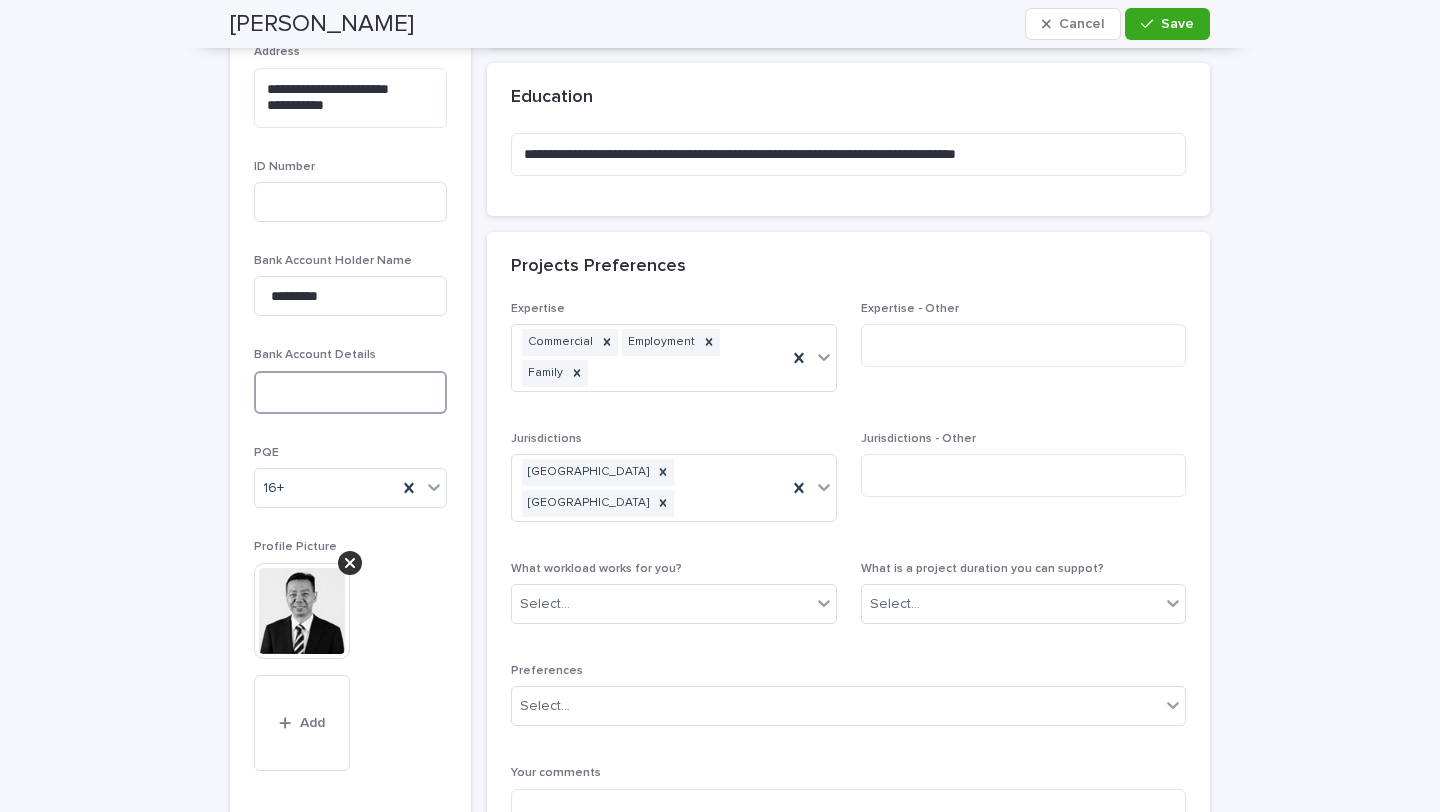 click at bounding box center [350, 392] 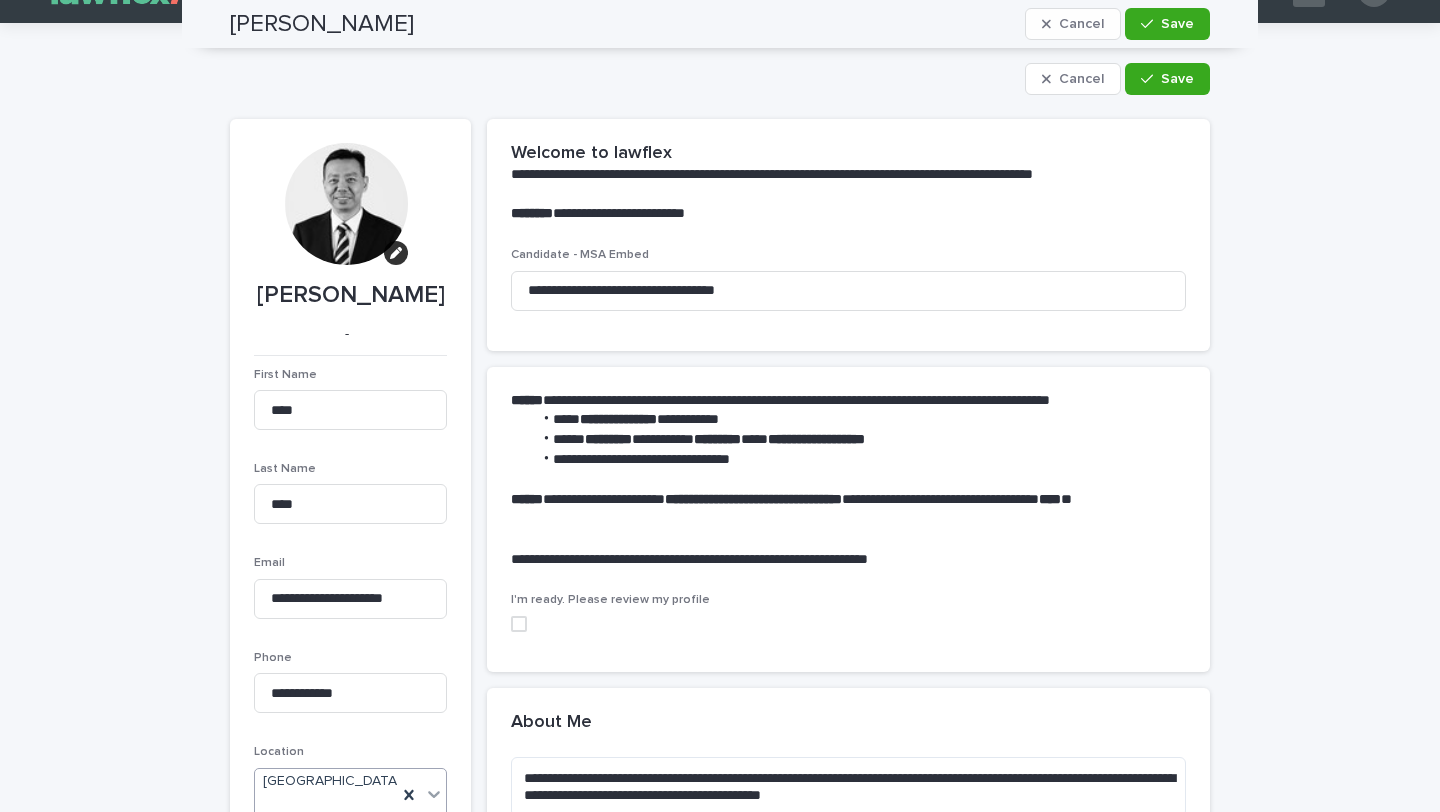 scroll, scrollTop: 0, scrollLeft: 0, axis: both 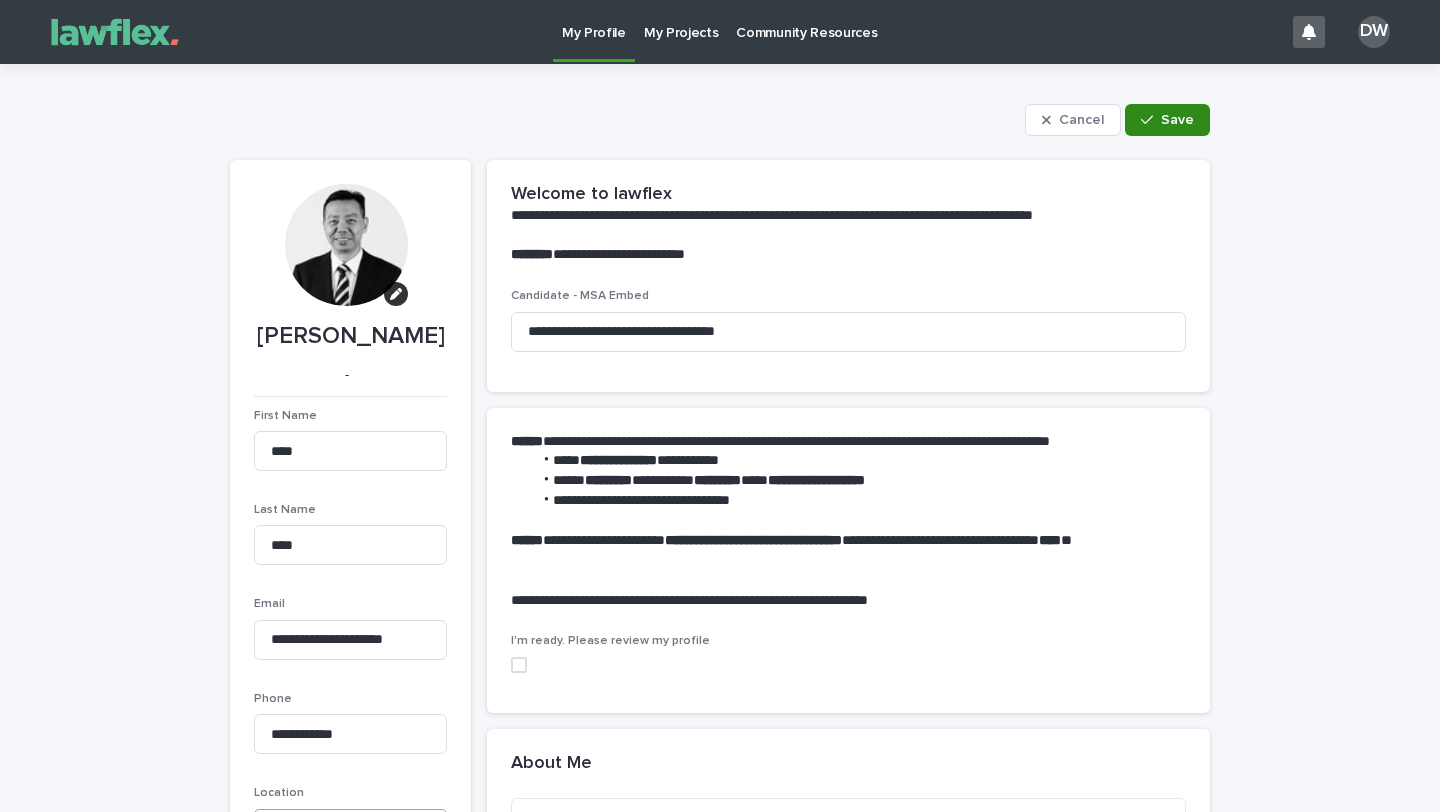 click on "Save" at bounding box center (1177, 120) 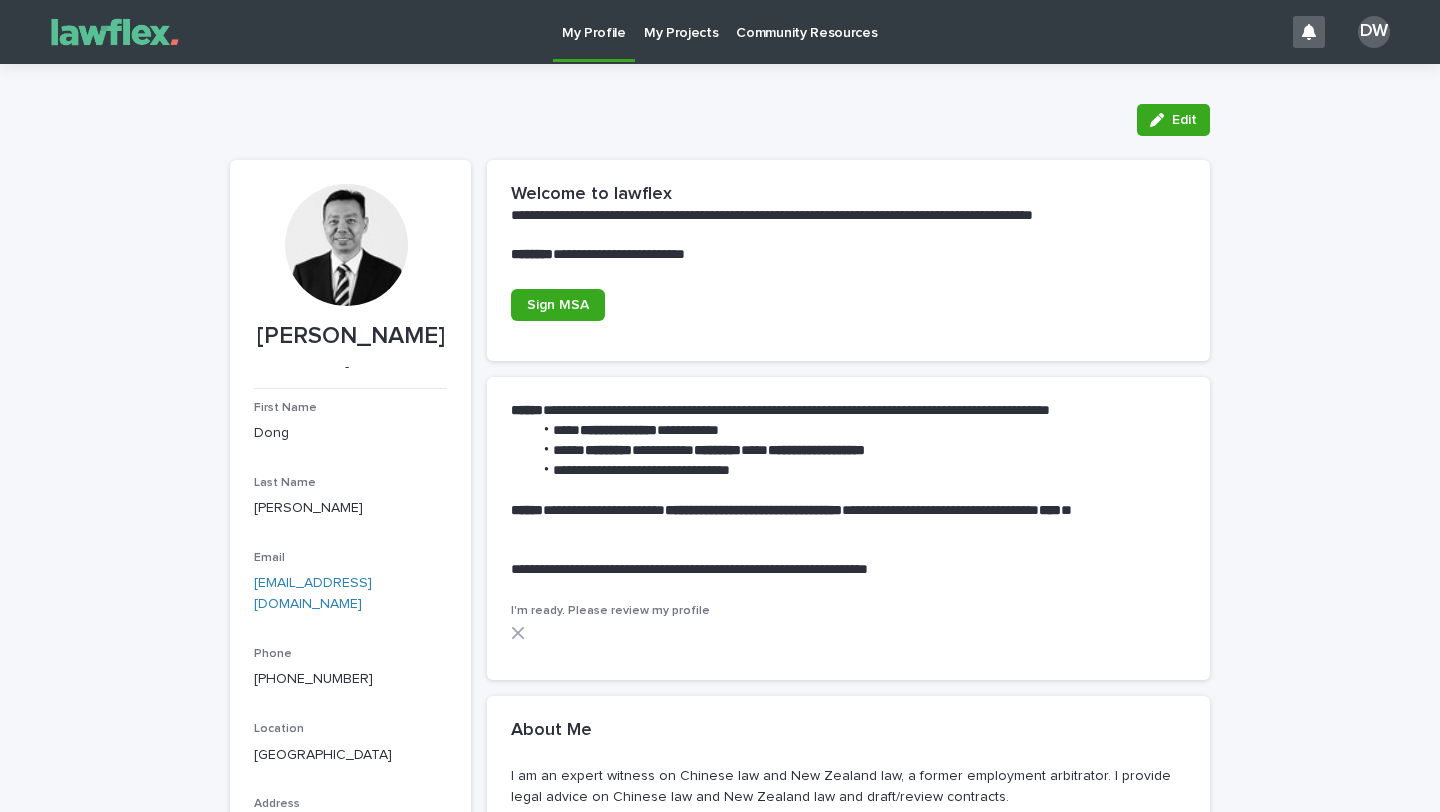 click on "Edit" at bounding box center (720, 120) 